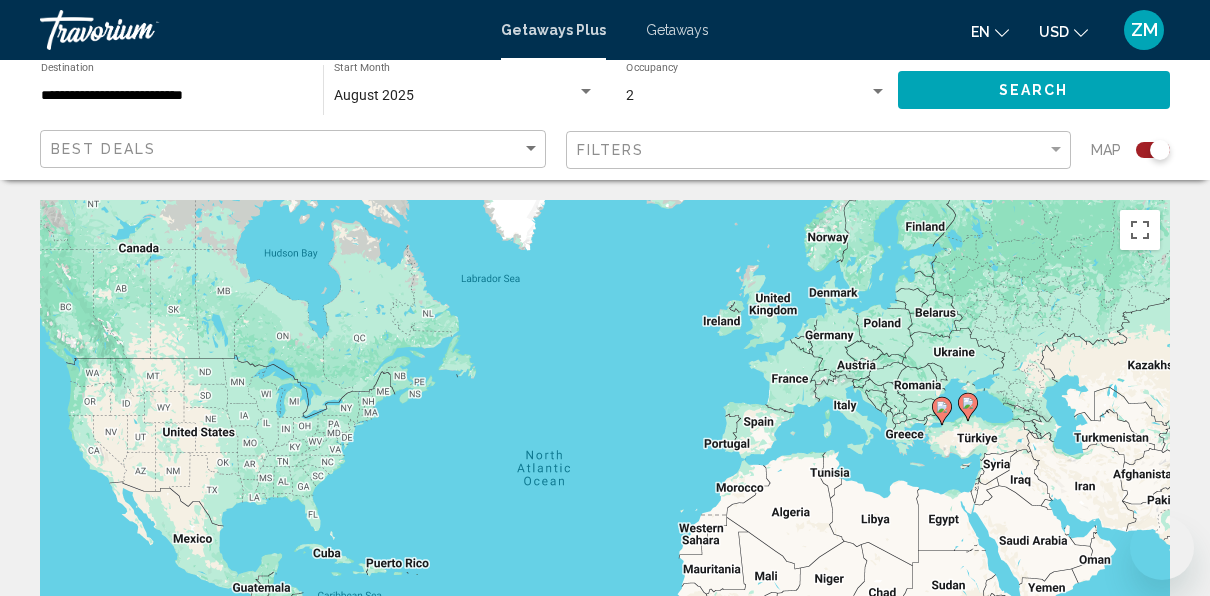 scroll, scrollTop: 825, scrollLeft: 0, axis: vertical 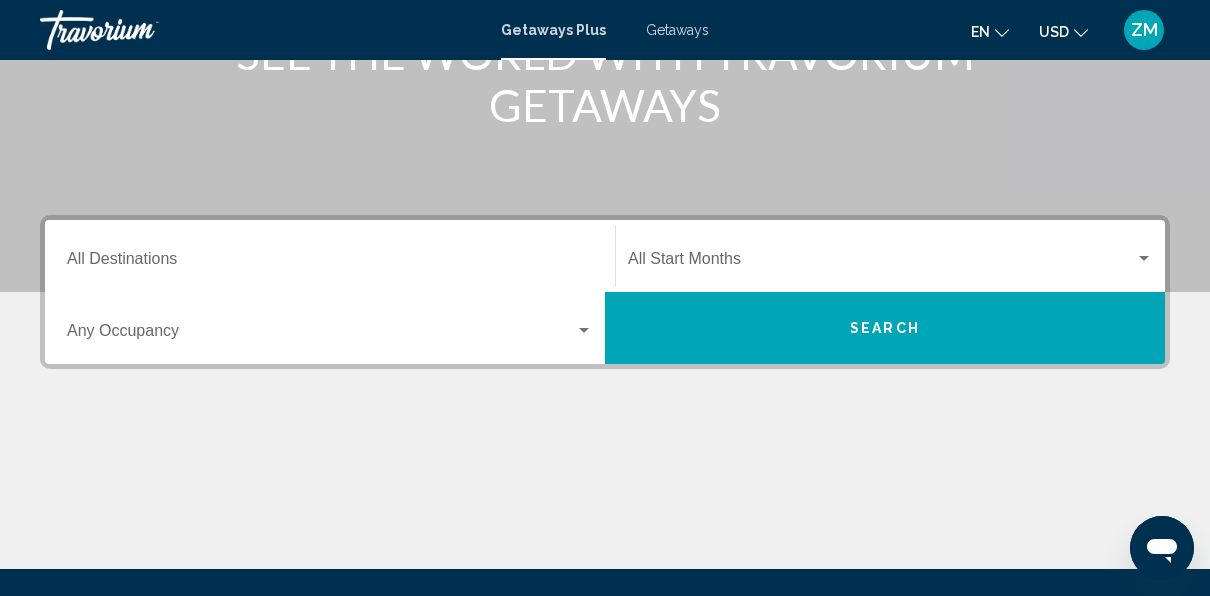 click on "Start Month All Start Months" 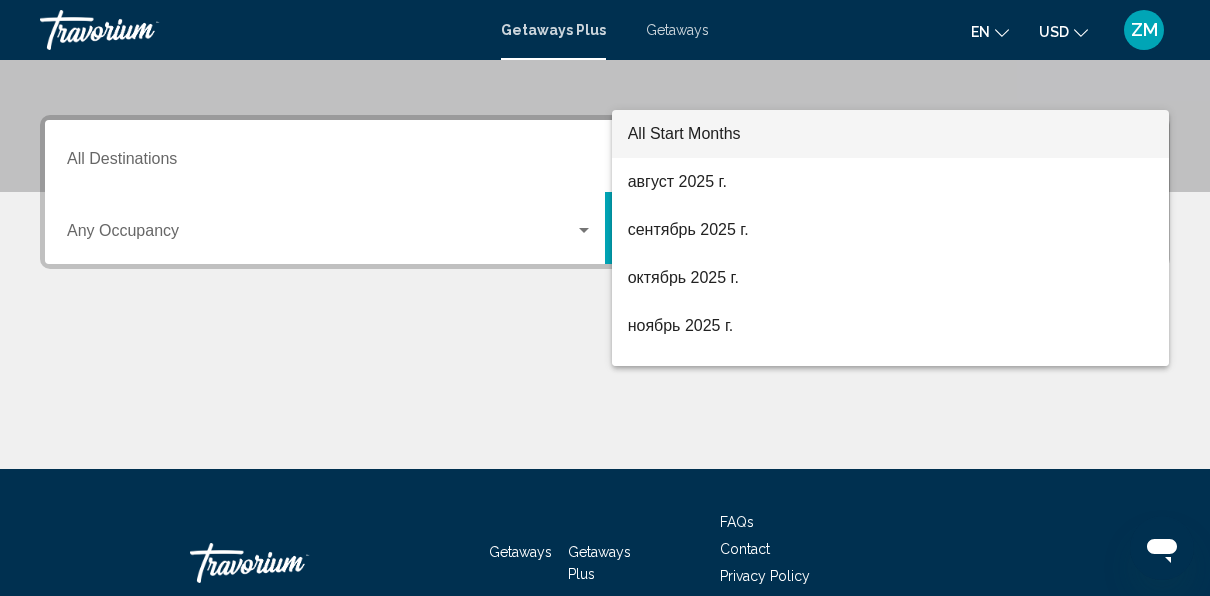 scroll, scrollTop: 458, scrollLeft: 0, axis: vertical 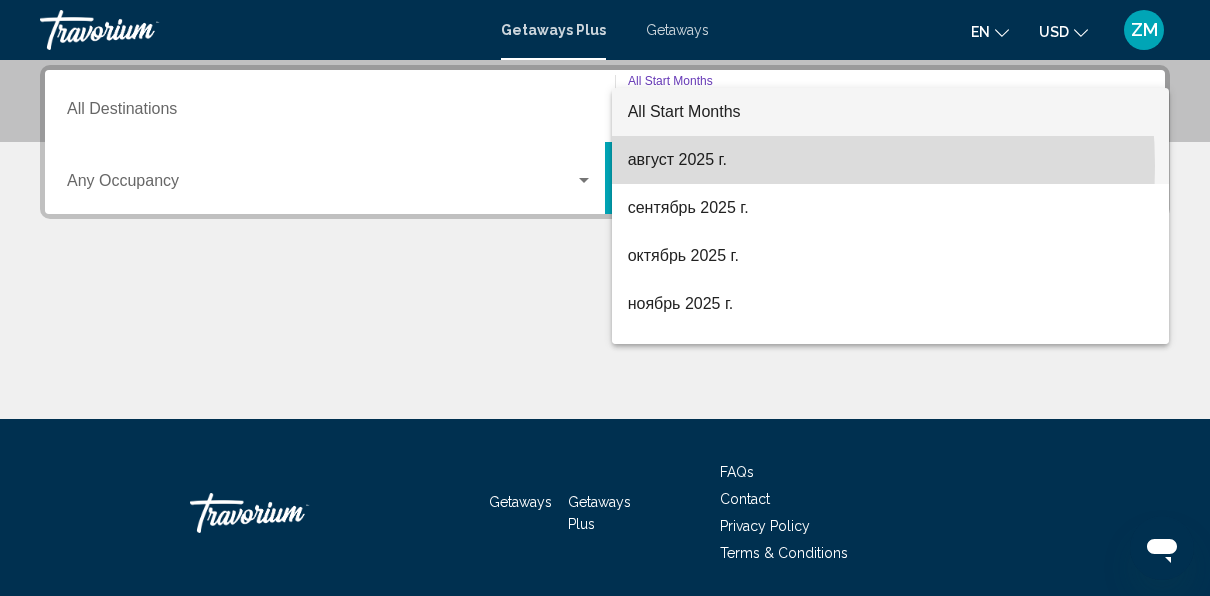 click on "август 2025 г." at bounding box center (891, 160) 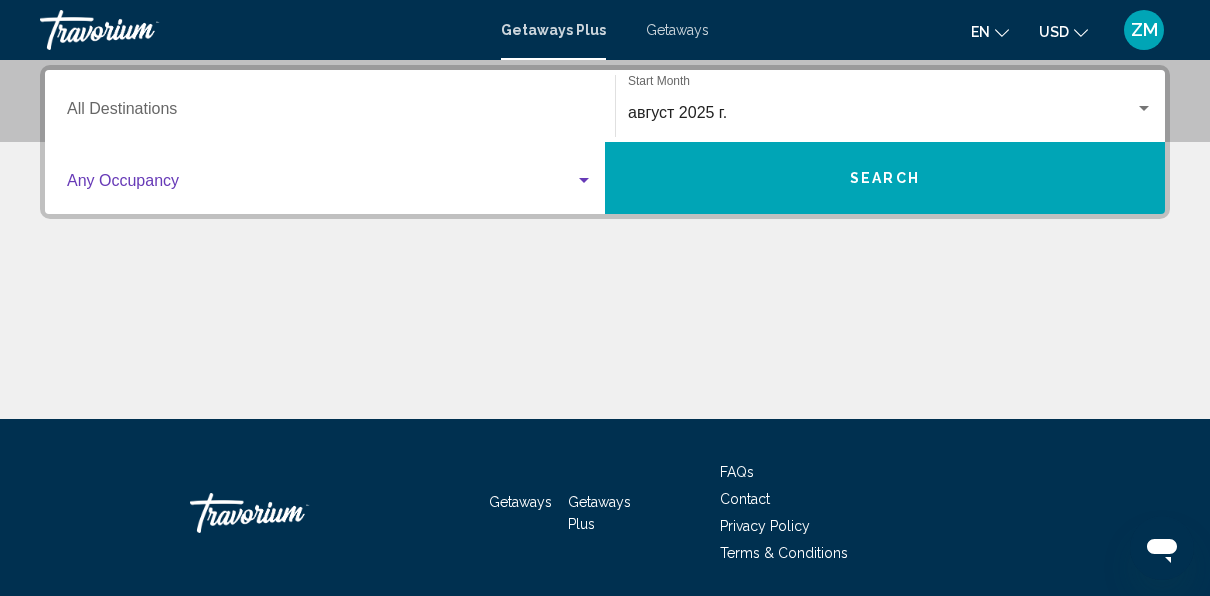 click at bounding box center [321, 185] 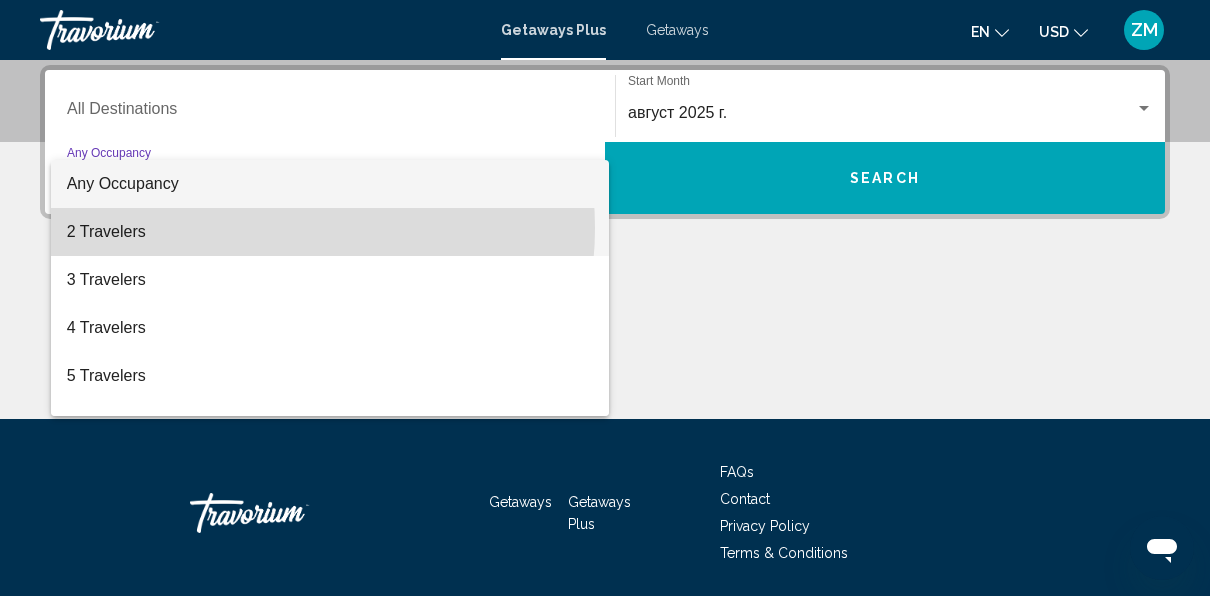 click on "2 Travelers" at bounding box center (330, 232) 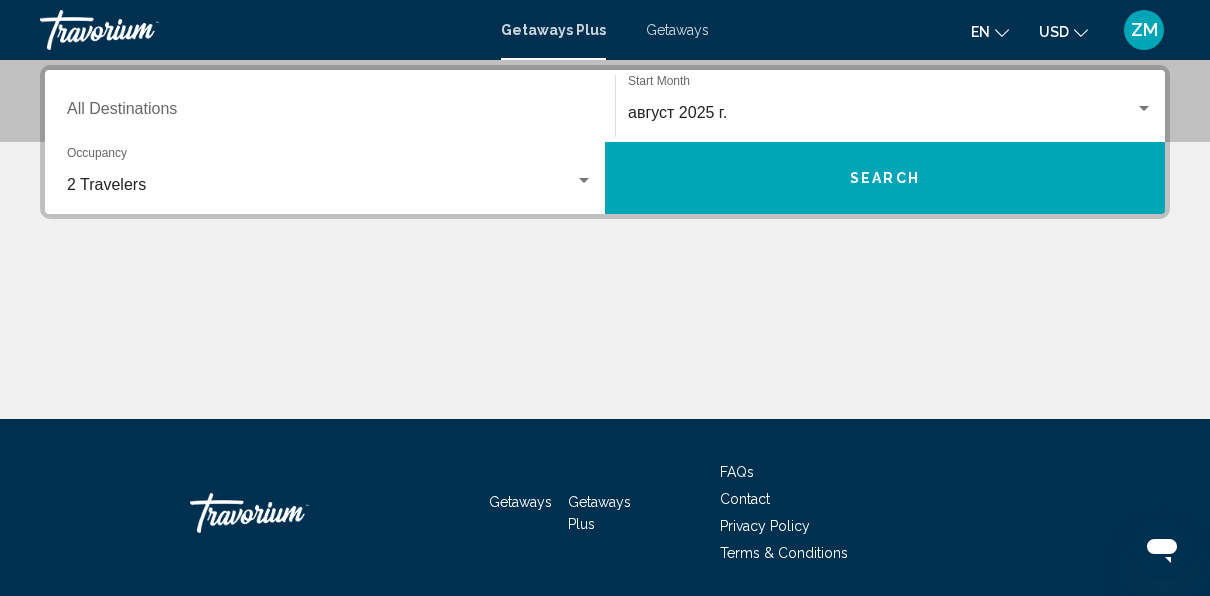 click on "Destination All Destinations" at bounding box center (330, 106) 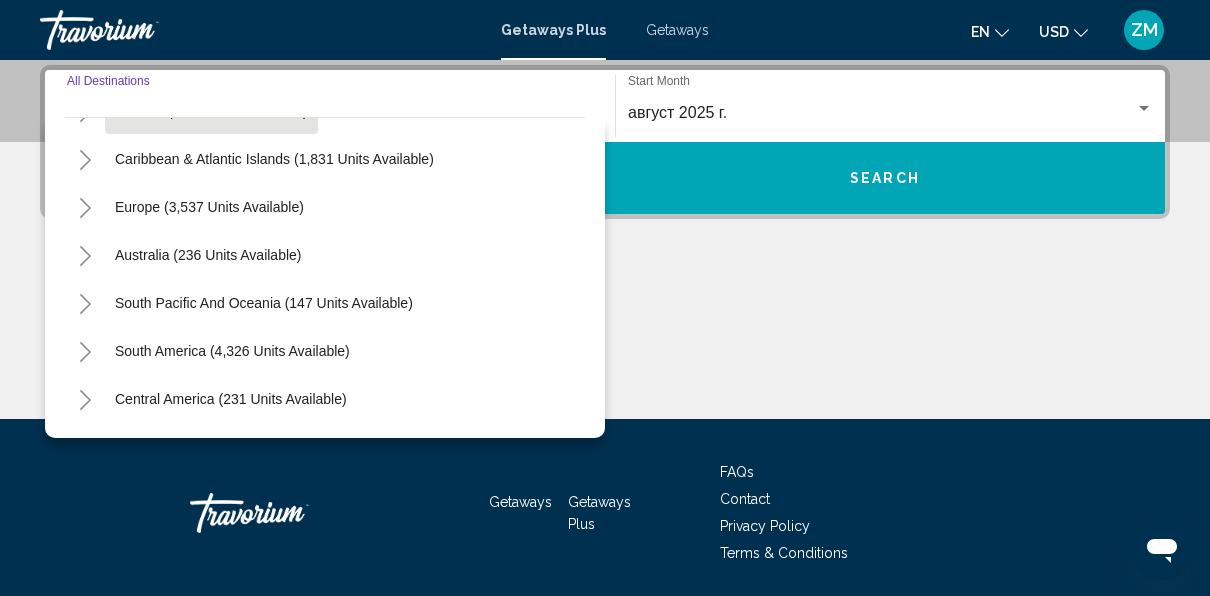 scroll, scrollTop: 186, scrollLeft: 0, axis: vertical 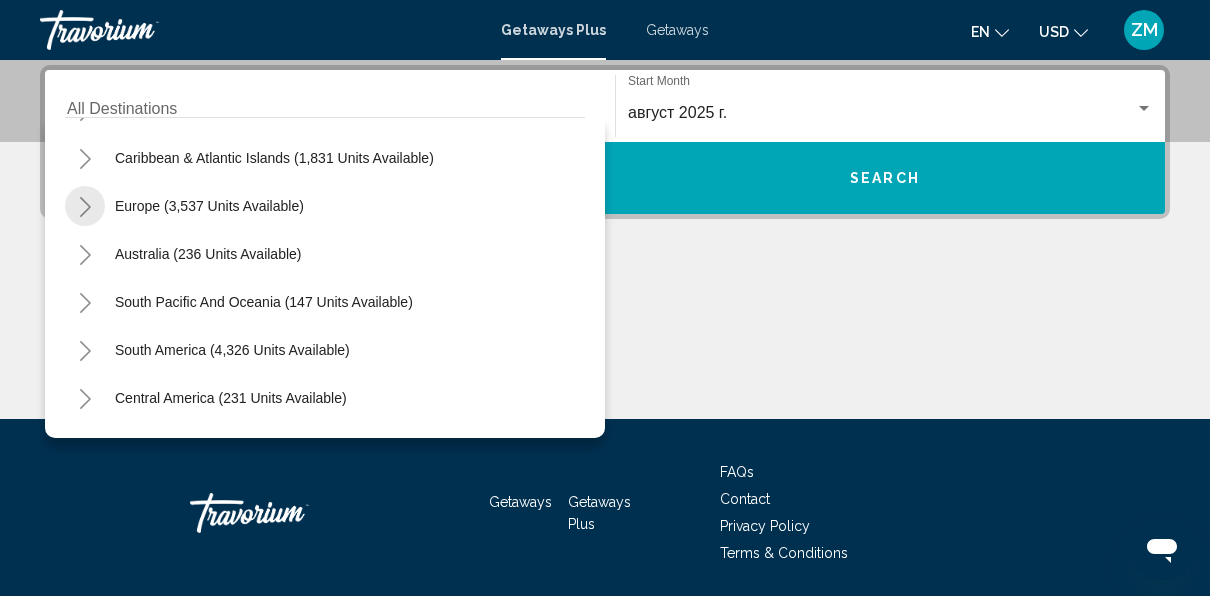 click 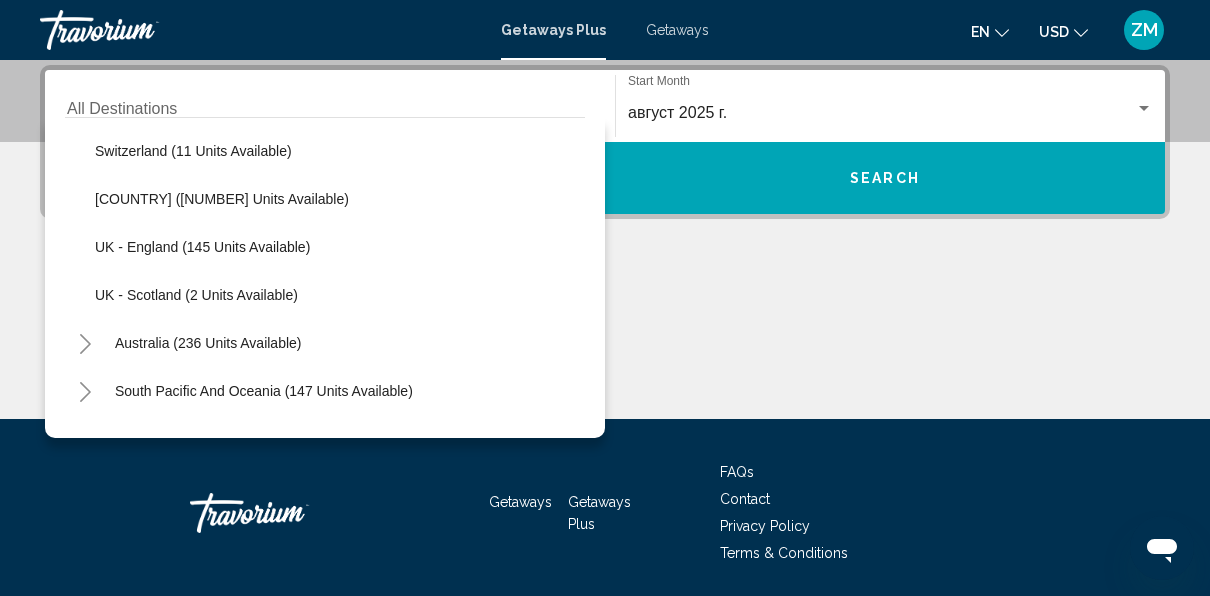 scroll, scrollTop: 912, scrollLeft: 0, axis: vertical 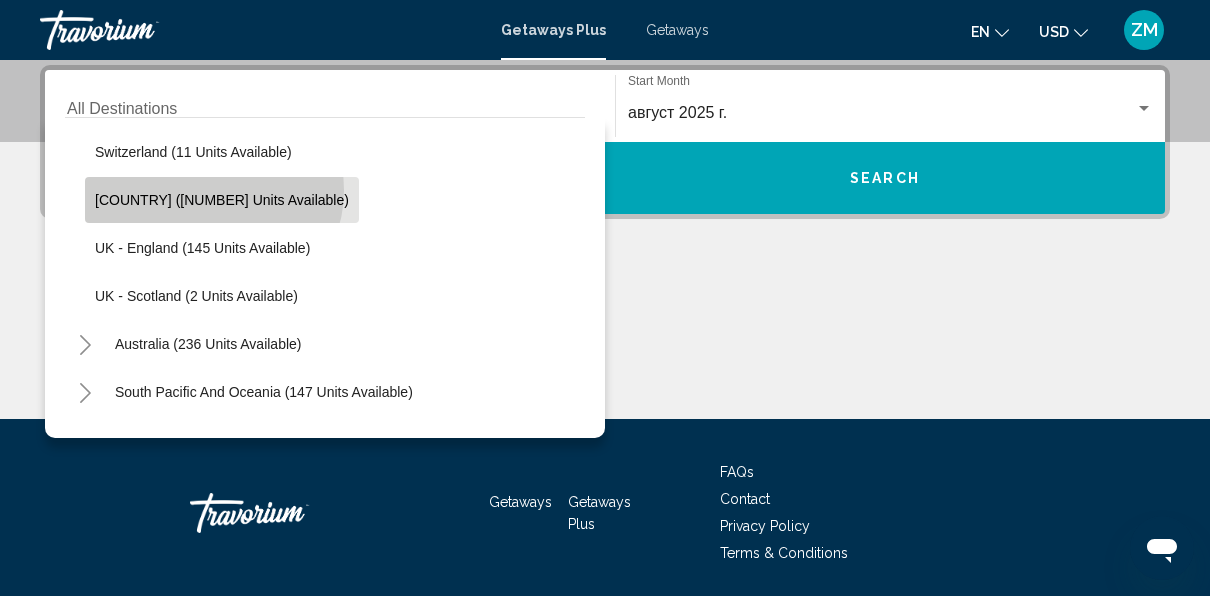 click on "Turkey (110 units available)" 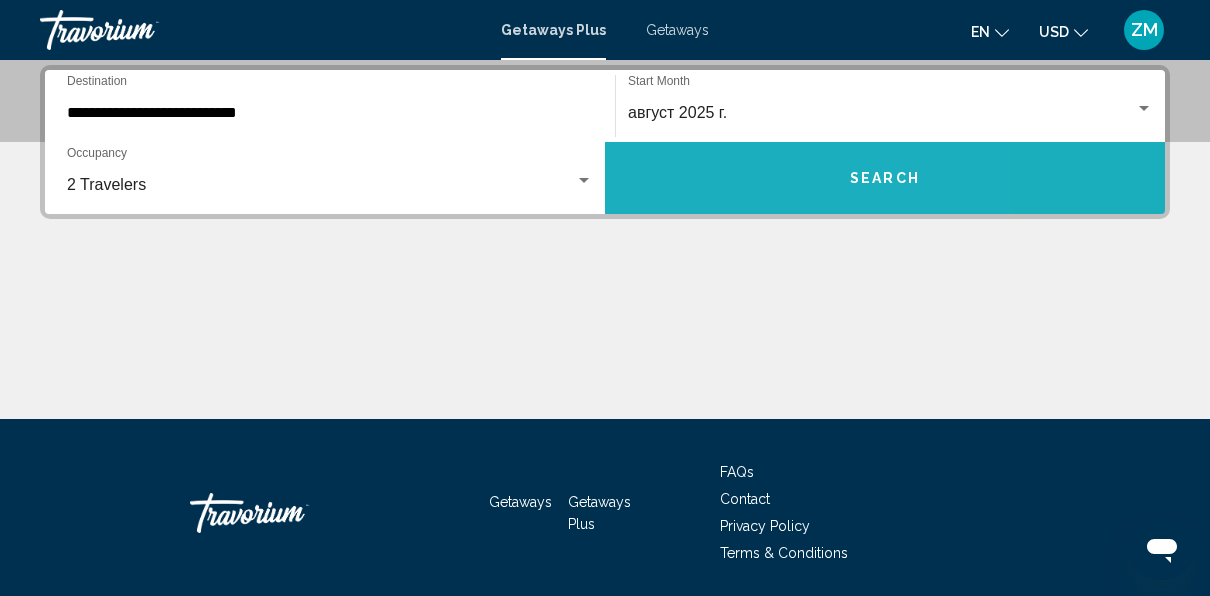 click on "Search" at bounding box center [885, 178] 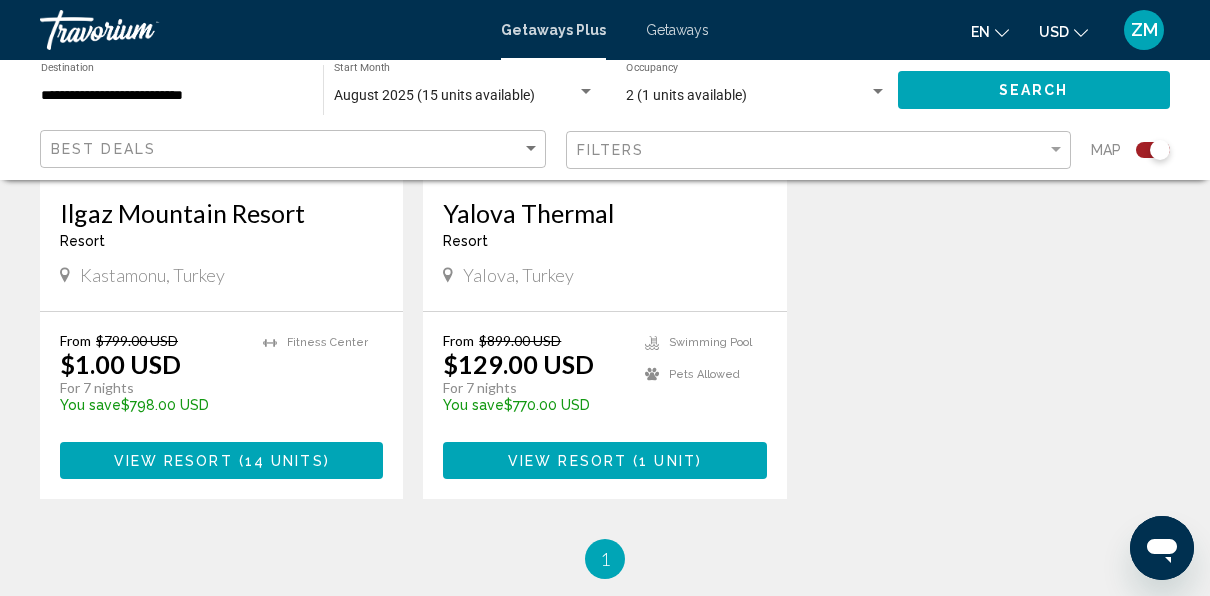 scroll, scrollTop: 1033, scrollLeft: 0, axis: vertical 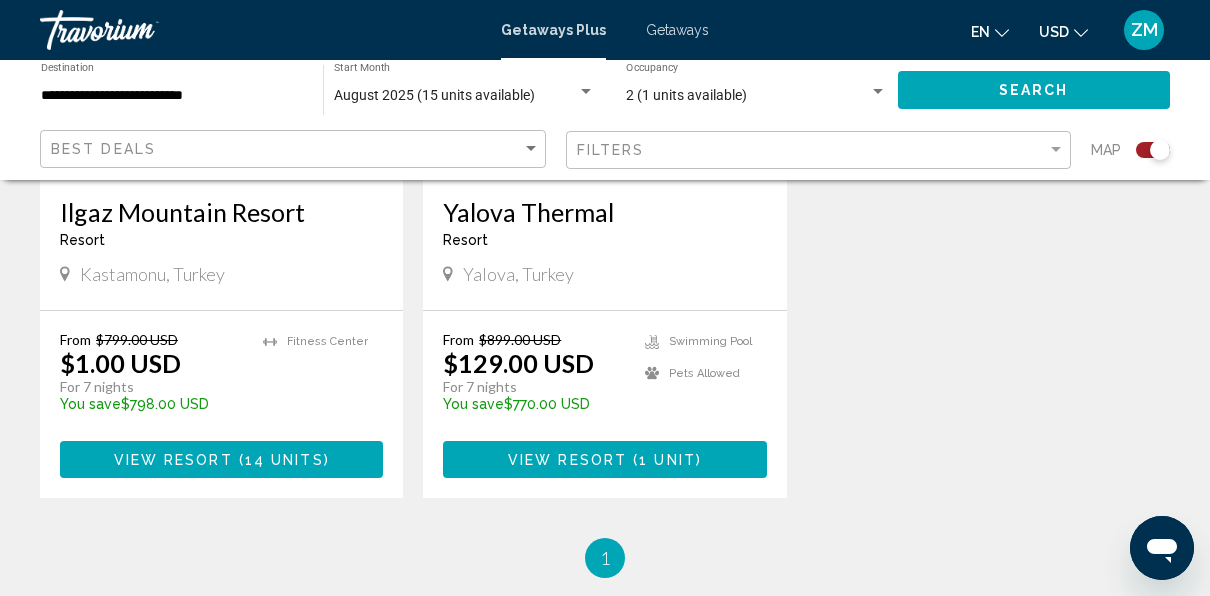 click on "Yalova Thermal" at bounding box center (604, 212) 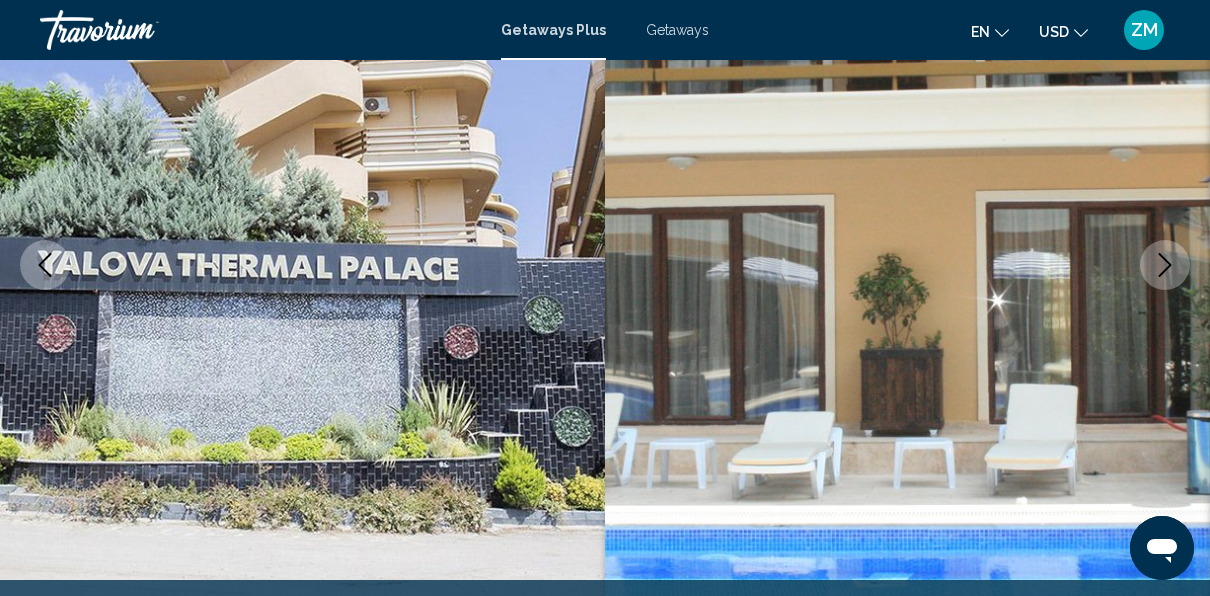 scroll, scrollTop: 269, scrollLeft: 0, axis: vertical 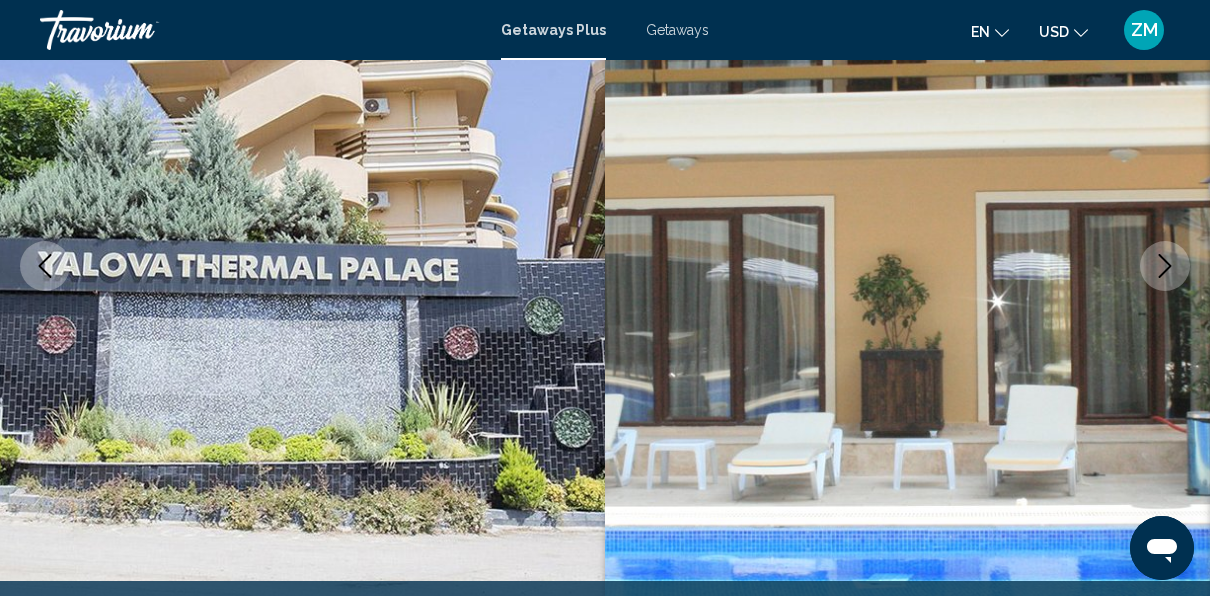 click 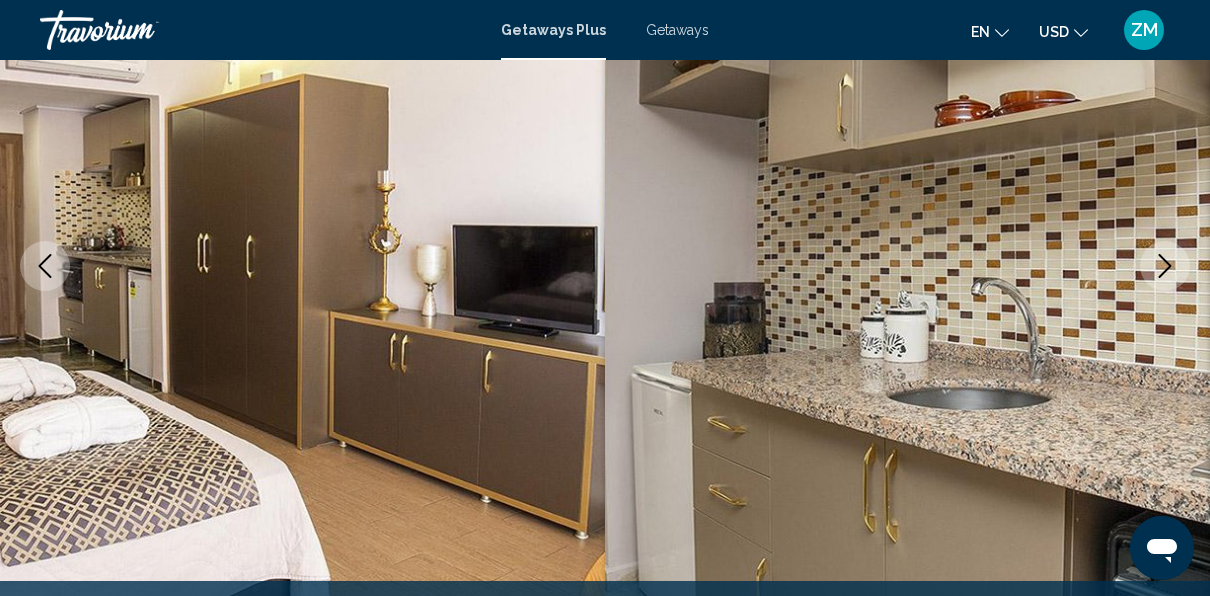 click 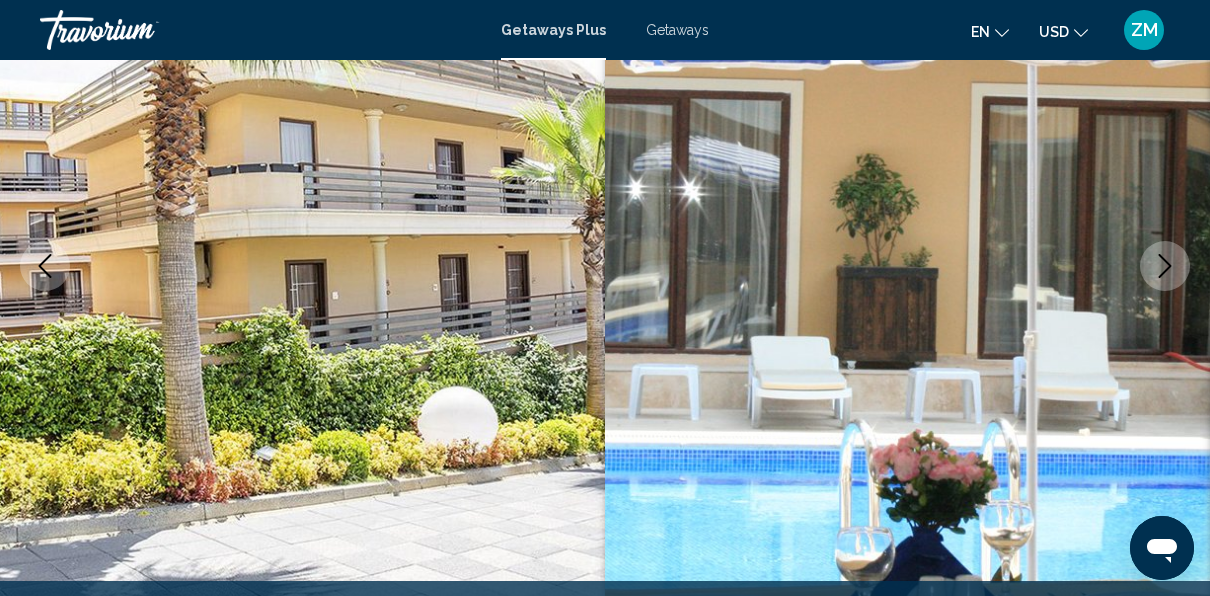 click 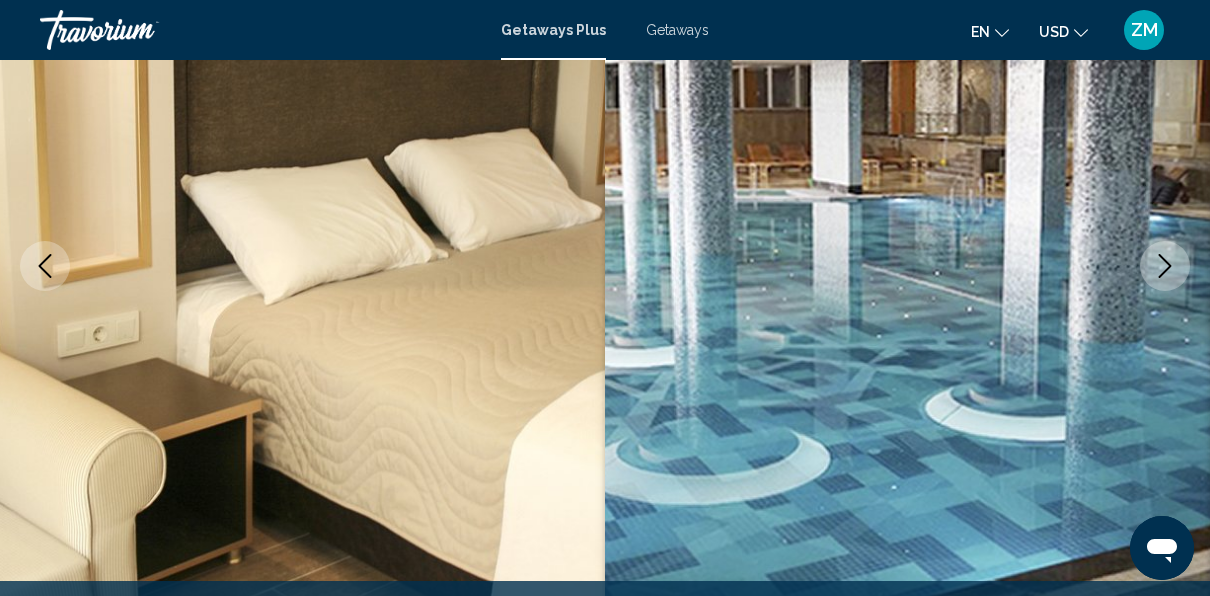 click 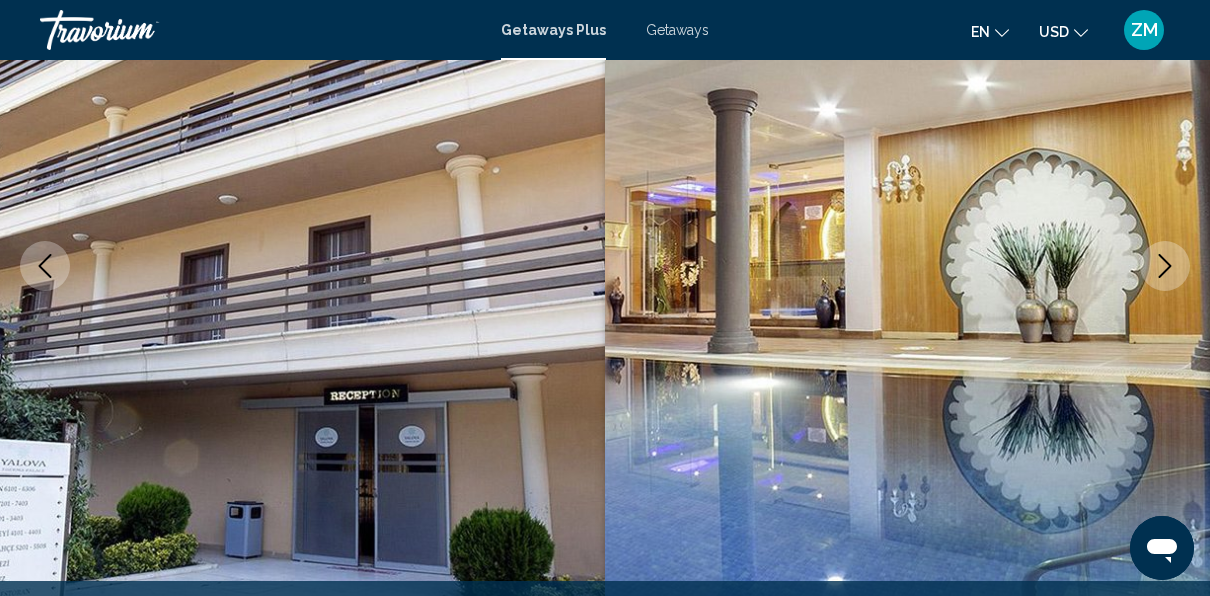 click 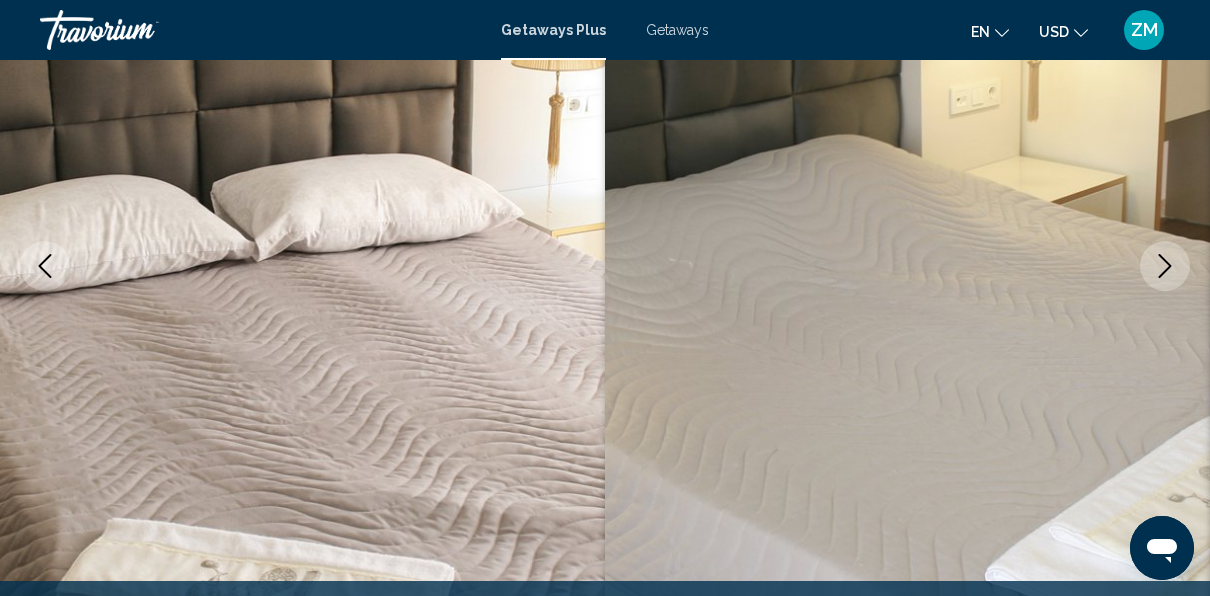 click 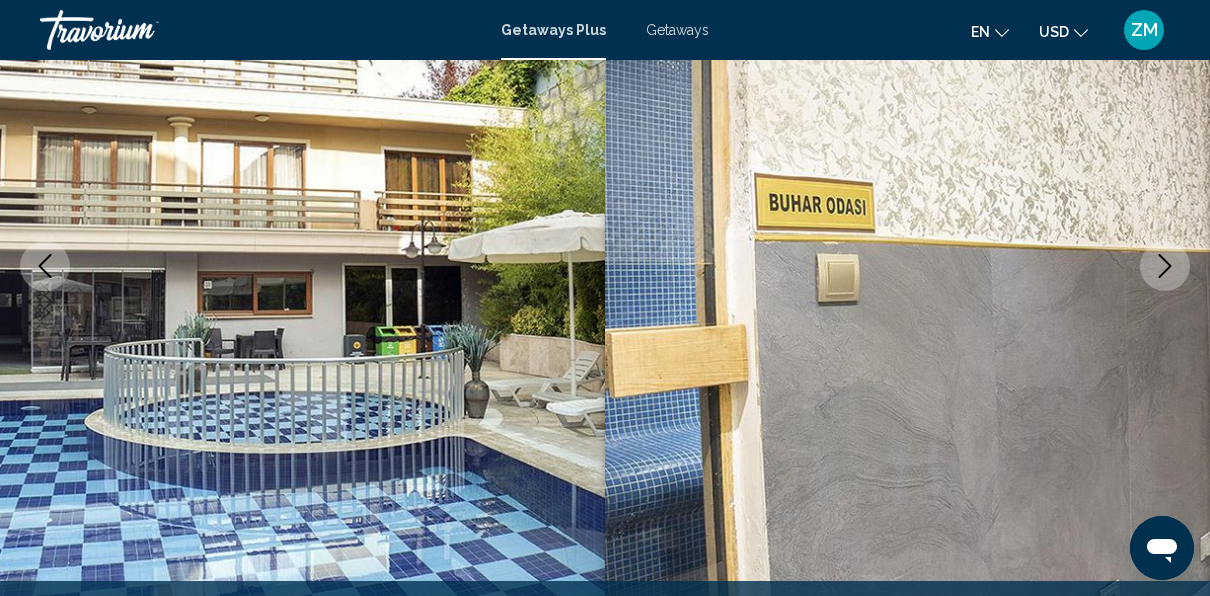 click 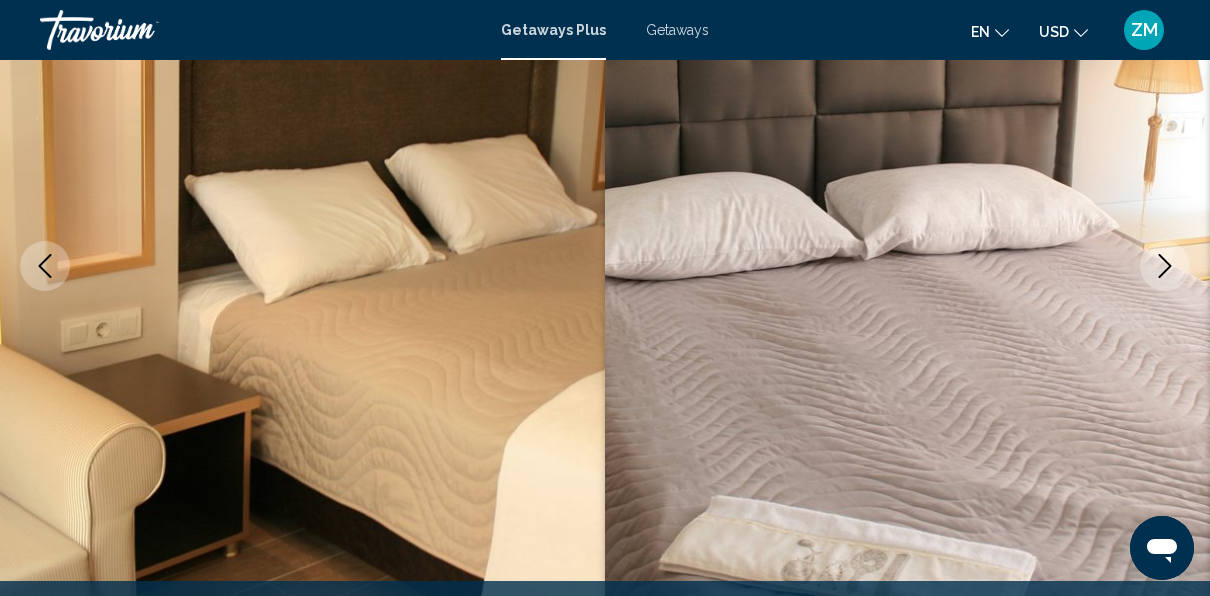 click 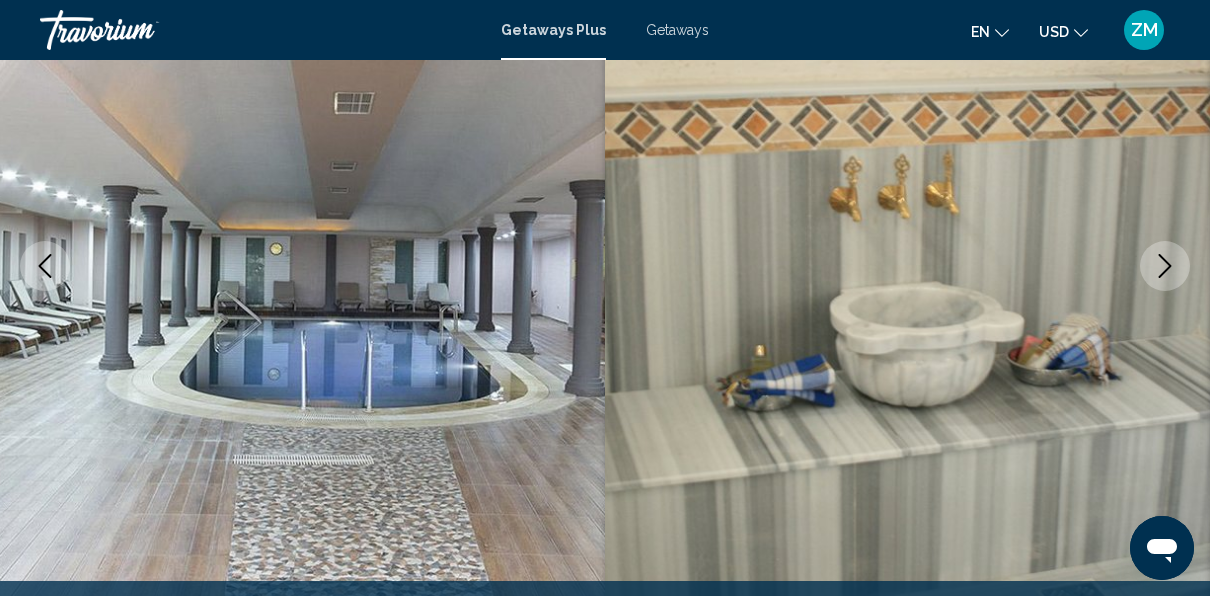 click 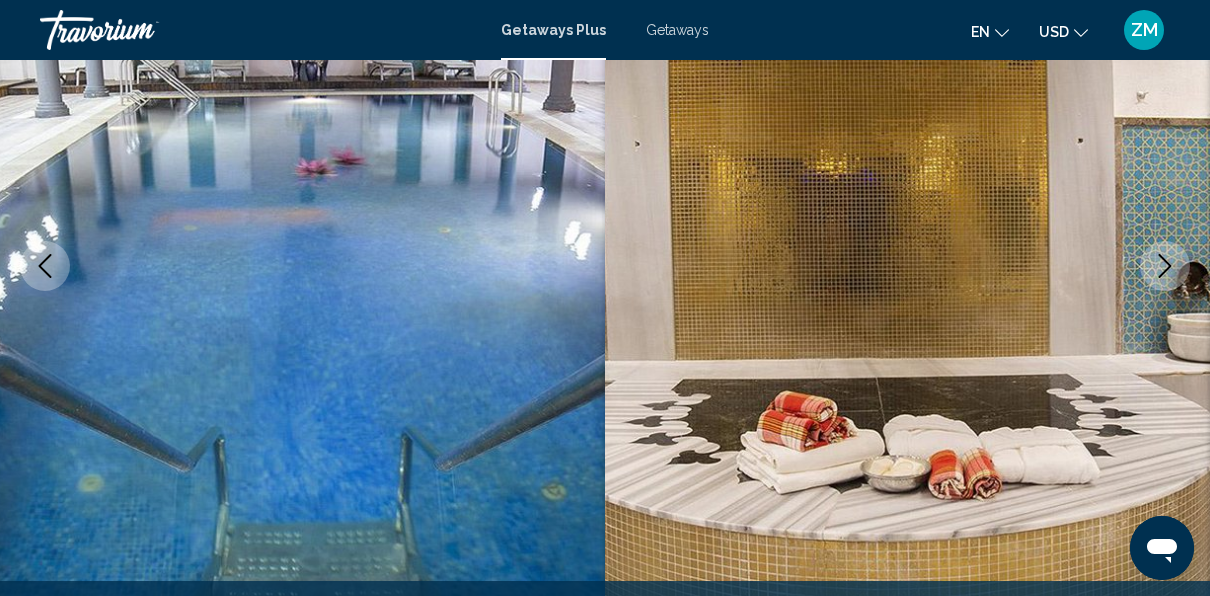click 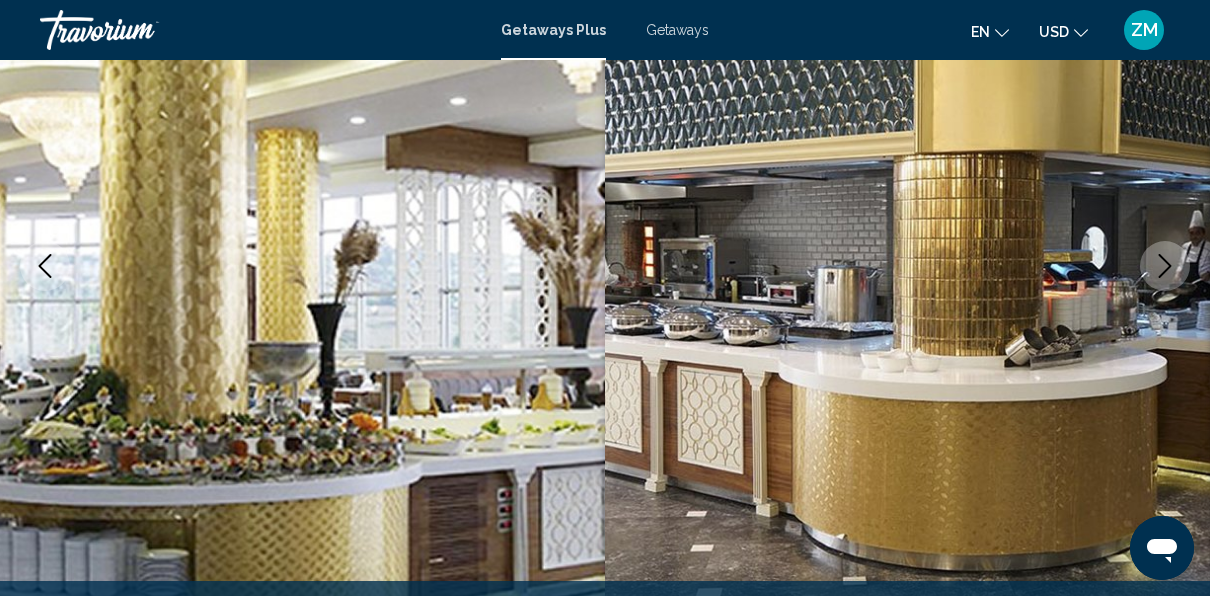 click at bounding box center [1165, 266] 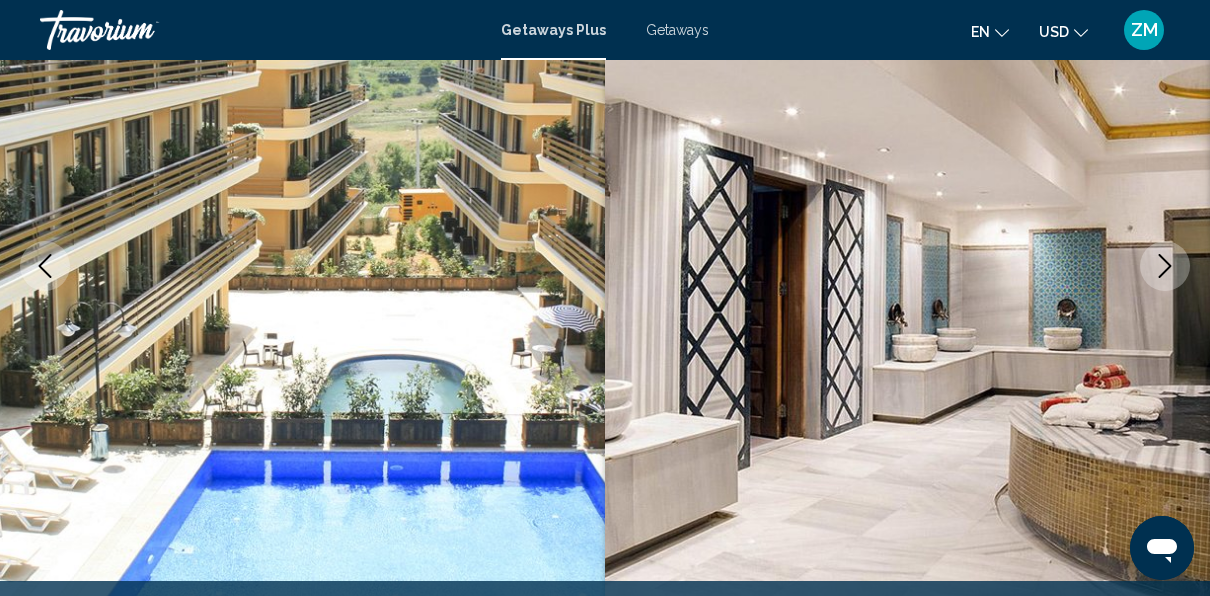 click at bounding box center (1165, 266) 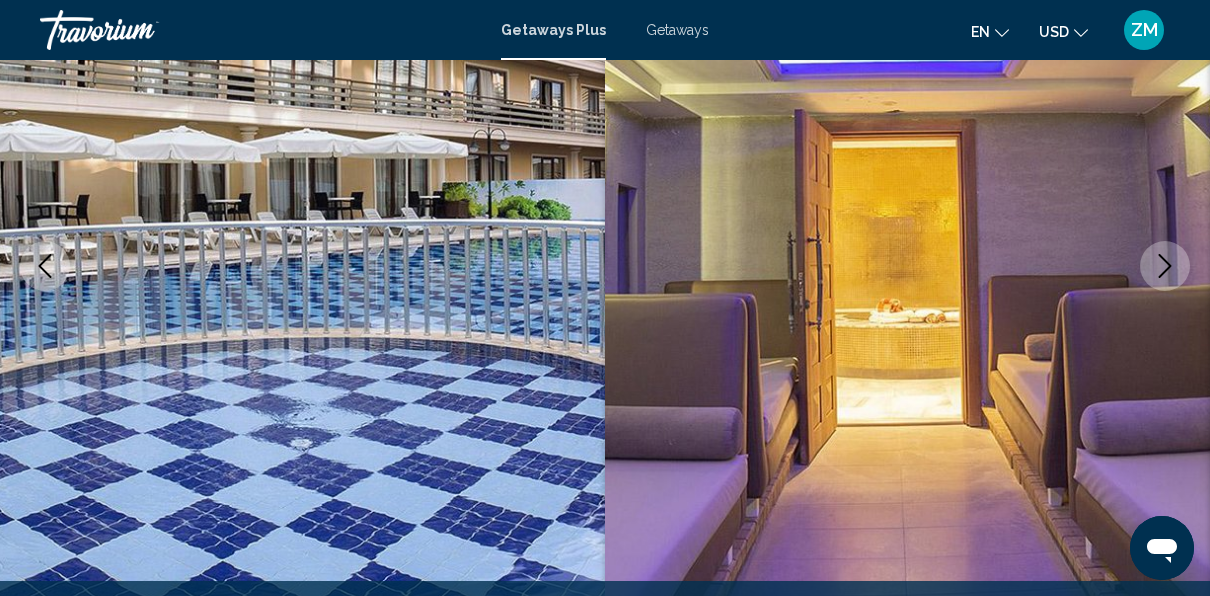 click 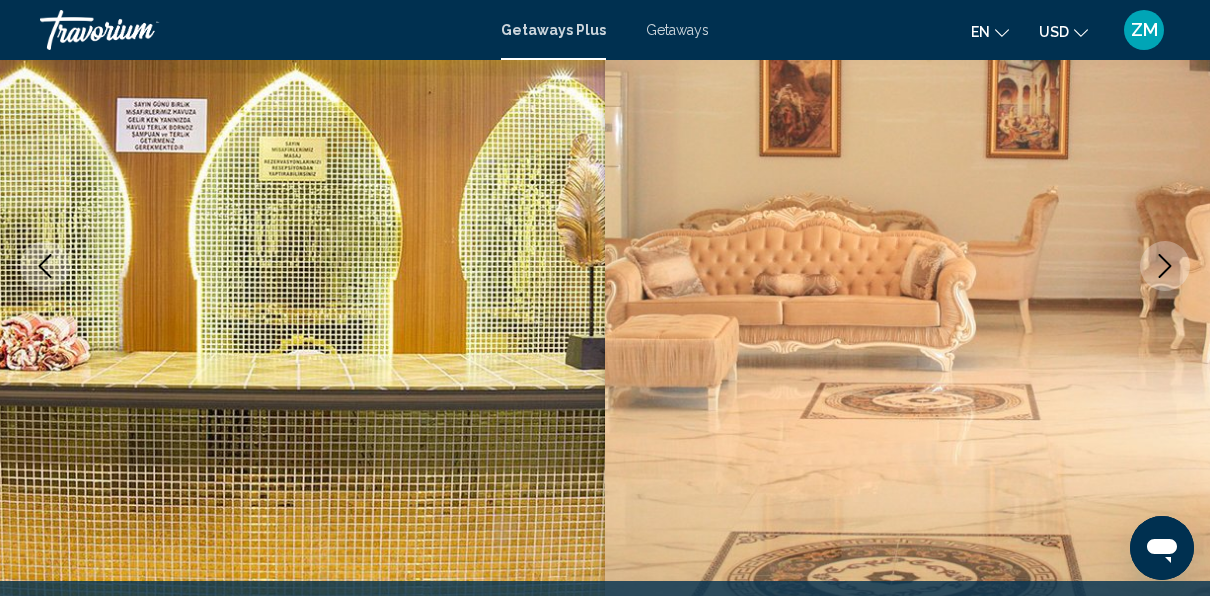 click 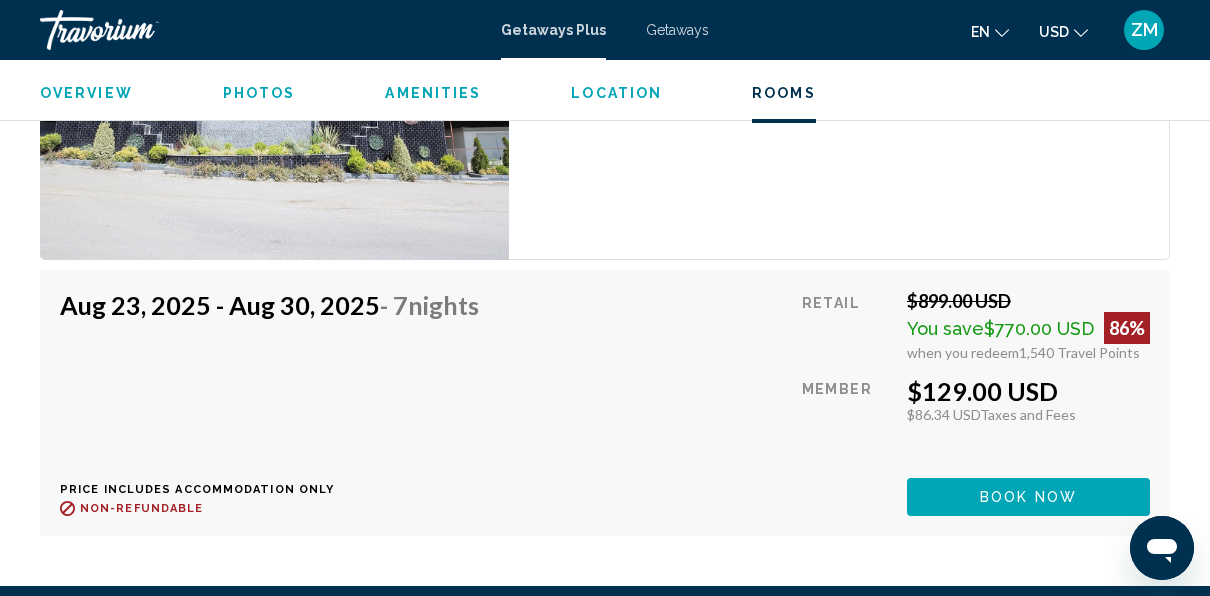 scroll, scrollTop: 3866, scrollLeft: 0, axis: vertical 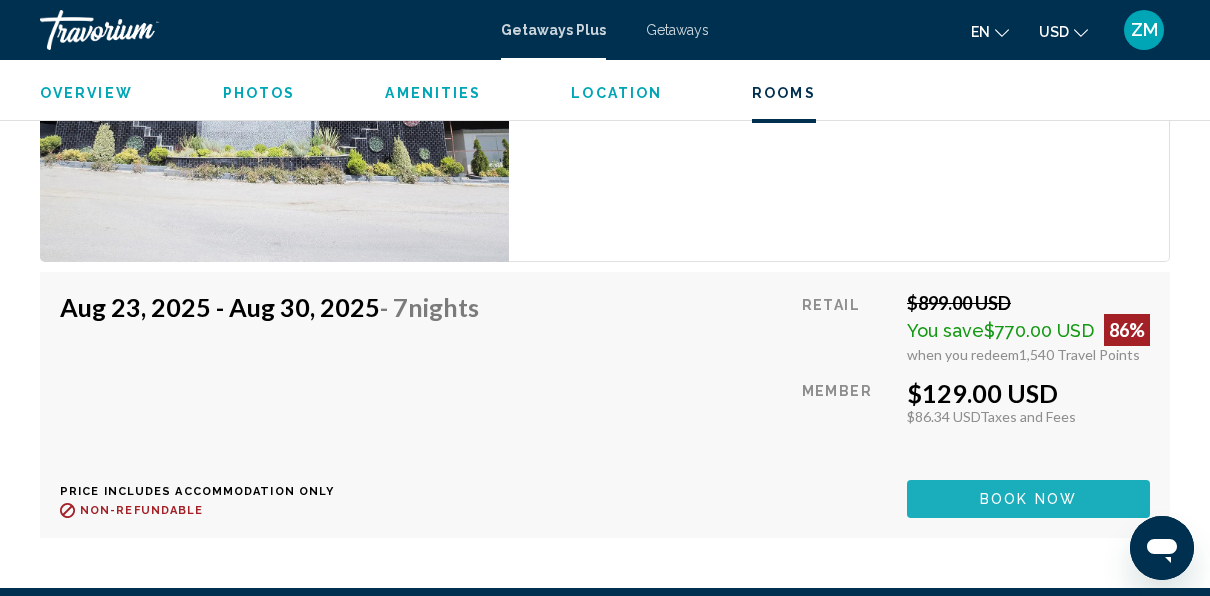 click on "Book now" at bounding box center [1028, 498] 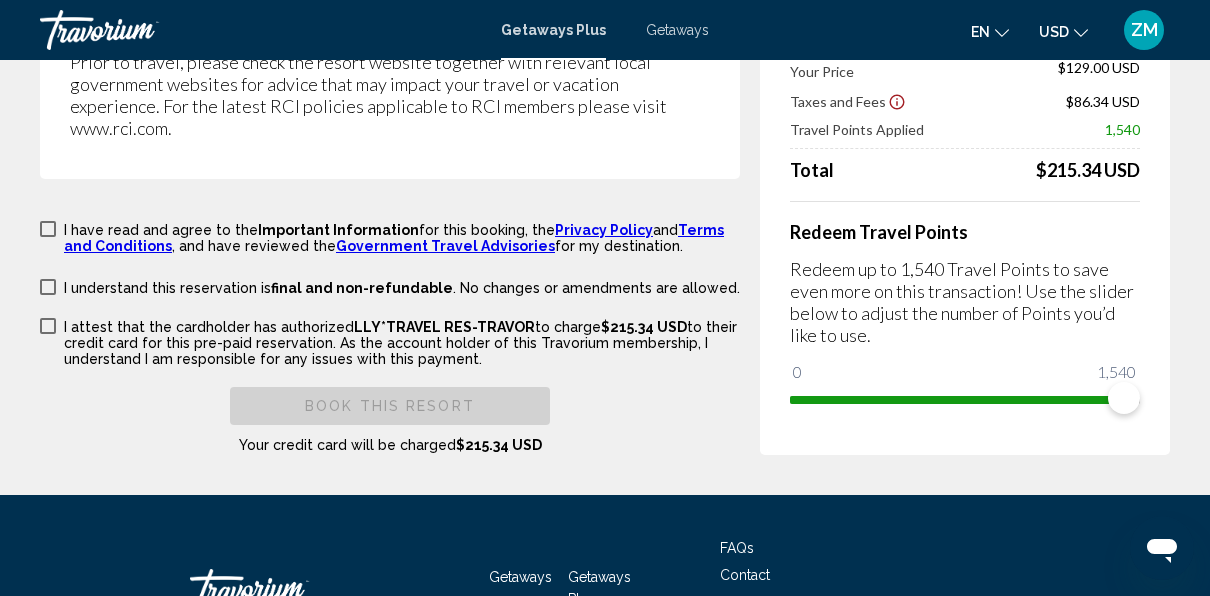 scroll, scrollTop: 3829, scrollLeft: 0, axis: vertical 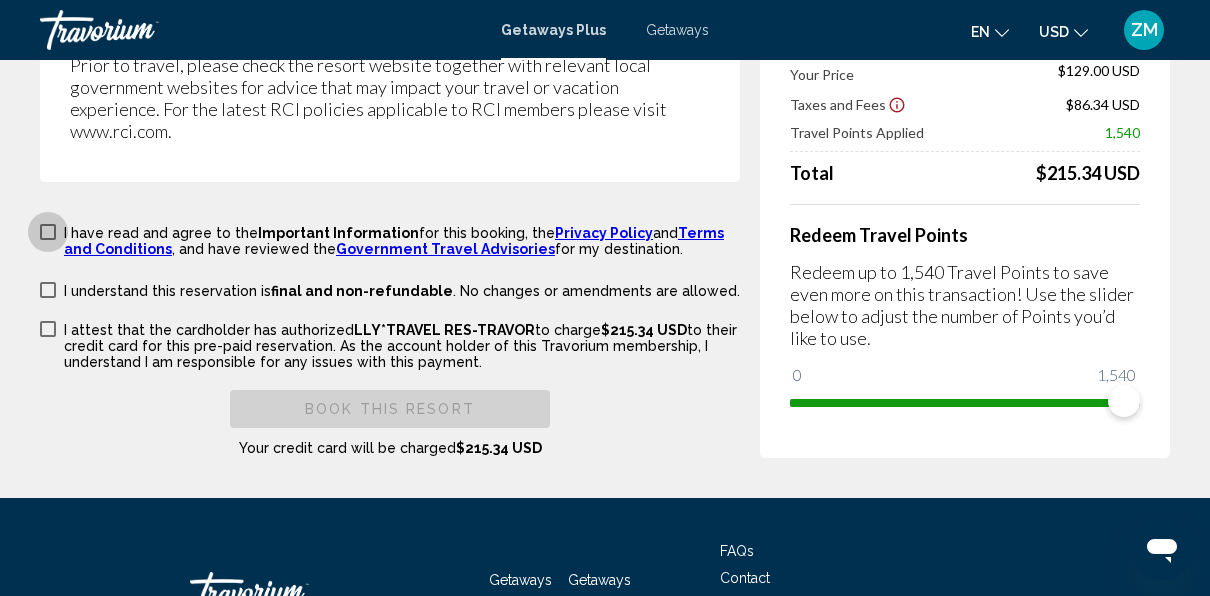 click at bounding box center (48, 232) 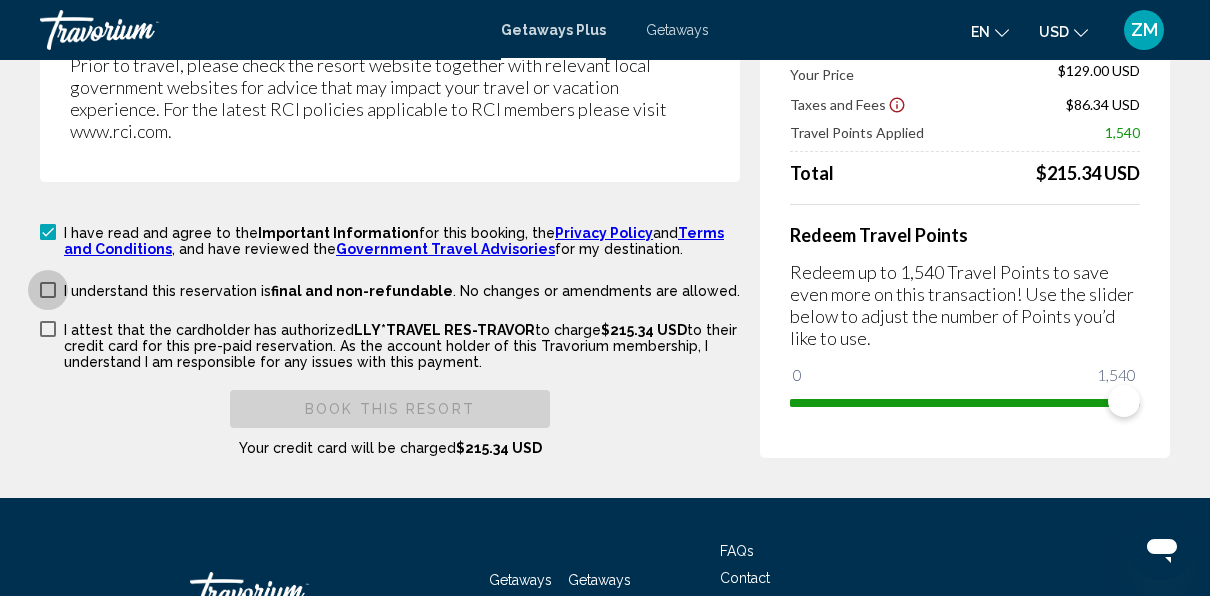 click at bounding box center (48, 290) 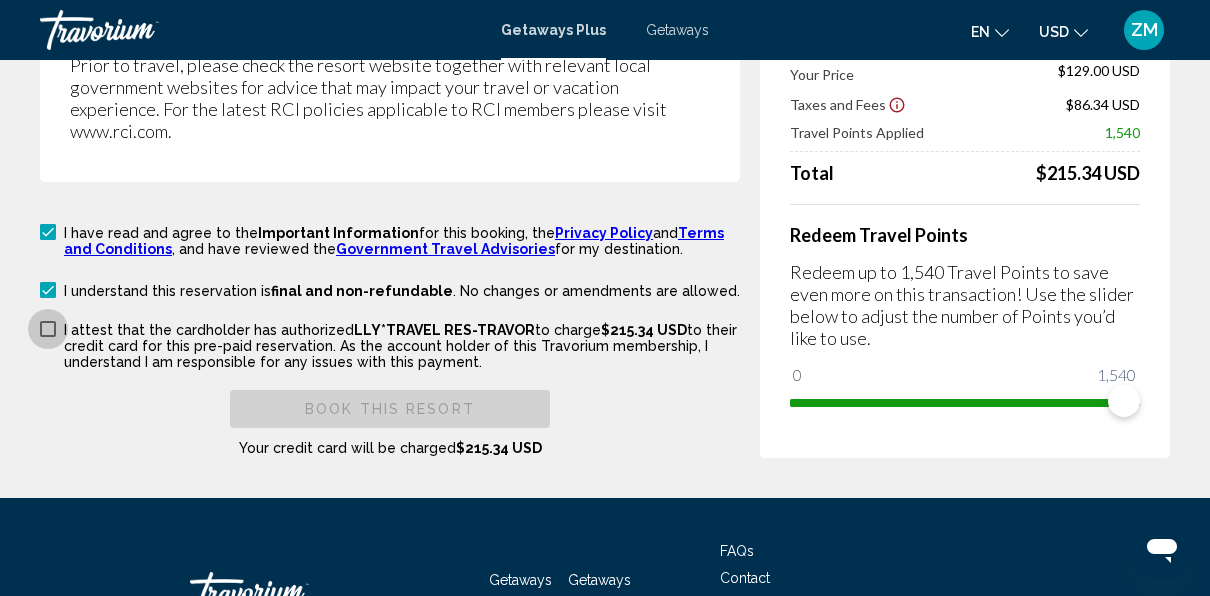 click at bounding box center (48, 329) 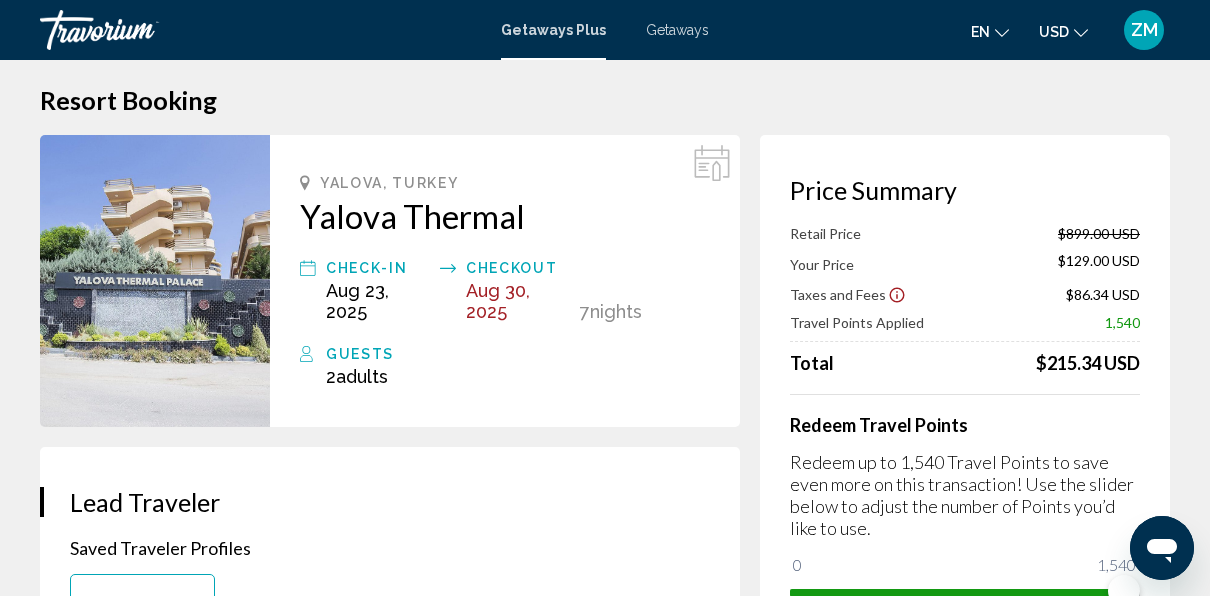 scroll, scrollTop: 16, scrollLeft: 0, axis: vertical 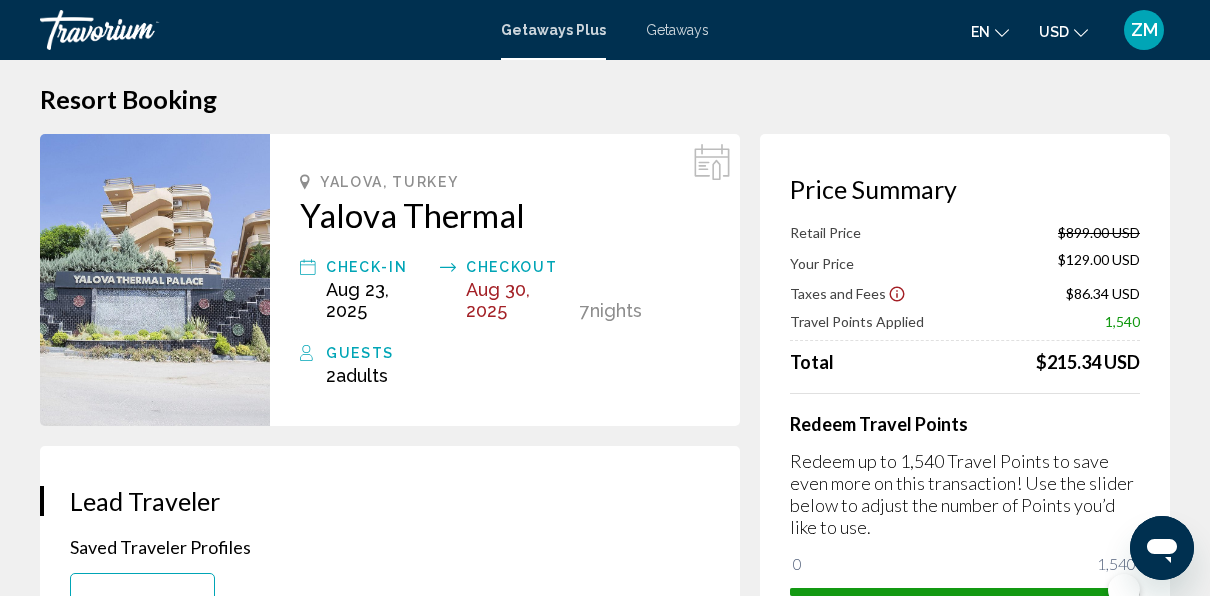 click on "**********" at bounding box center (400, 2202) 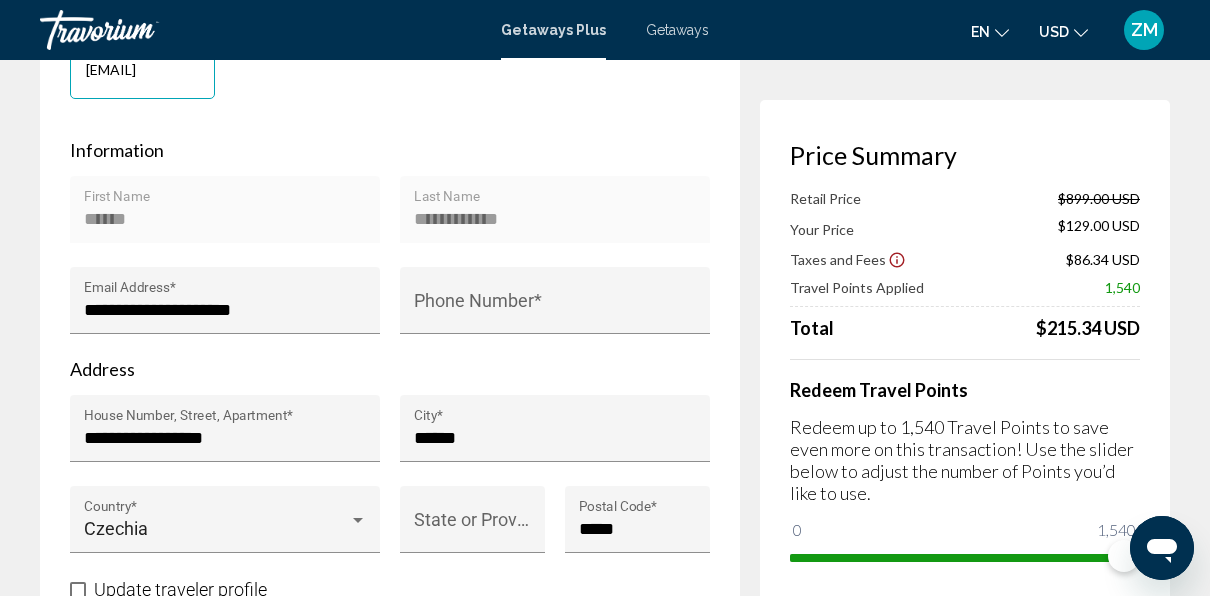 scroll, scrollTop: 603, scrollLeft: 0, axis: vertical 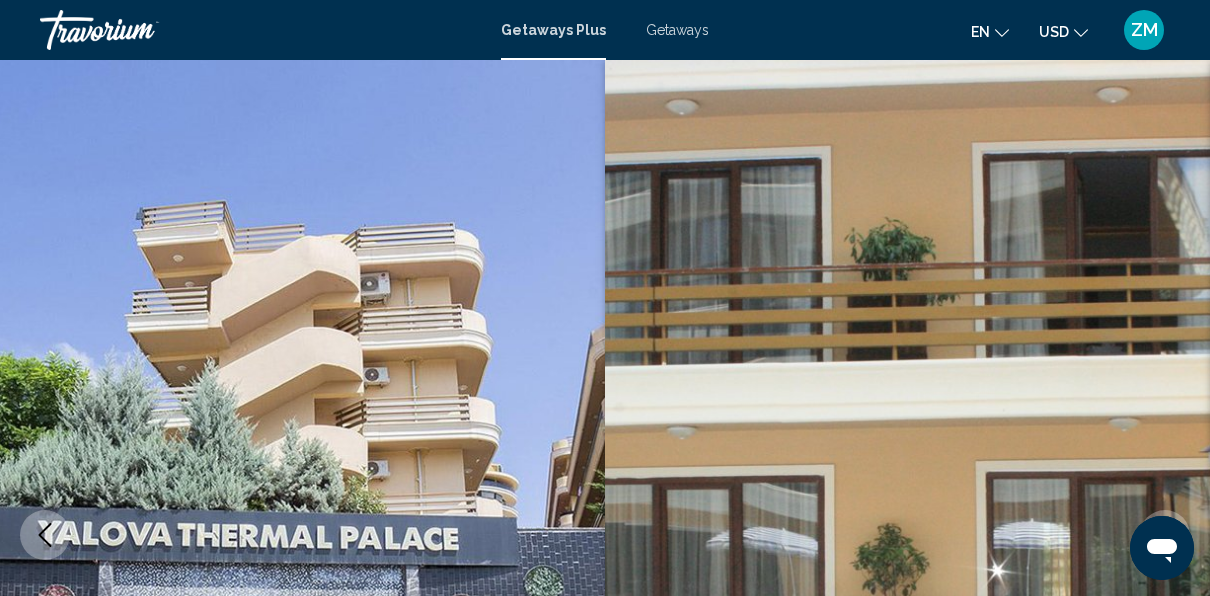 click on "Getaways" at bounding box center [677, 30] 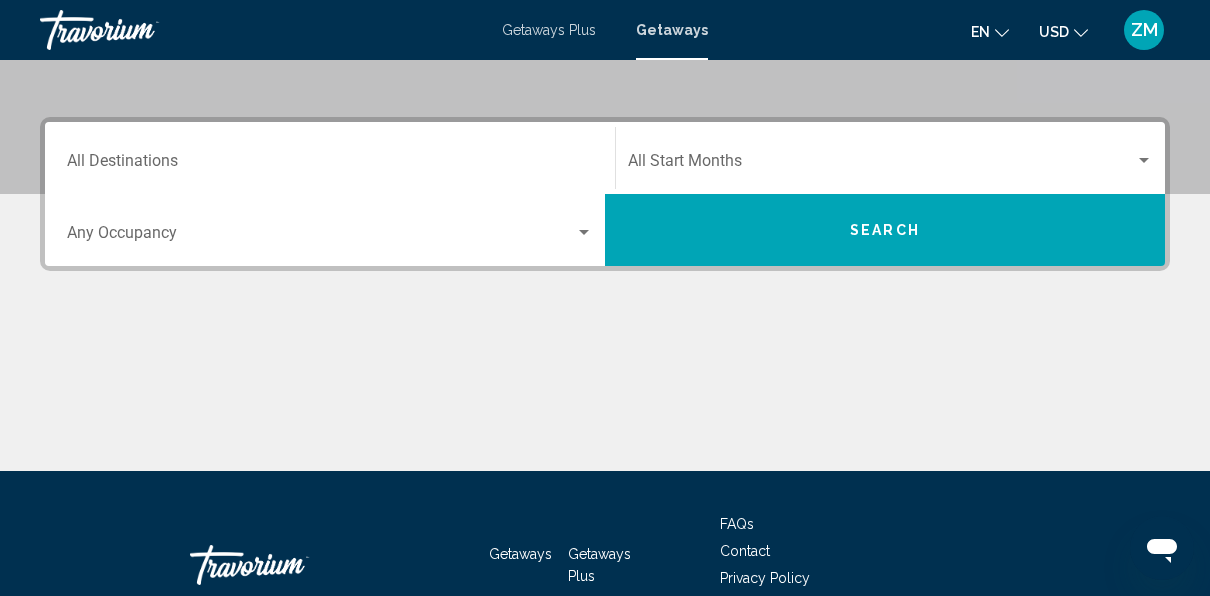 scroll, scrollTop: 404, scrollLeft: 0, axis: vertical 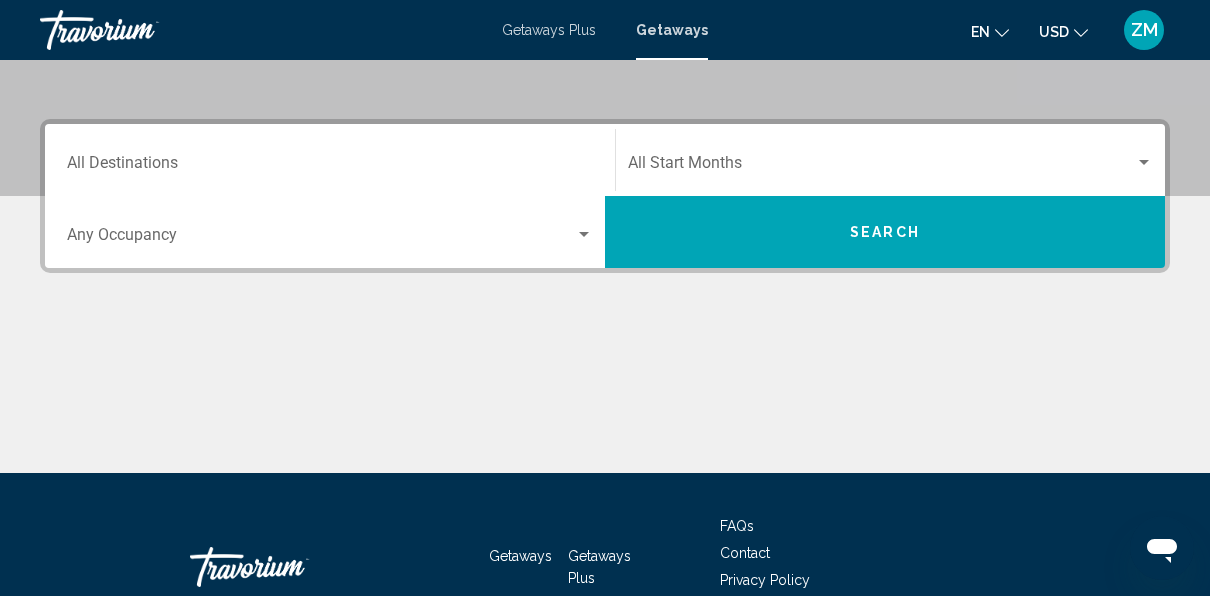 click on "Start Month All Start Months" 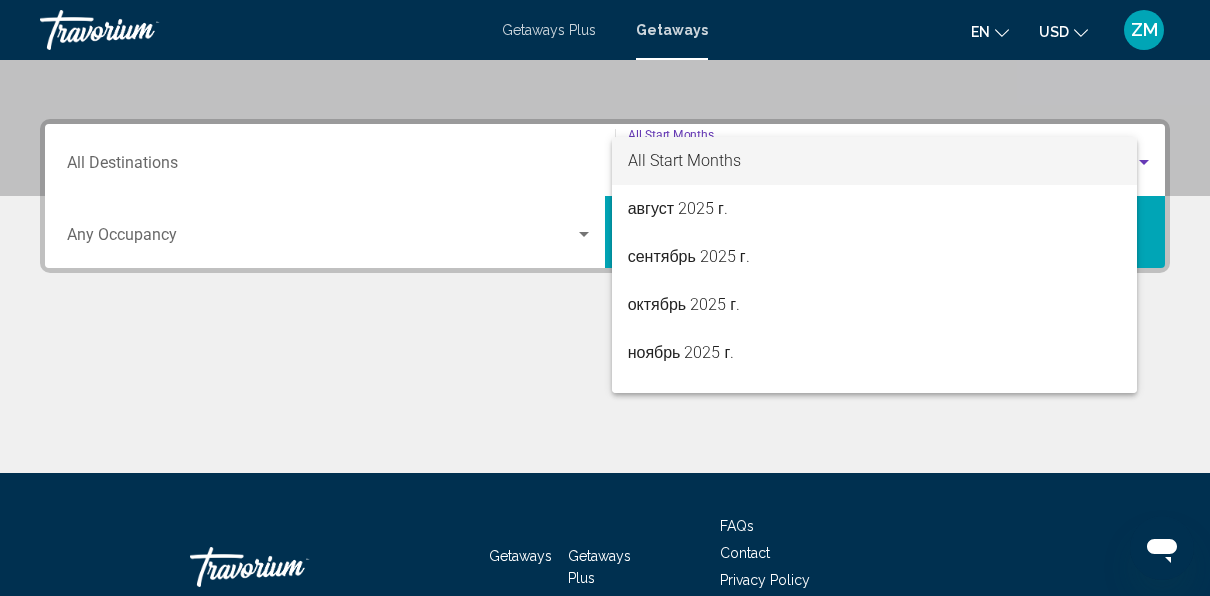 scroll, scrollTop: 458, scrollLeft: 0, axis: vertical 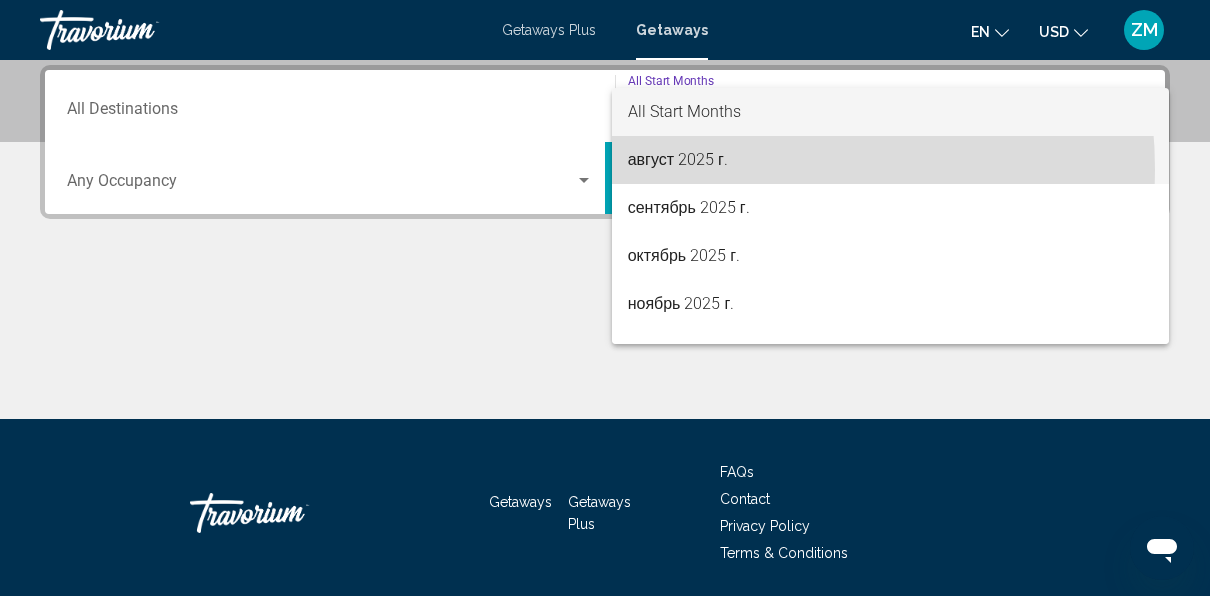 click on "август 2025 г." at bounding box center (891, 160) 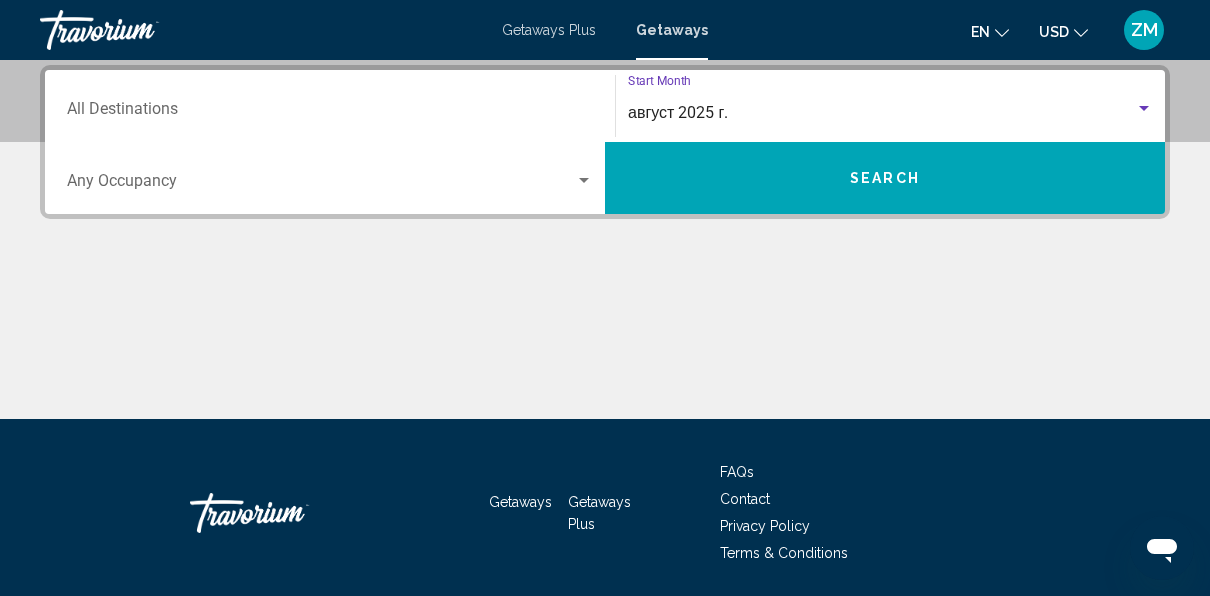 click on "Occupancy Any Occupancy" at bounding box center (330, 178) 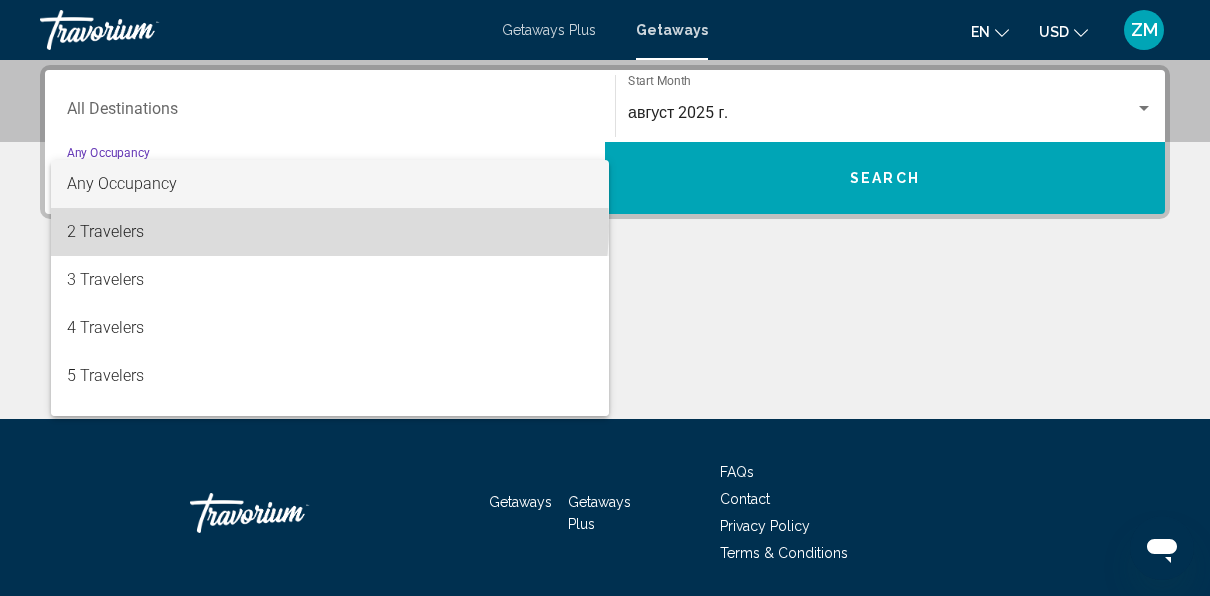 click on "2 Travelers" at bounding box center [330, 232] 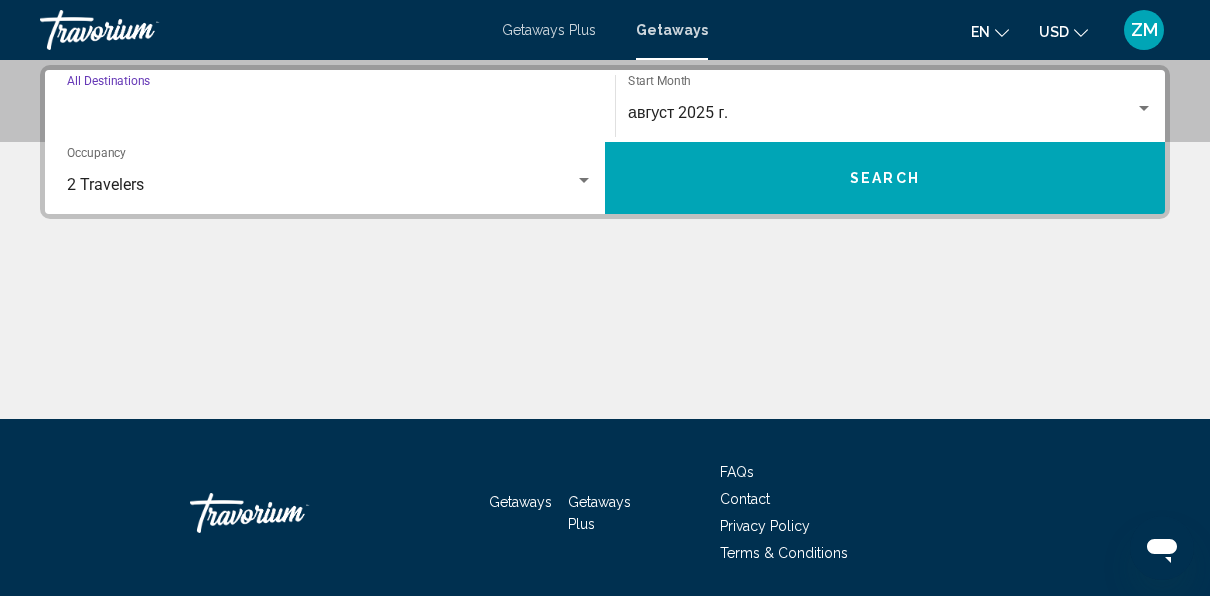 click on "Destination All Destinations" at bounding box center [330, 113] 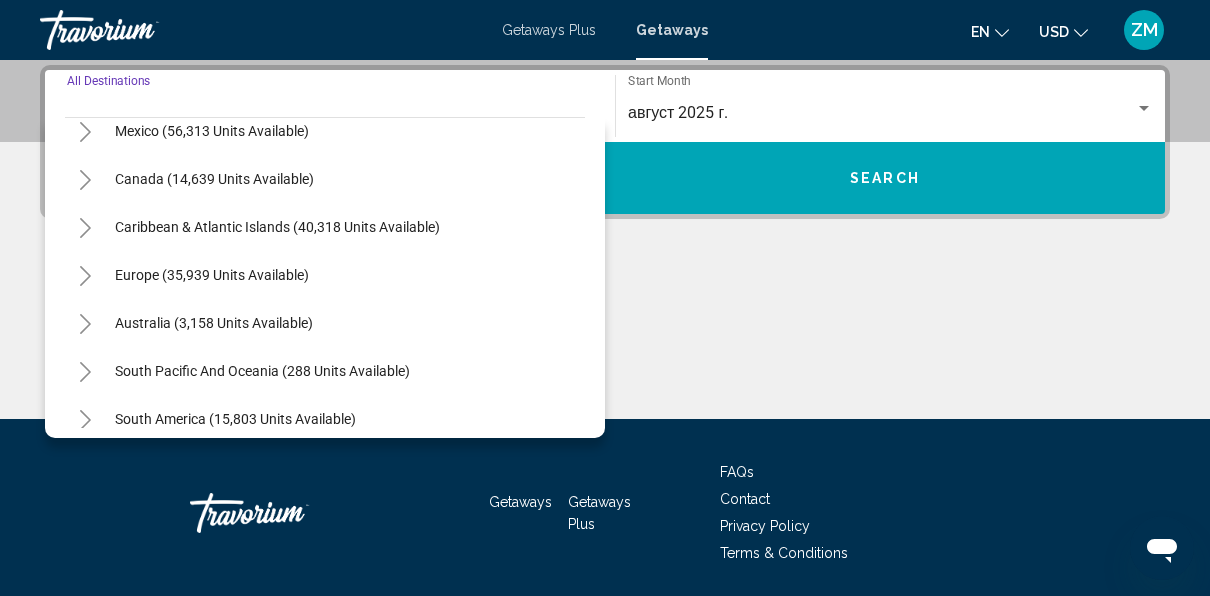 scroll, scrollTop: 118, scrollLeft: 0, axis: vertical 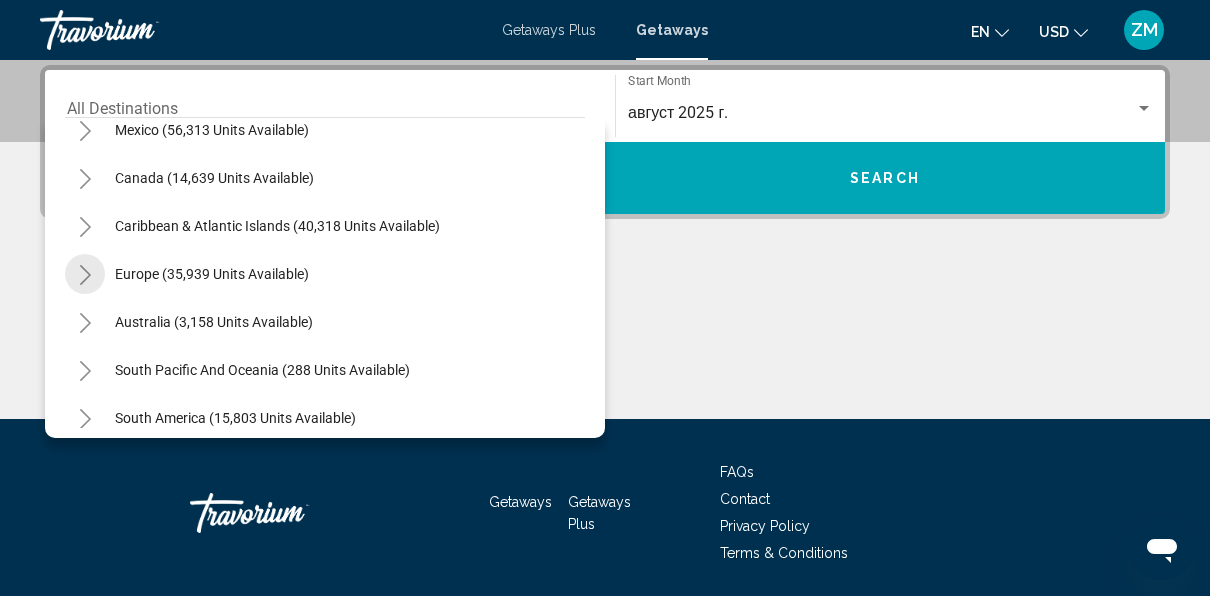 click 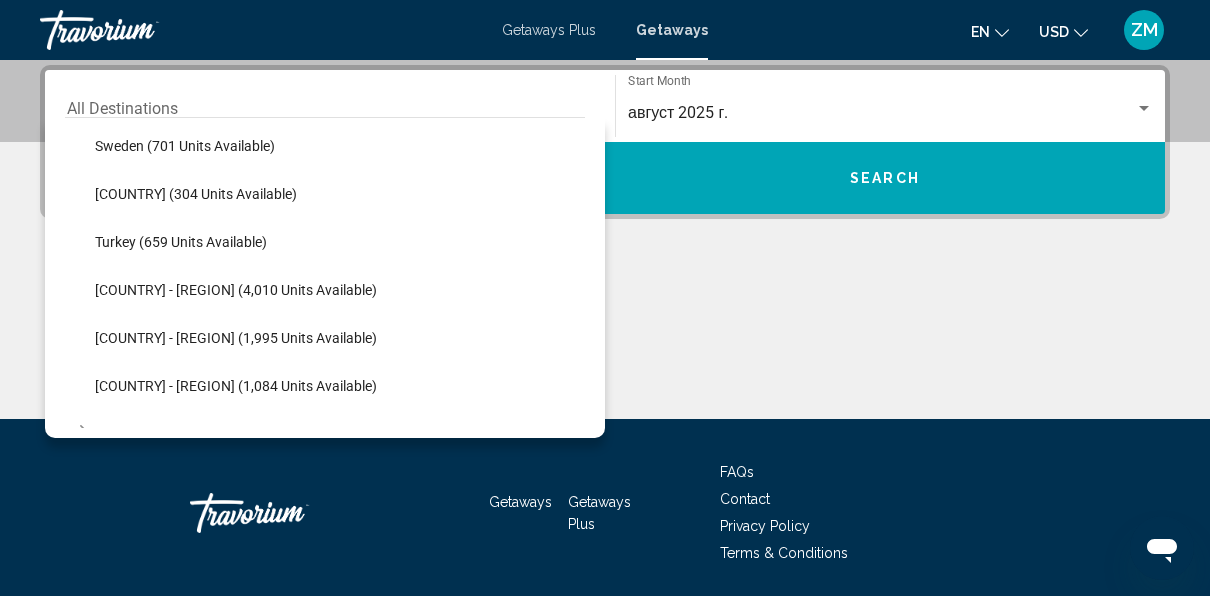 scroll, scrollTop: 1159, scrollLeft: 0, axis: vertical 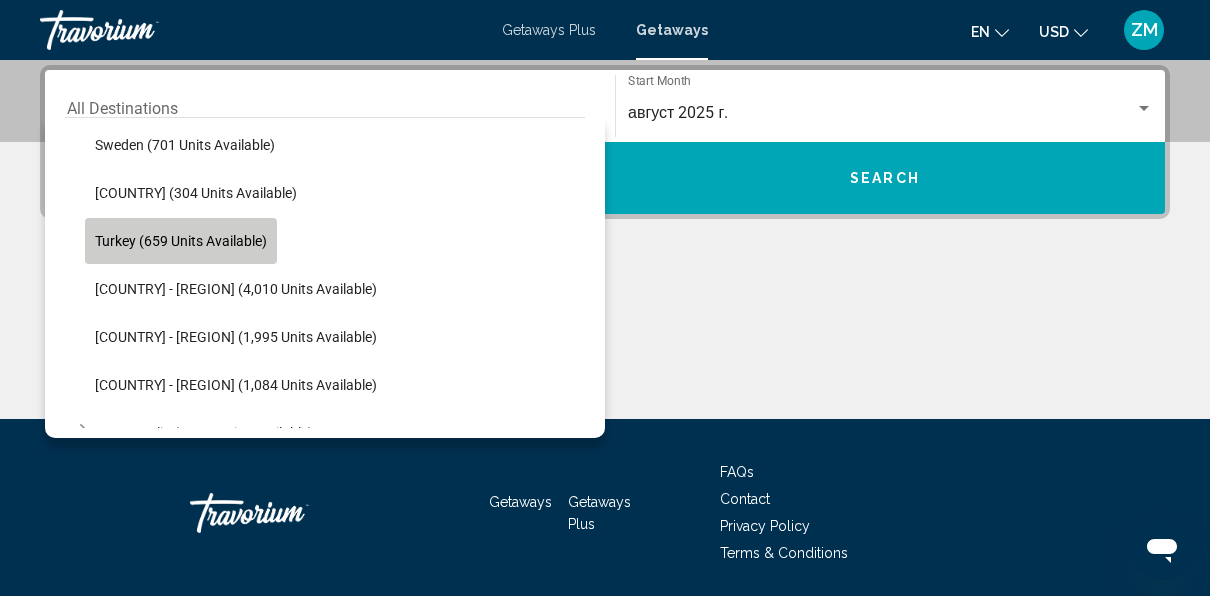 click on "Turkey (659 units available)" 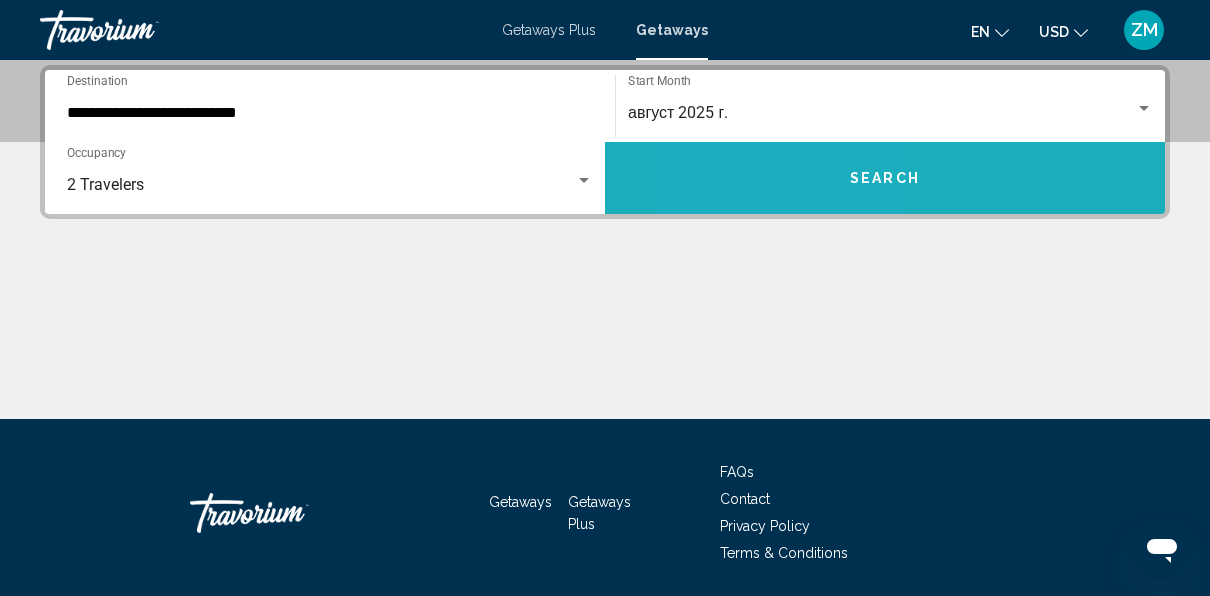 click on "Search" at bounding box center (885, 178) 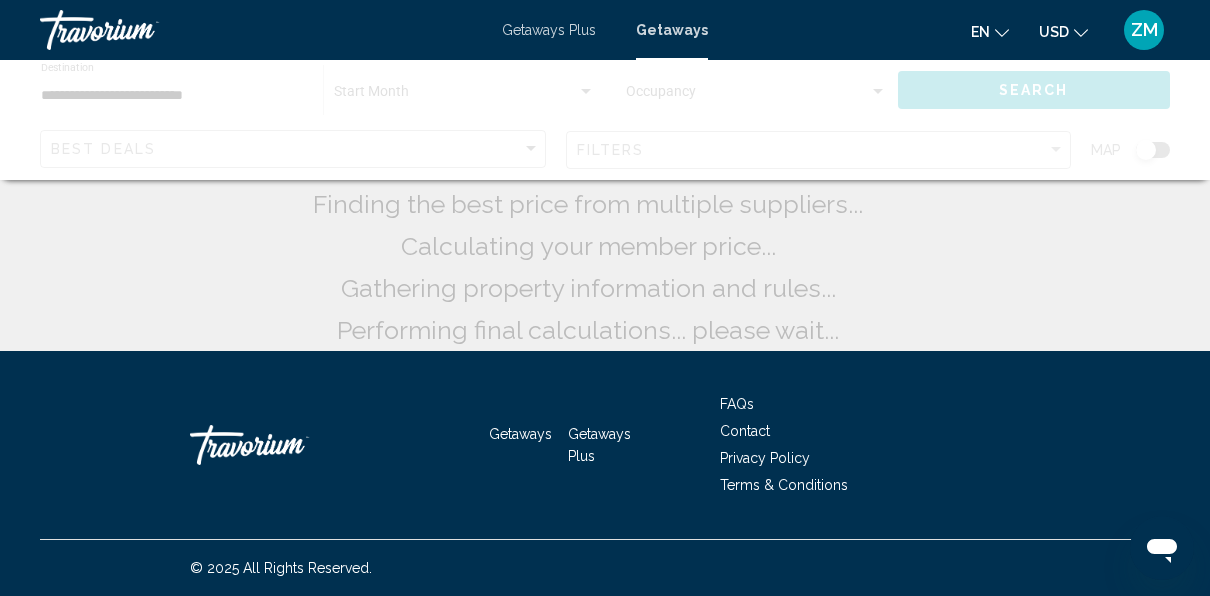 scroll, scrollTop: 0, scrollLeft: 0, axis: both 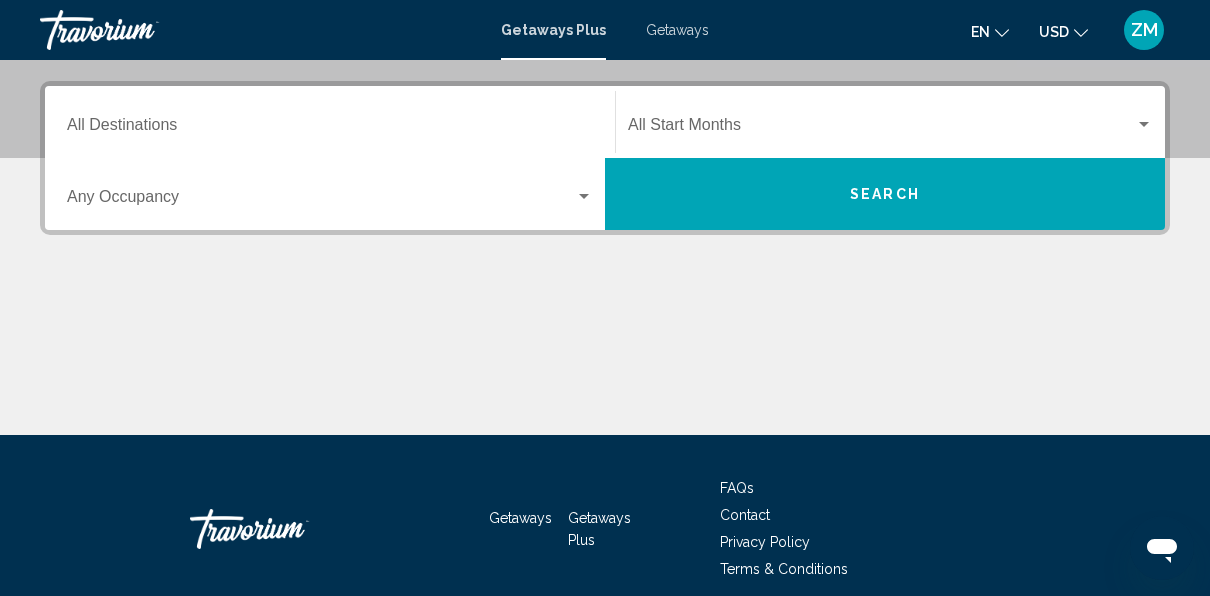 click on "Getaways" at bounding box center [677, 30] 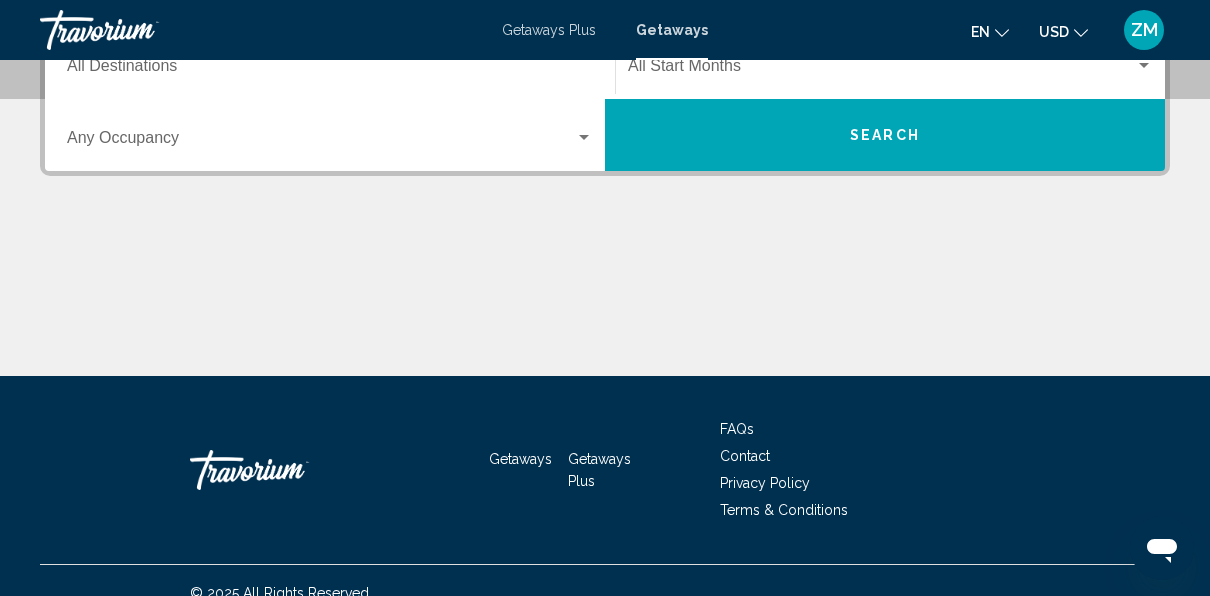 scroll, scrollTop: 474, scrollLeft: 0, axis: vertical 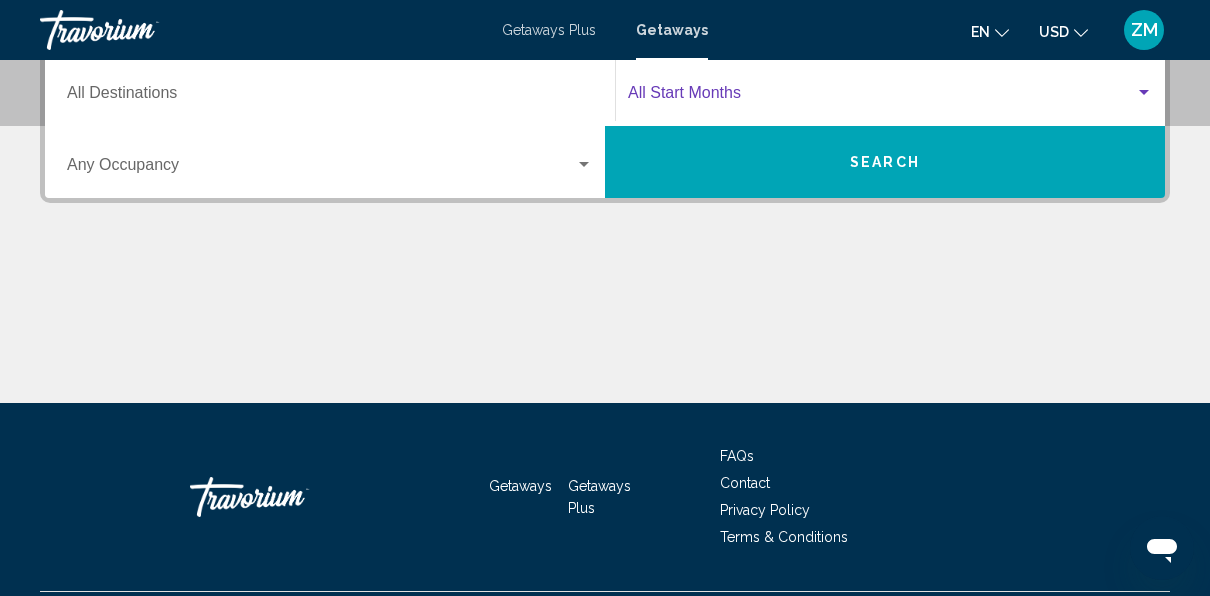 click at bounding box center (881, 97) 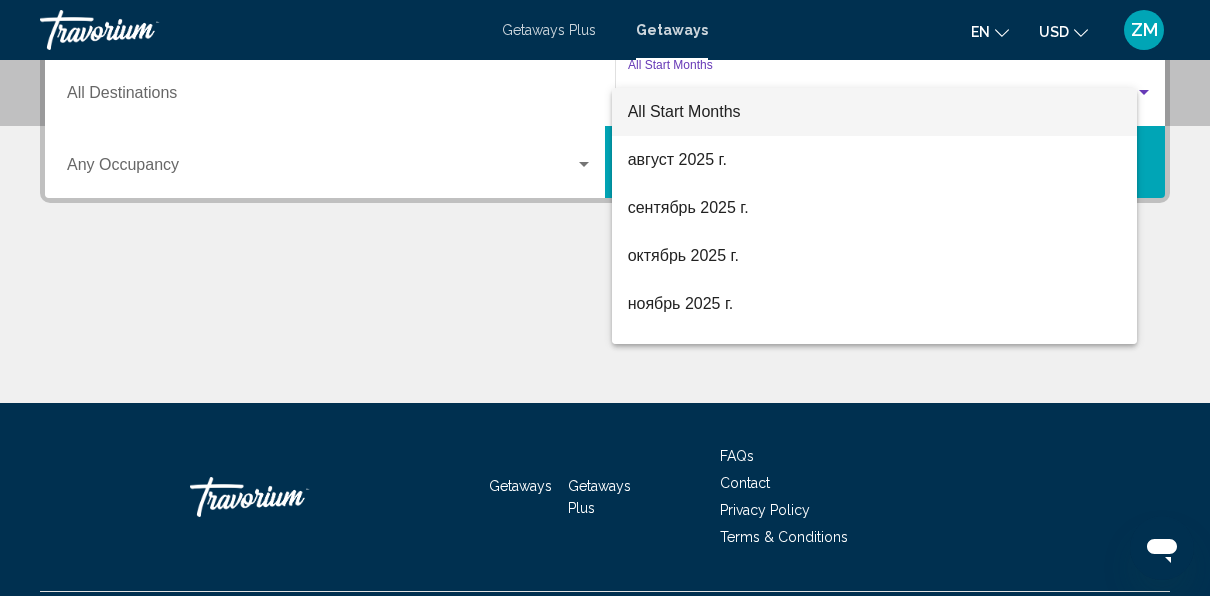 scroll, scrollTop: 458, scrollLeft: 0, axis: vertical 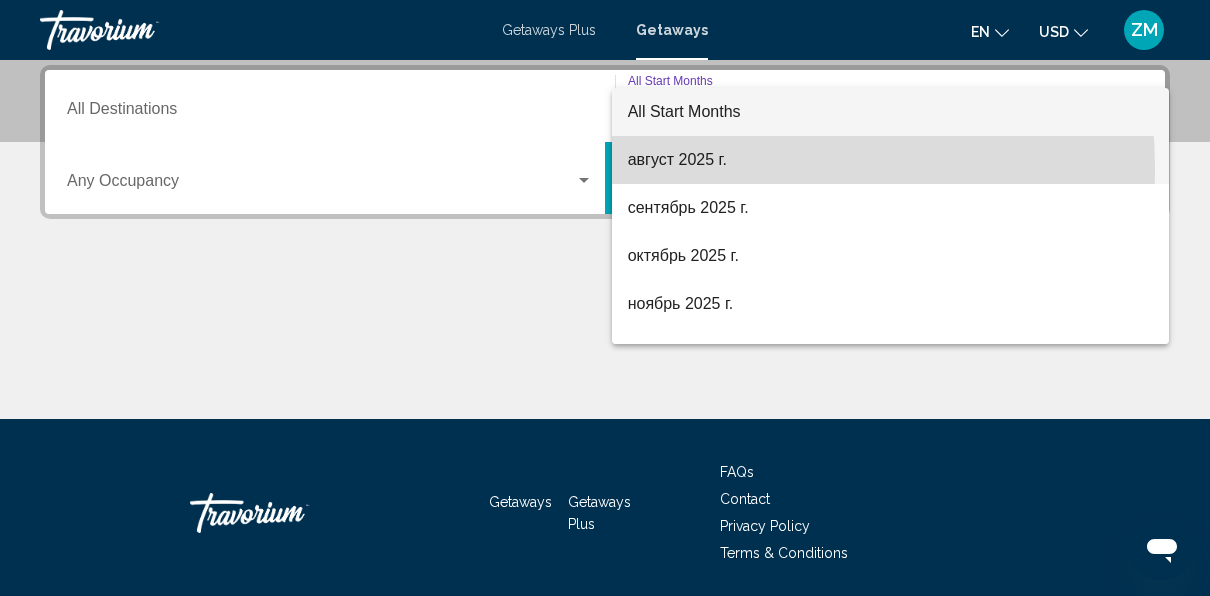 click on "август 2025 г." at bounding box center [891, 160] 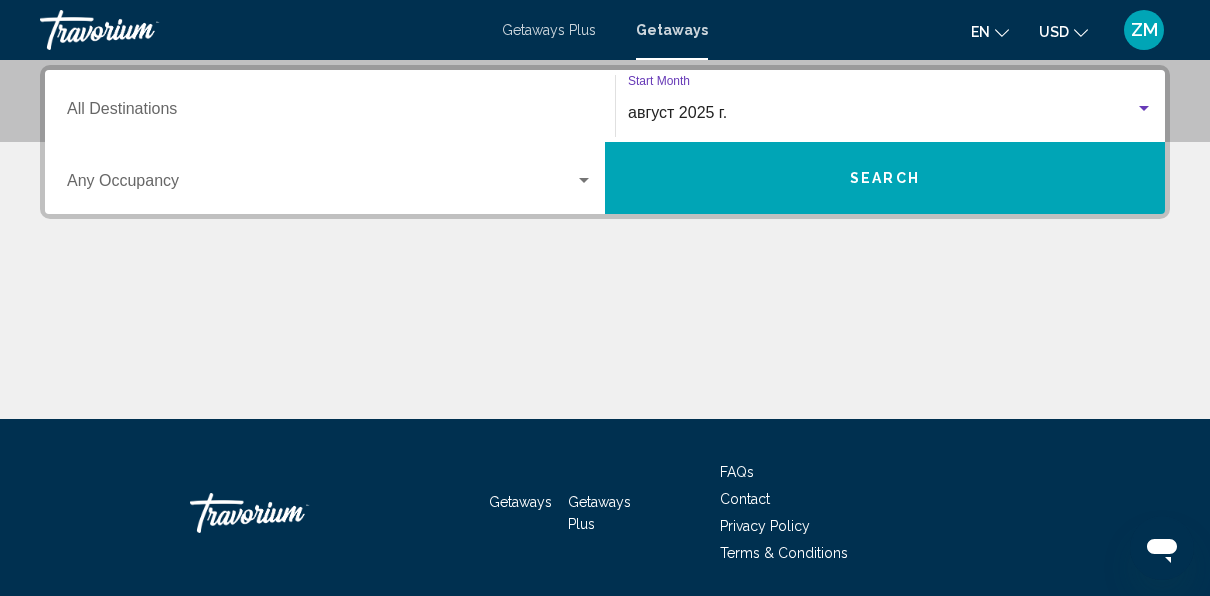 click at bounding box center (321, 185) 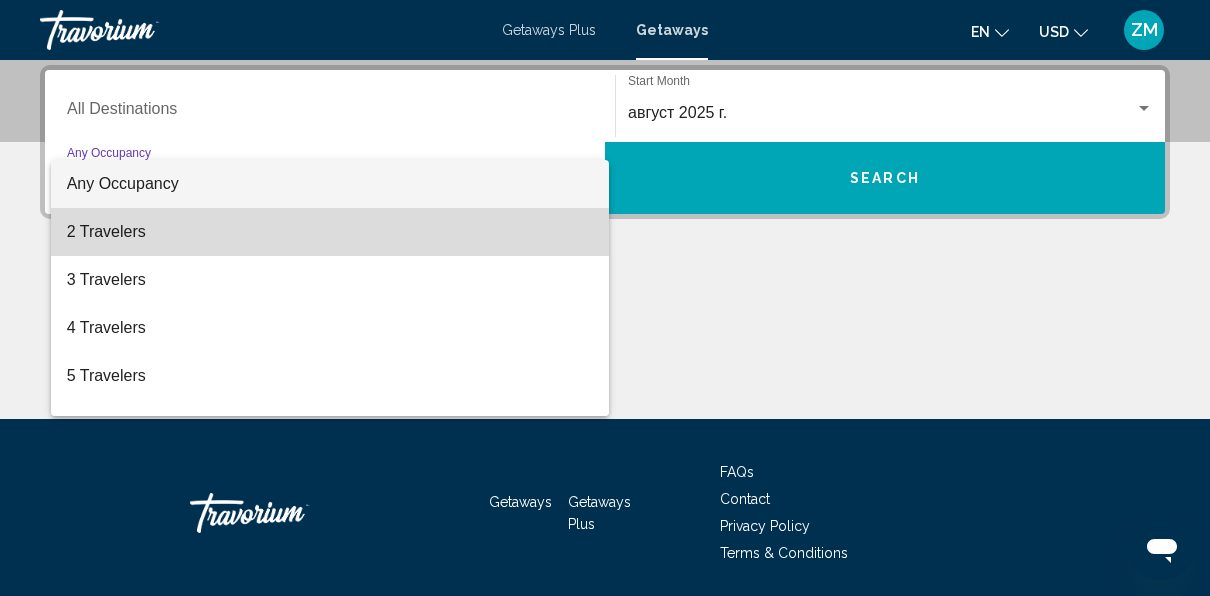 click on "2 Travelers" at bounding box center [330, 232] 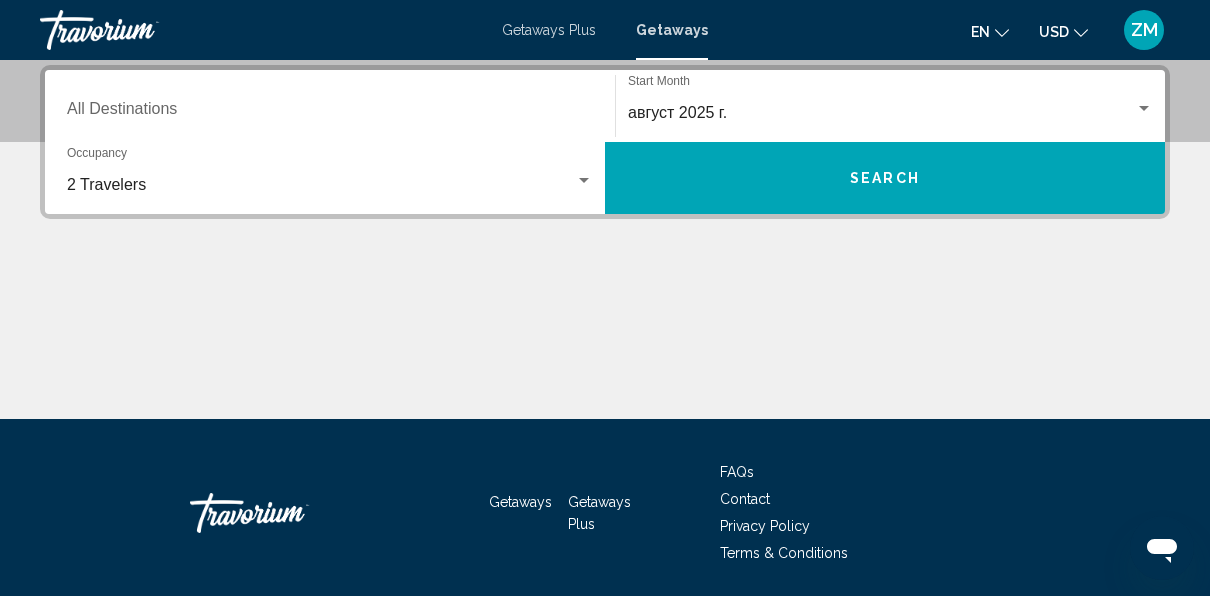 click on "Destination All Destinations" at bounding box center [330, 106] 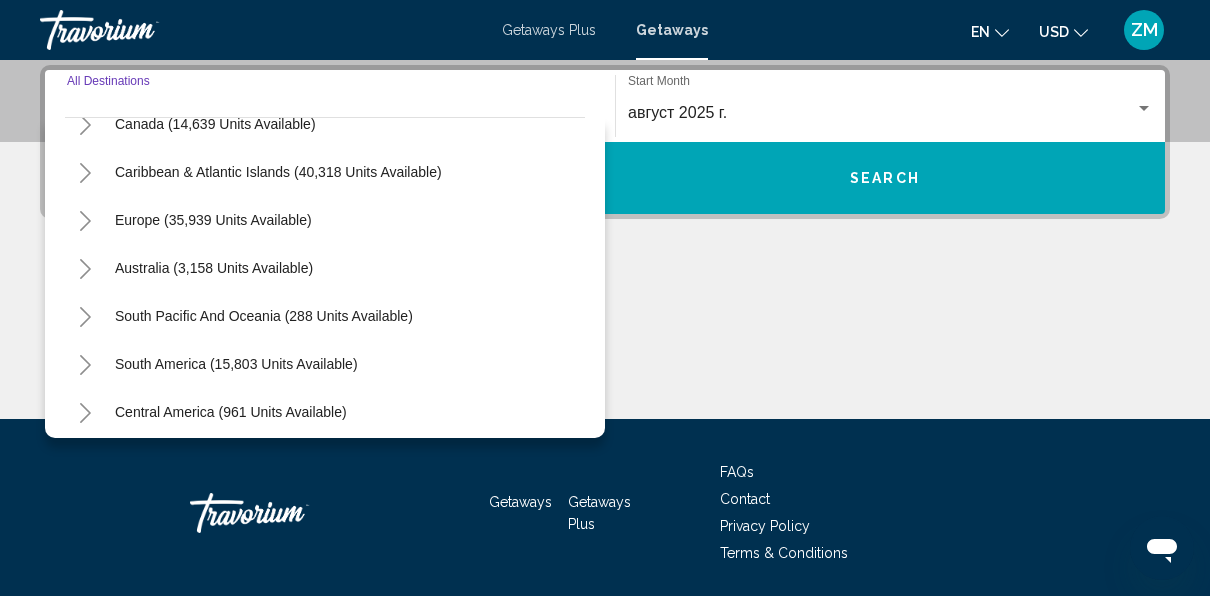 scroll, scrollTop: 179, scrollLeft: 0, axis: vertical 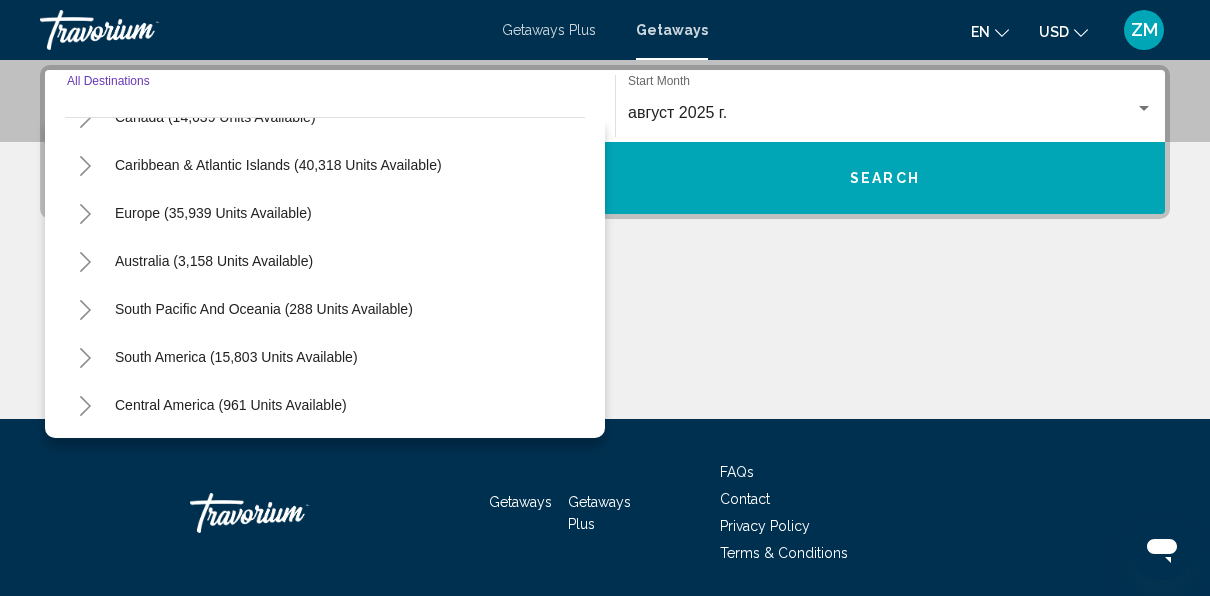 click 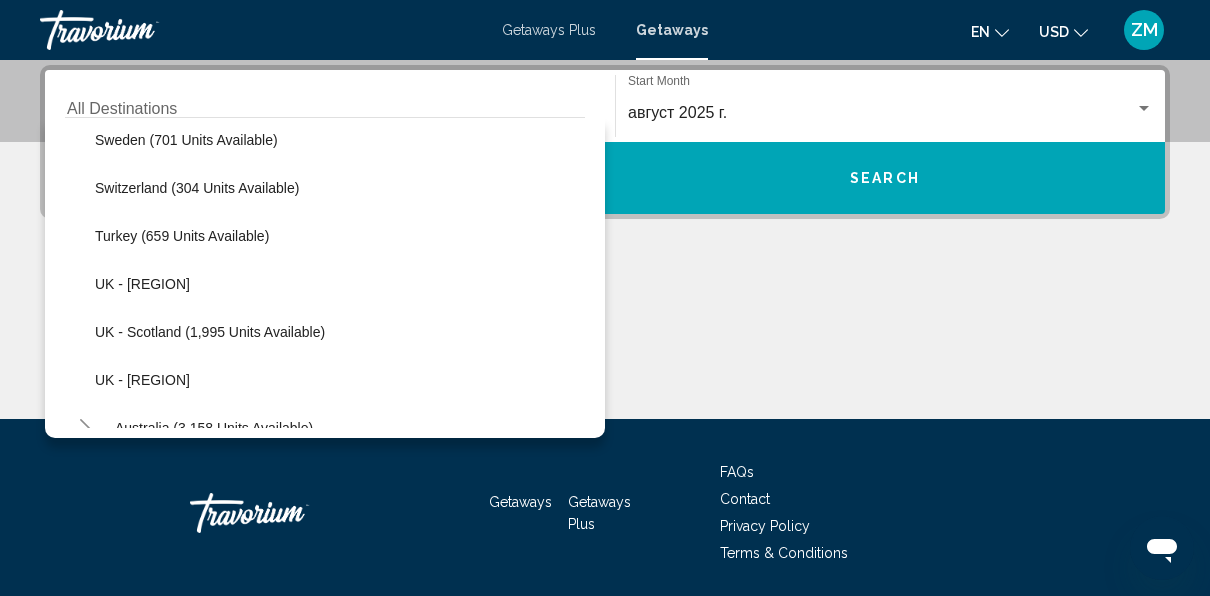 scroll, scrollTop: 1174, scrollLeft: 0, axis: vertical 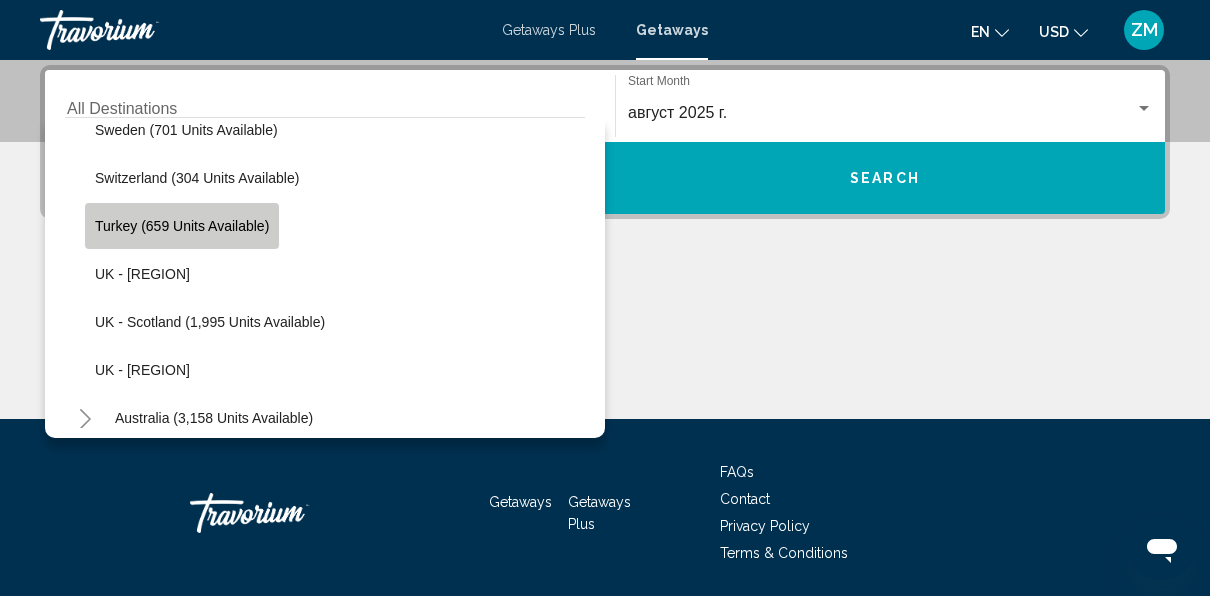 click on "Turkey (659 units available)" 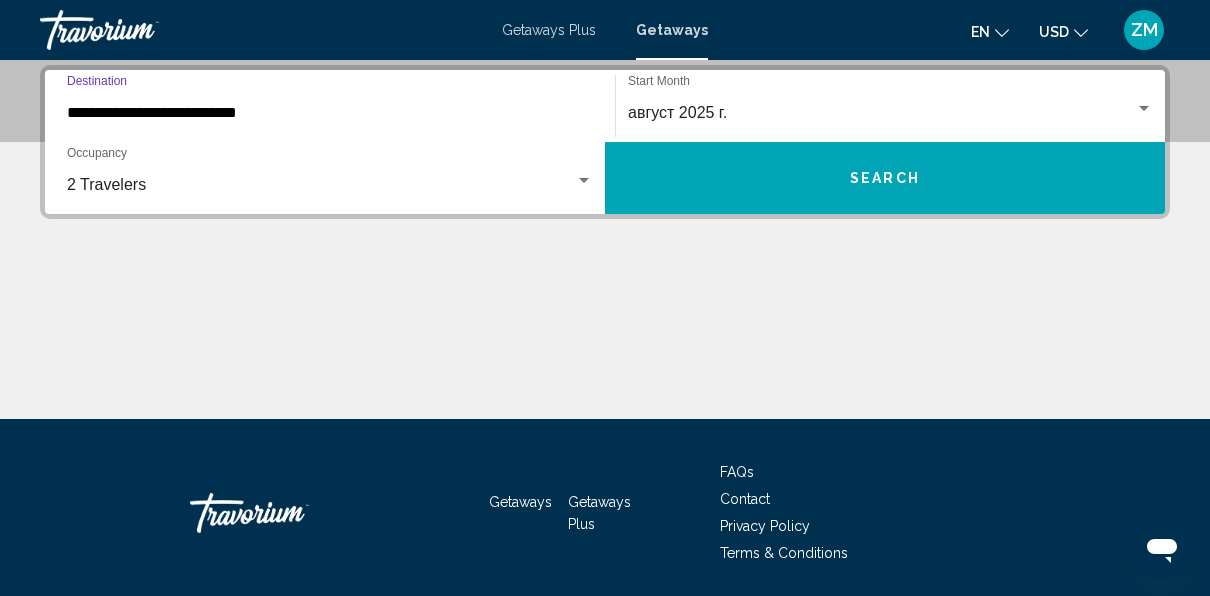 click on "Search" at bounding box center (885, 178) 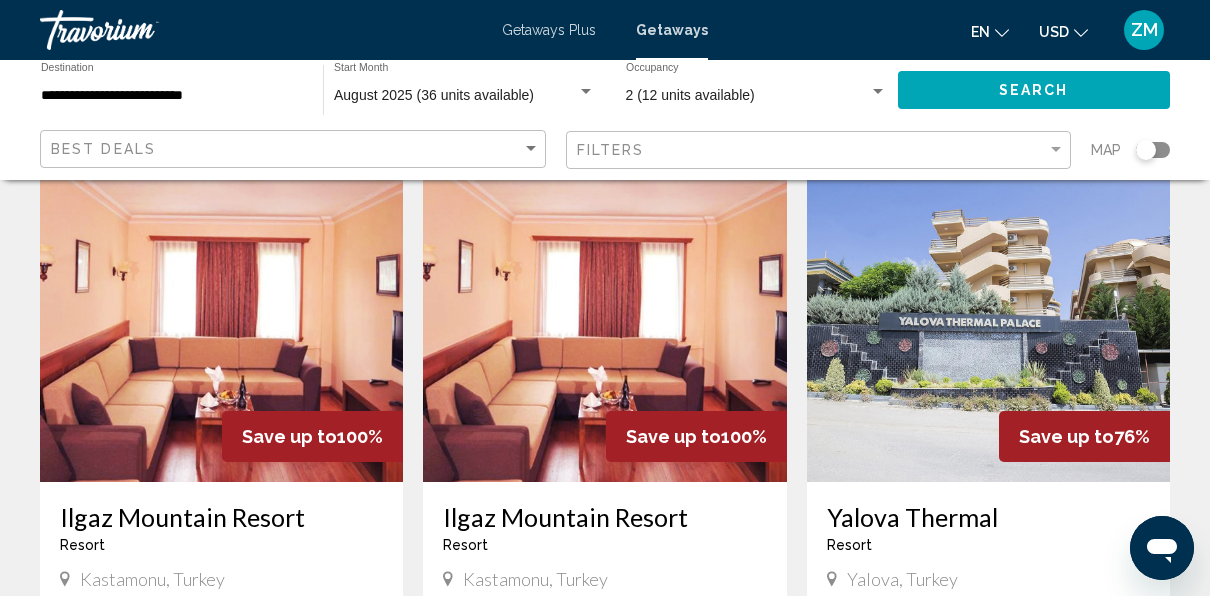 scroll, scrollTop: 107, scrollLeft: 0, axis: vertical 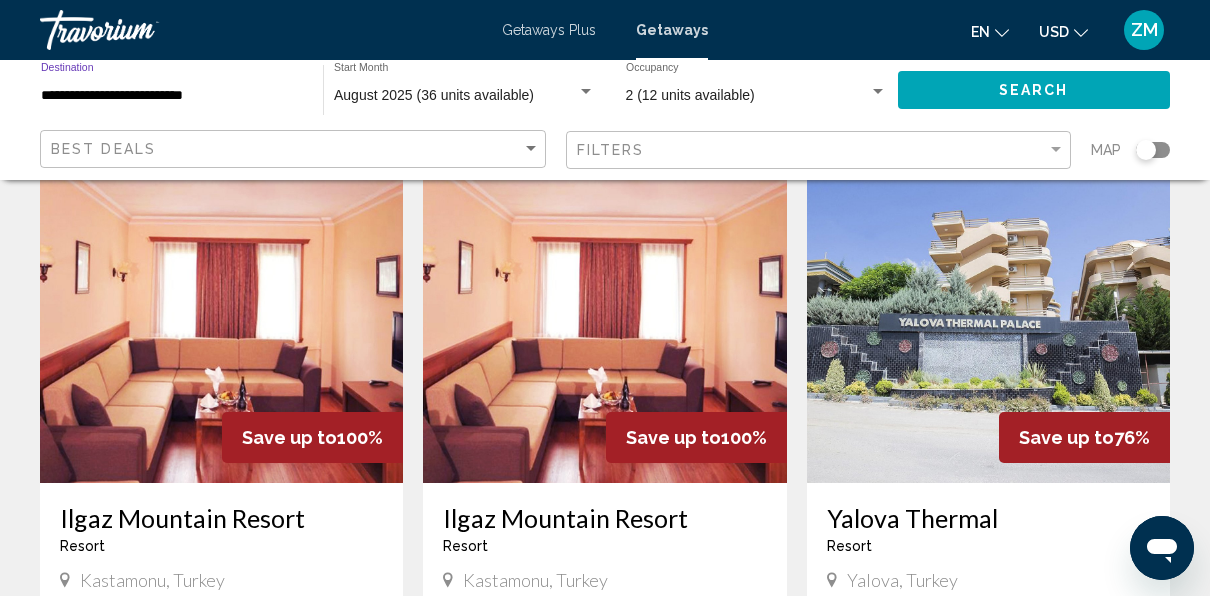 click on "**********" at bounding box center [172, 96] 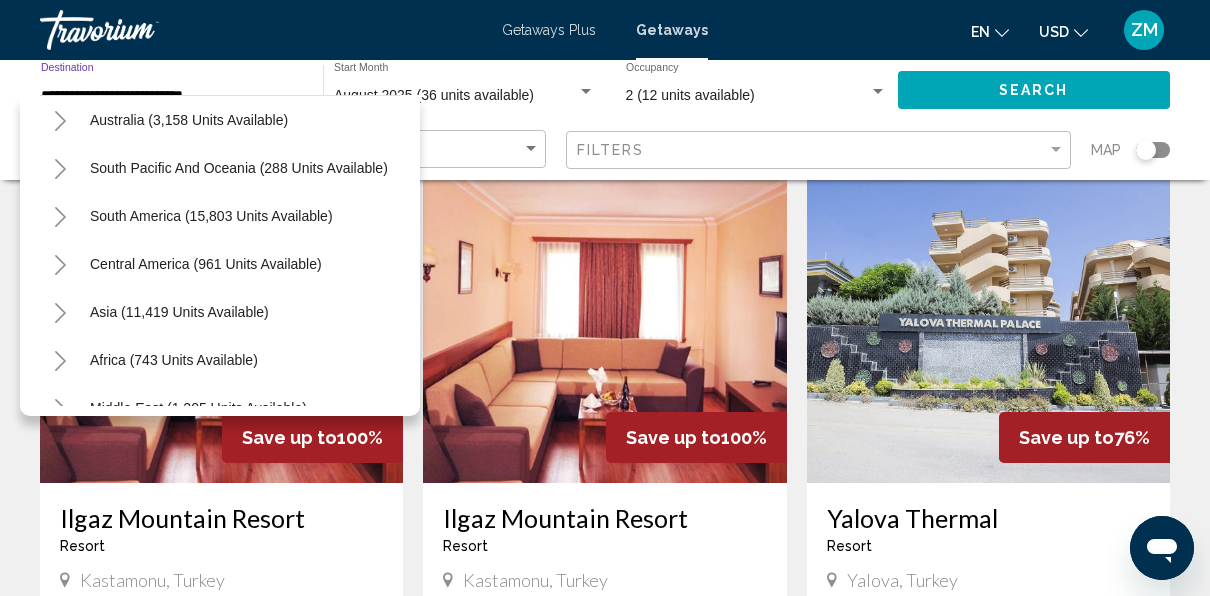 scroll, scrollTop: 1491, scrollLeft: 0, axis: vertical 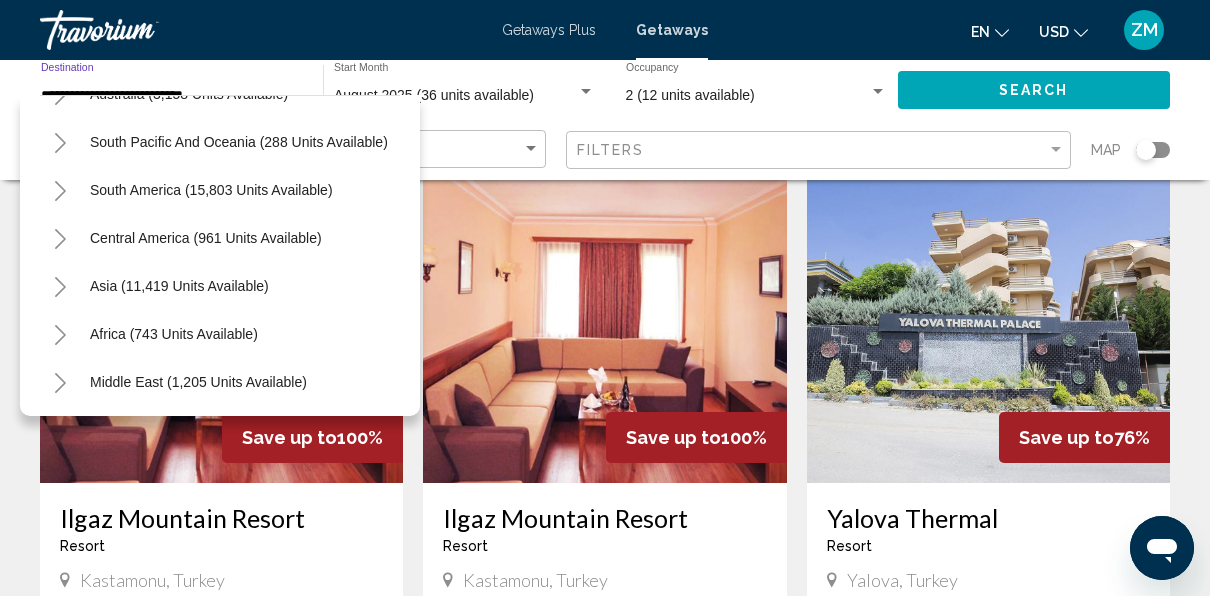 click 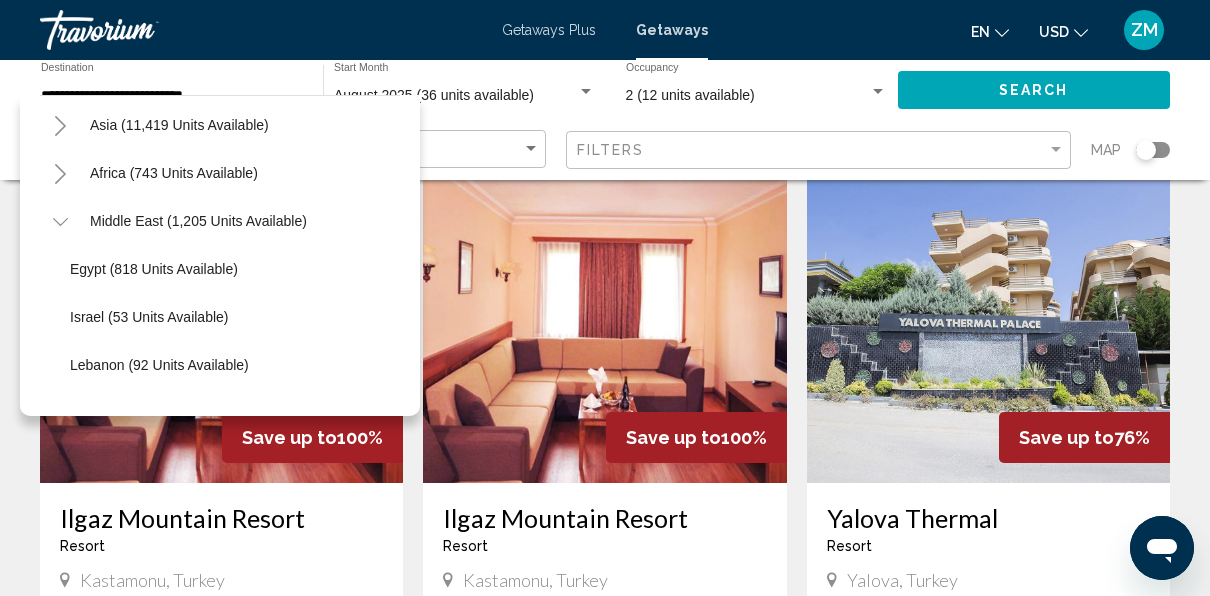 scroll, scrollTop: 1683, scrollLeft: 0, axis: vertical 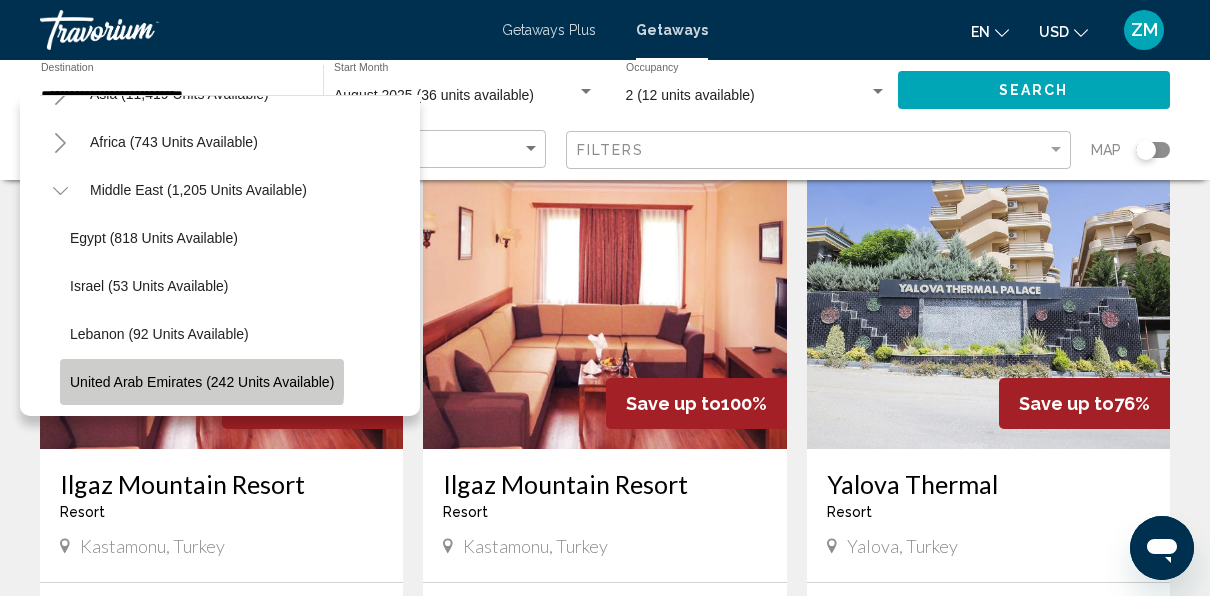 click on "United Arab Emirates (242 units available)" 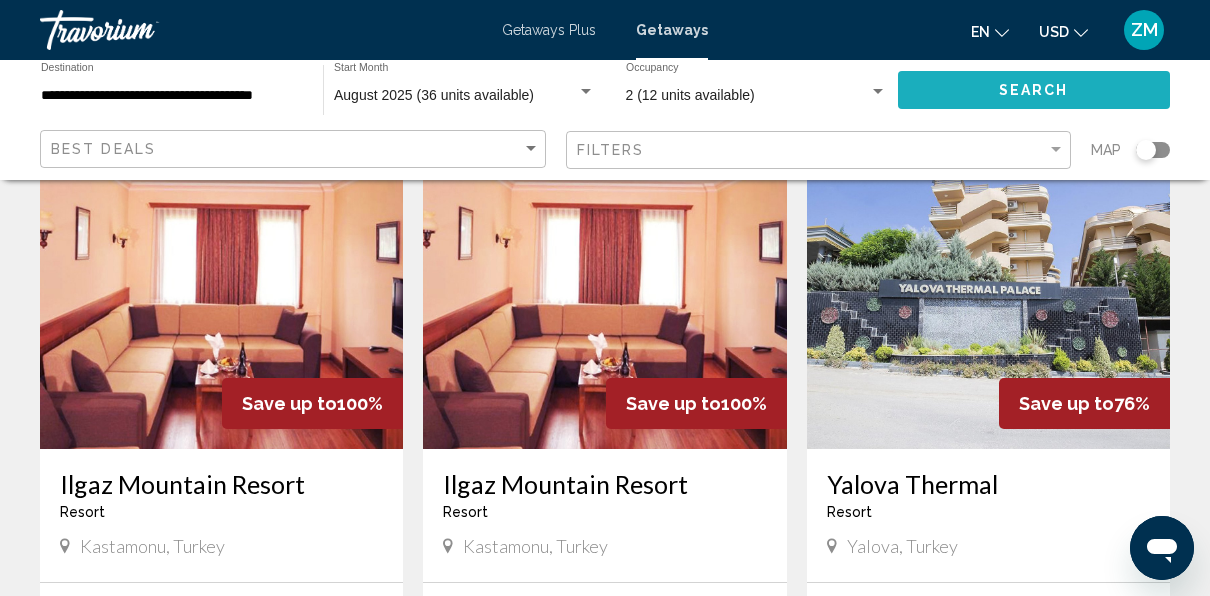 click on "Search" 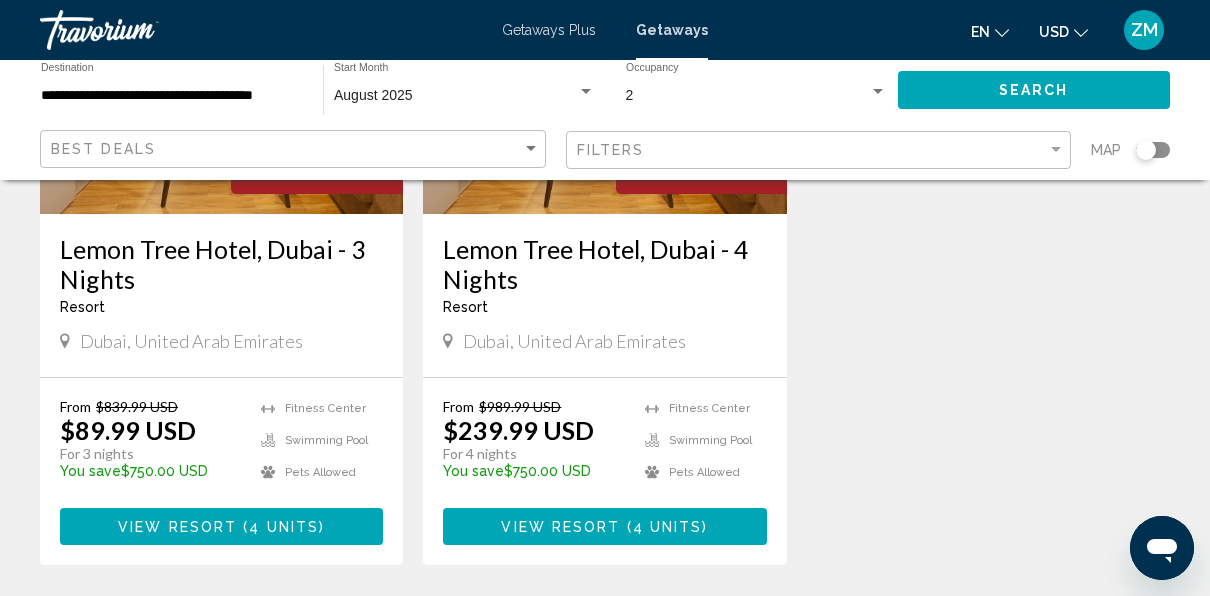 scroll, scrollTop: 382, scrollLeft: 0, axis: vertical 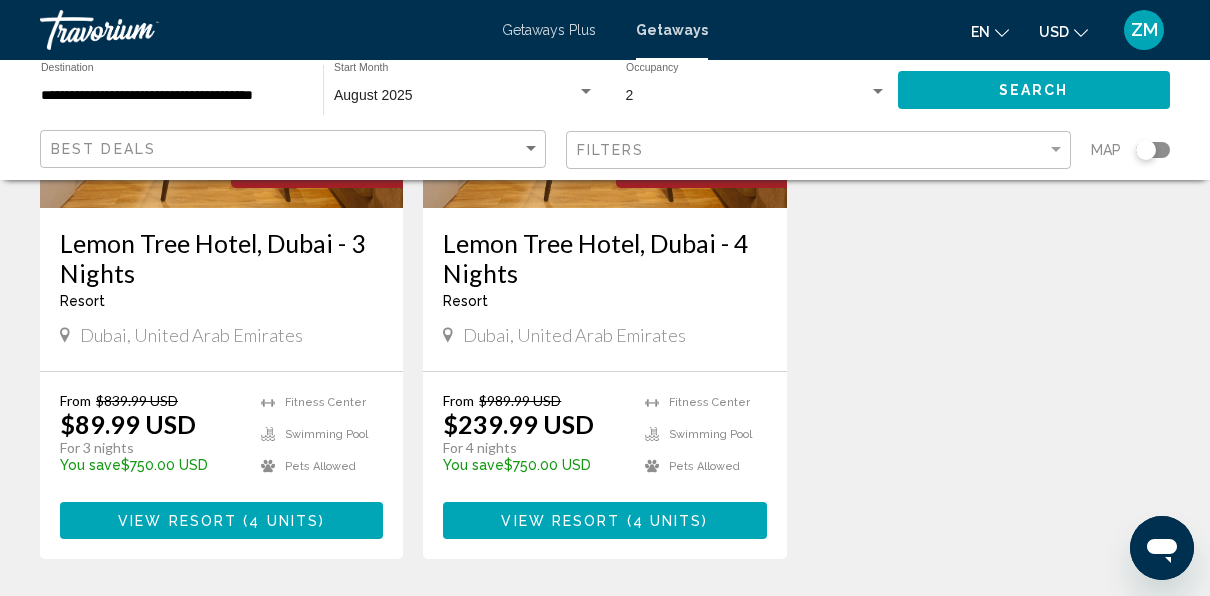 click on "Lemon Tree Hotel, Dubai - 3 Nights" at bounding box center (221, 258) 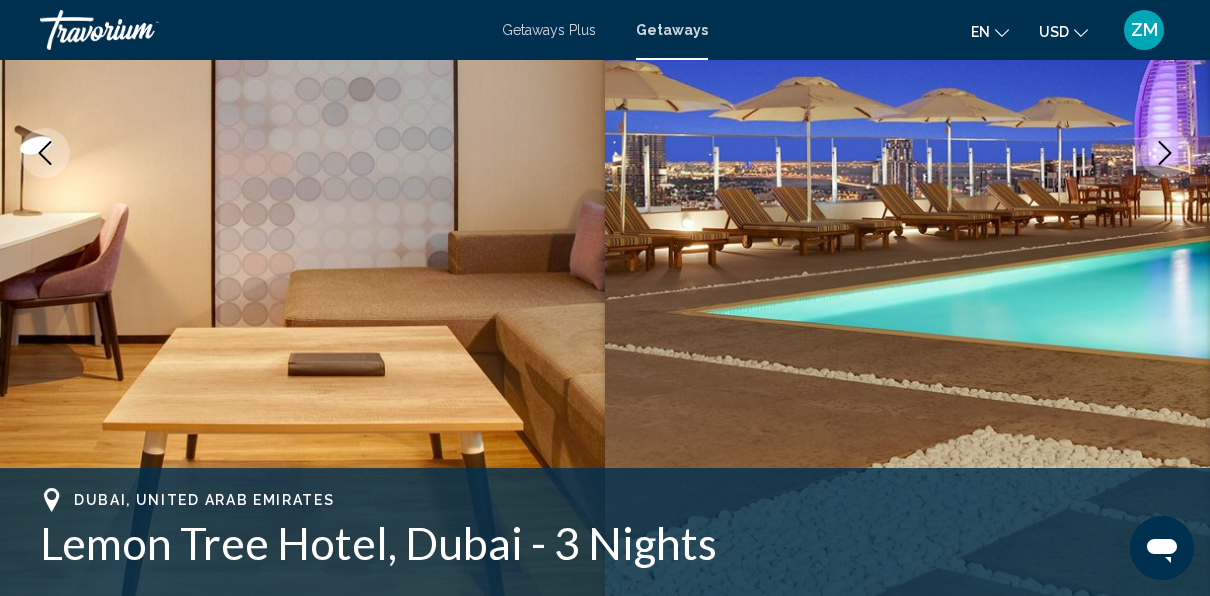 scroll, scrollTop: 237, scrollLeft: 0, axis: vertical 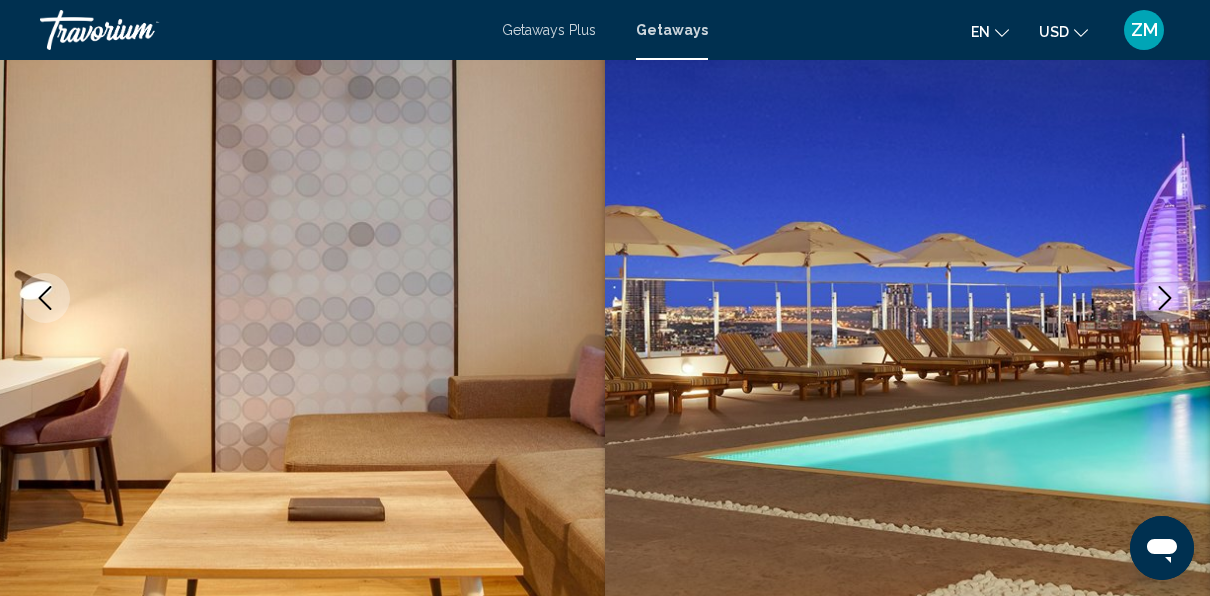 click 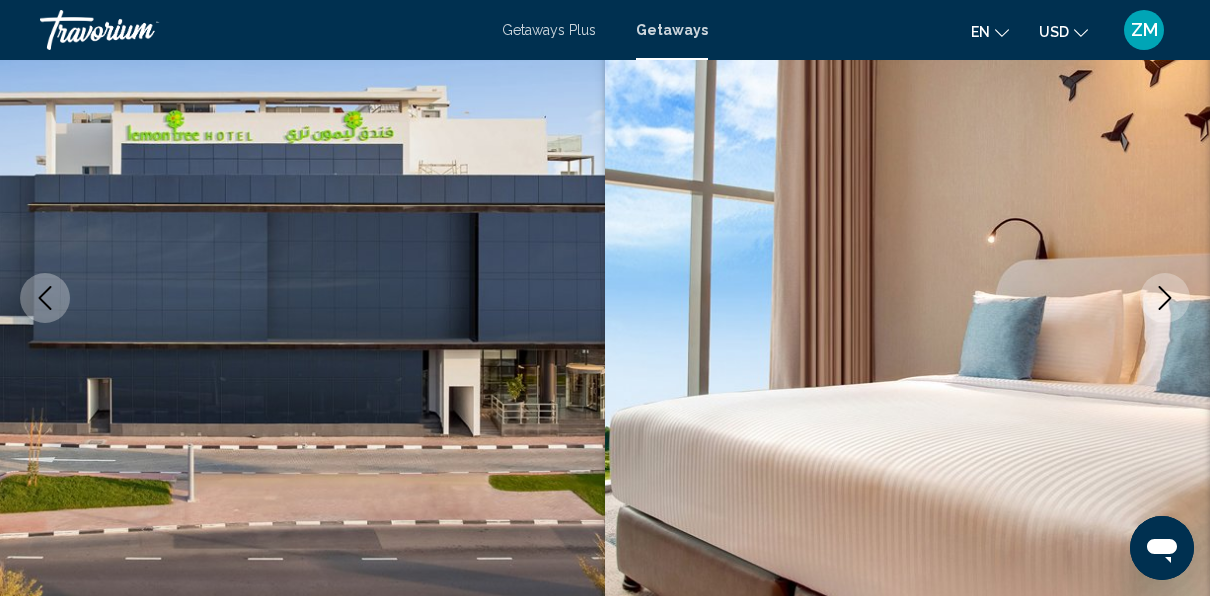 click 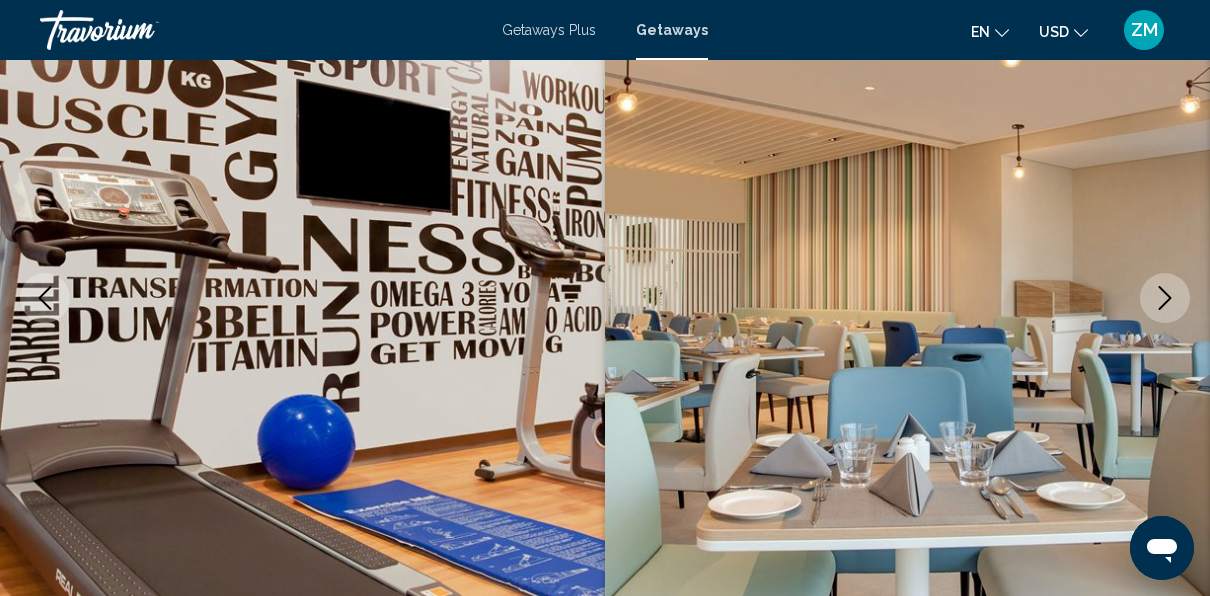 click 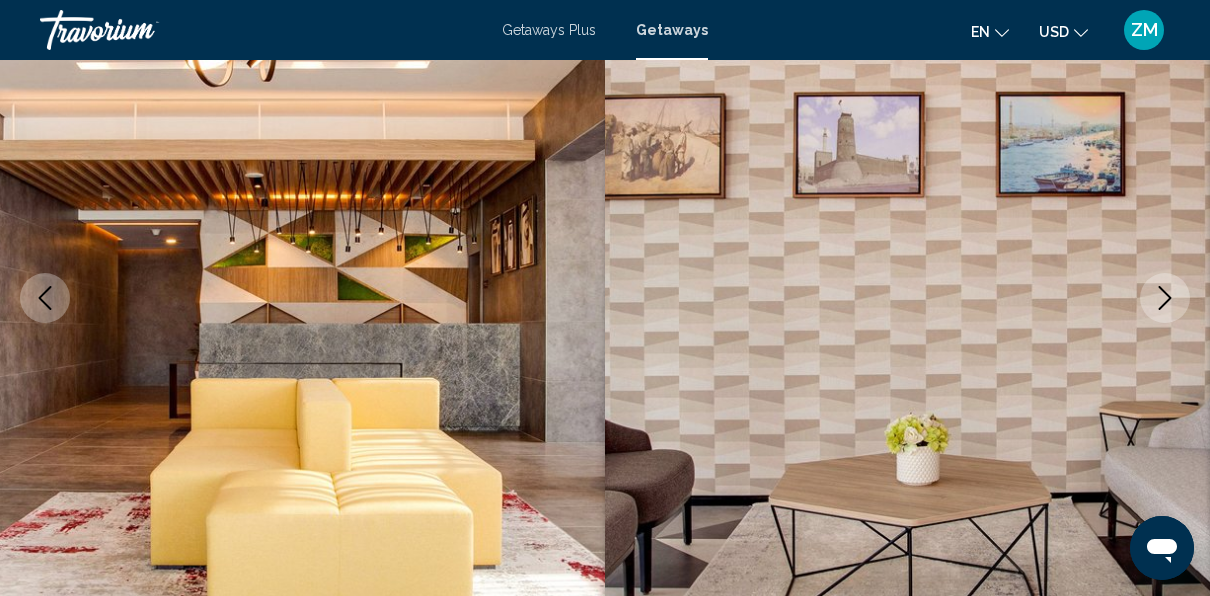 click 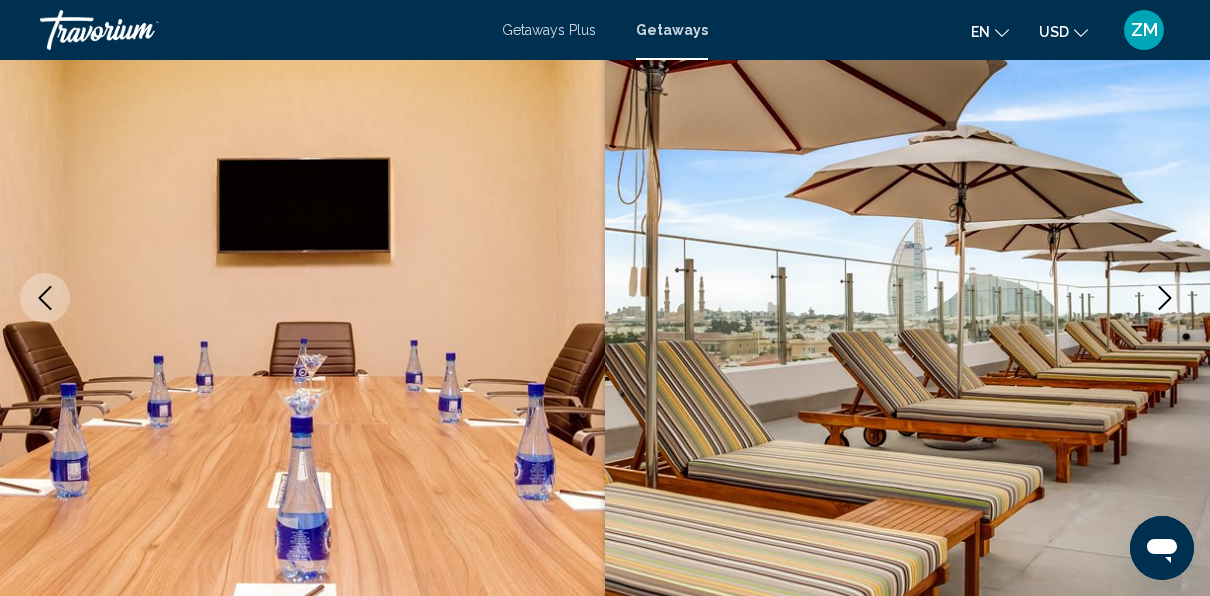 click 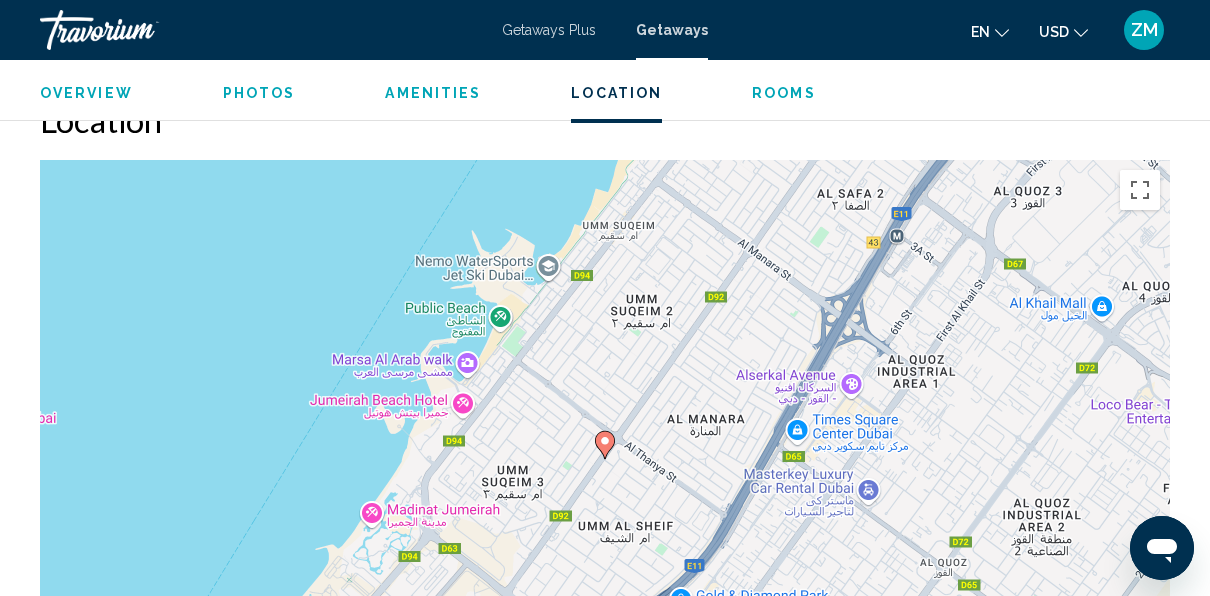 scroll, scrollTop: 3199, scrollLeft: 0, axis: vertical 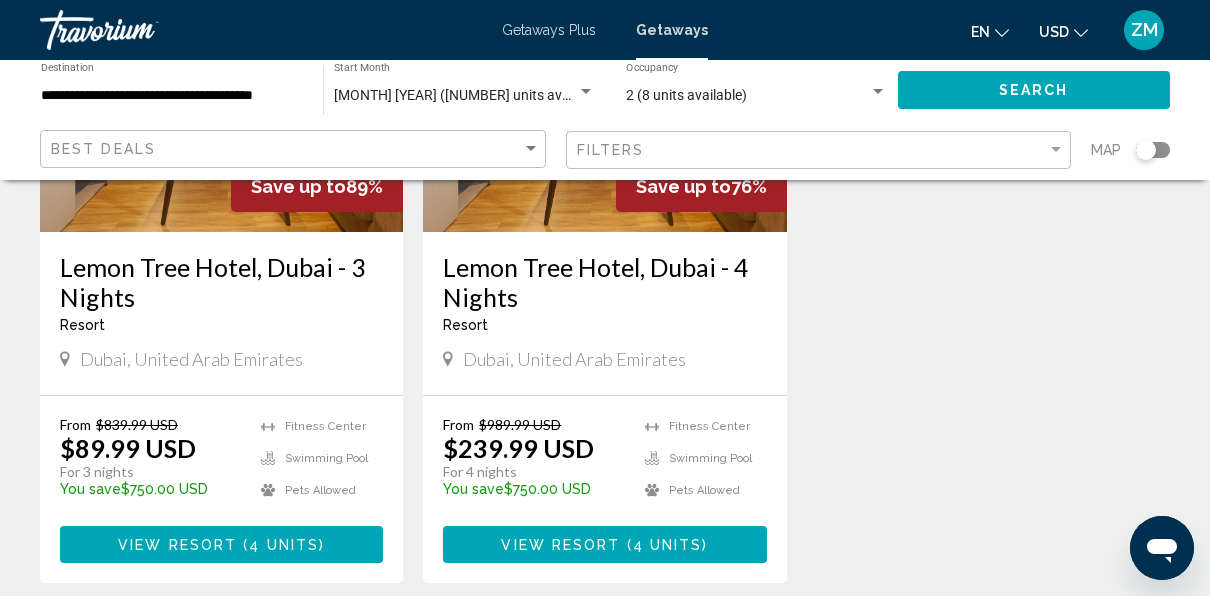 click on "Lemon Tree Hotel, Dubai - 4 Nights" at bounding box center [604, 282] 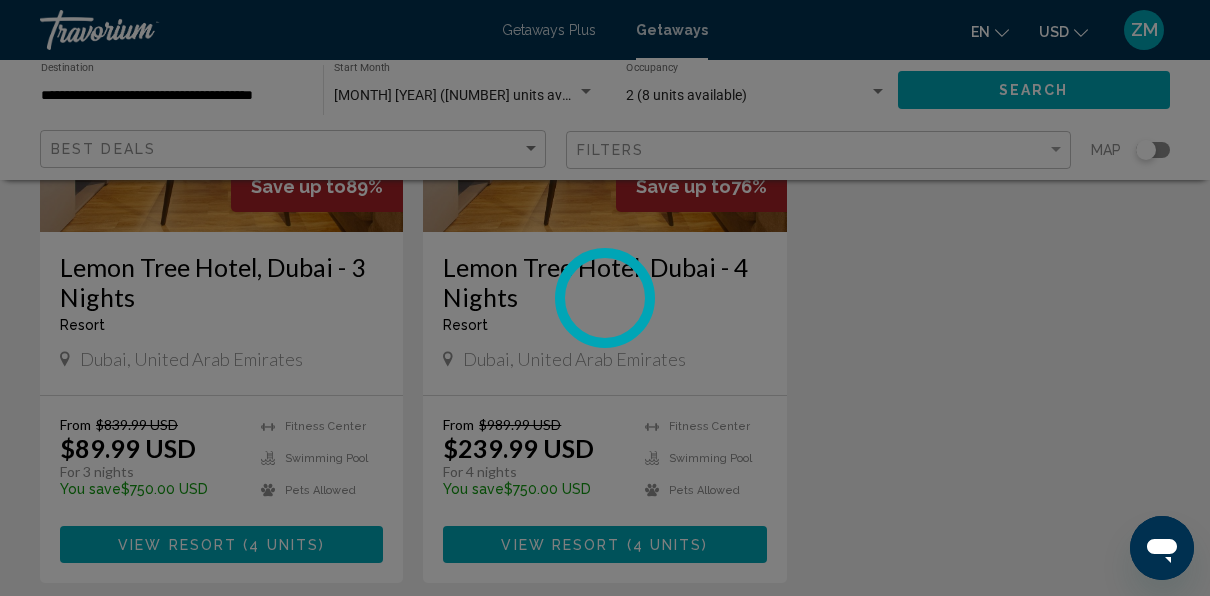 scroll, scrollTop: 237, scrollLeft: 0, axis: vertical 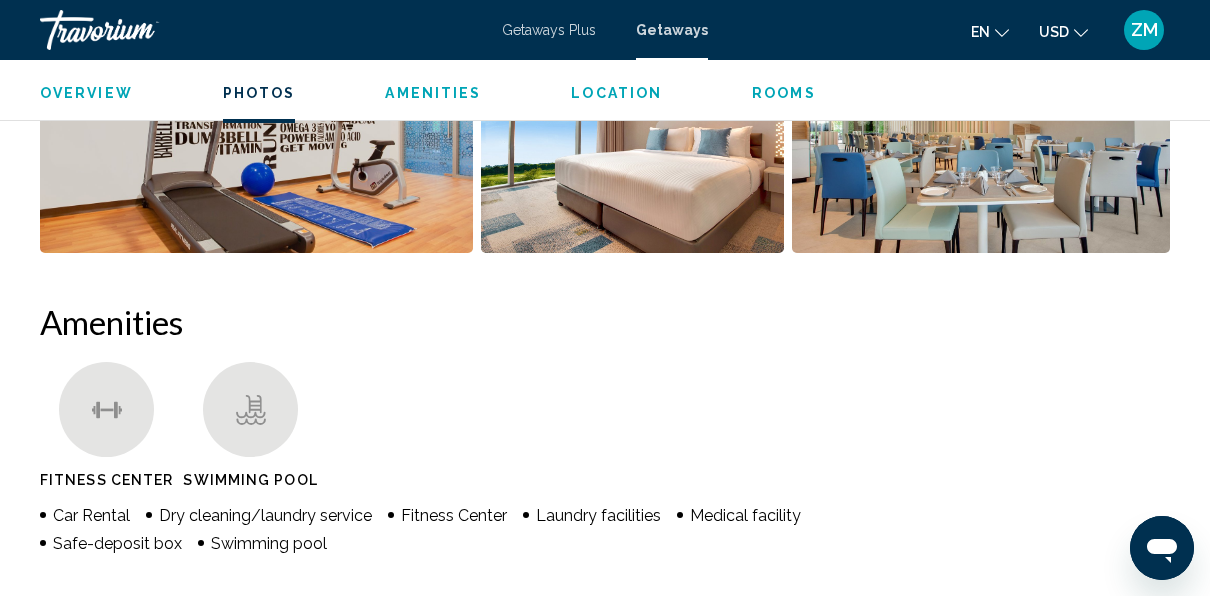type 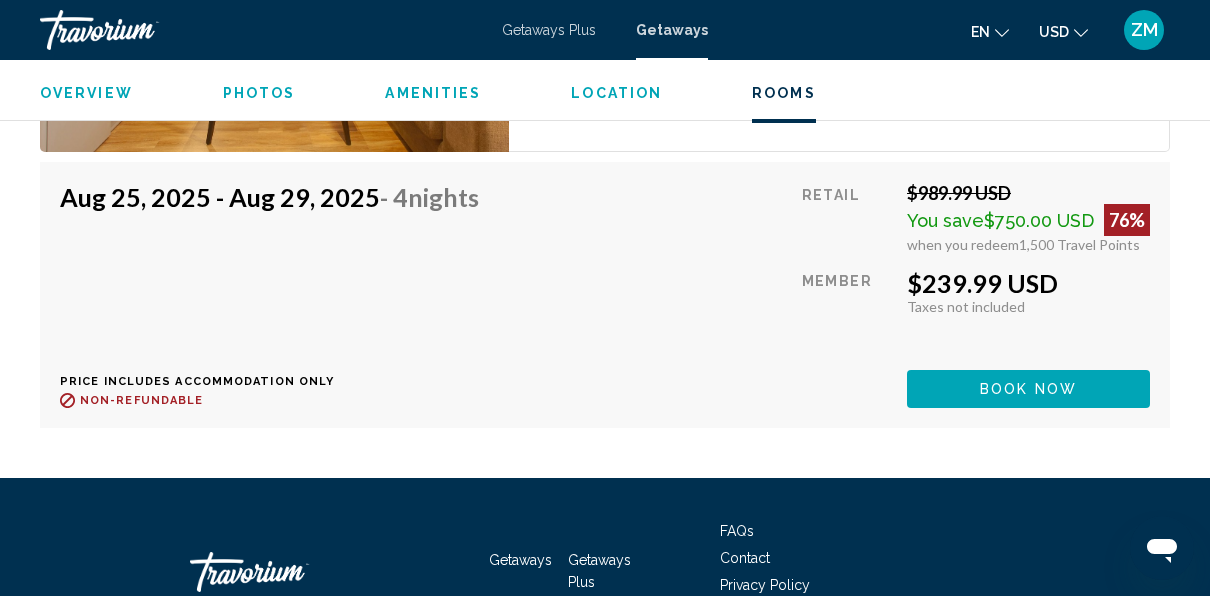 scroll, scrollTop: 4258, scrollLeft: 0, axis: vertical 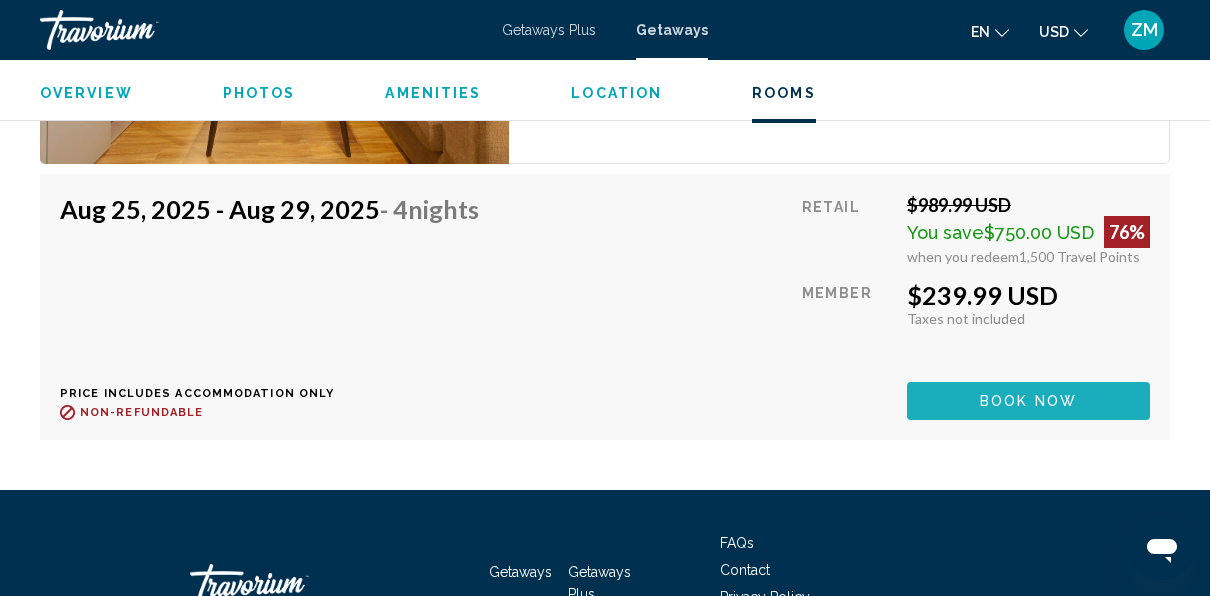 click on "Book now" at bounding box center (1028, 400) 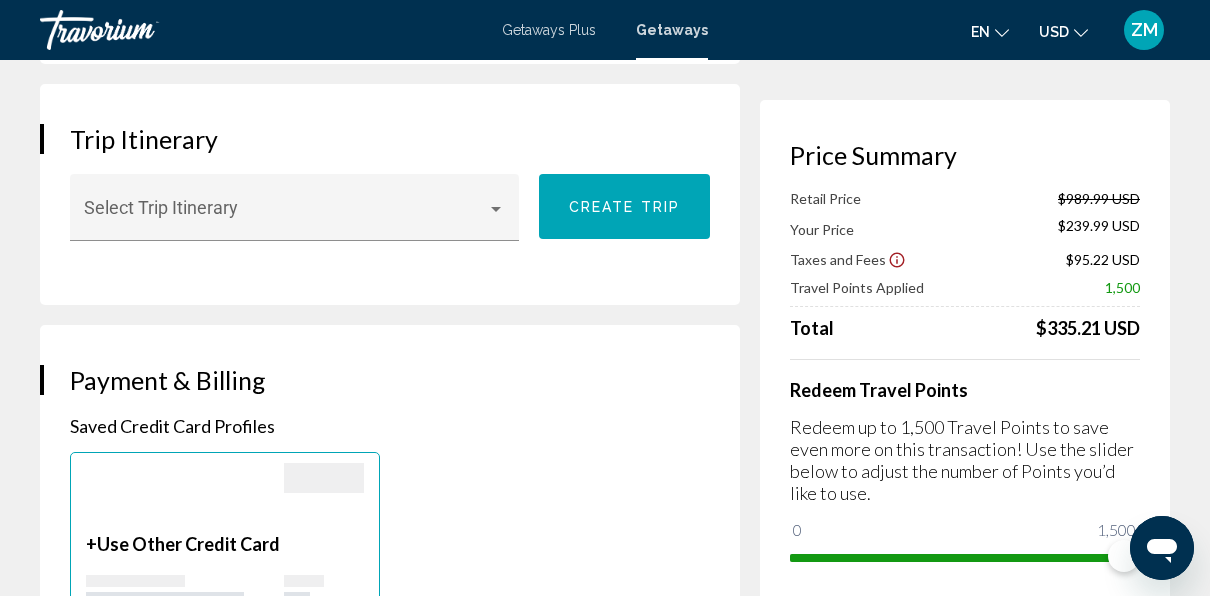 scroll, scrollTop: 1184, scrollLeft: 0, axis: vertical 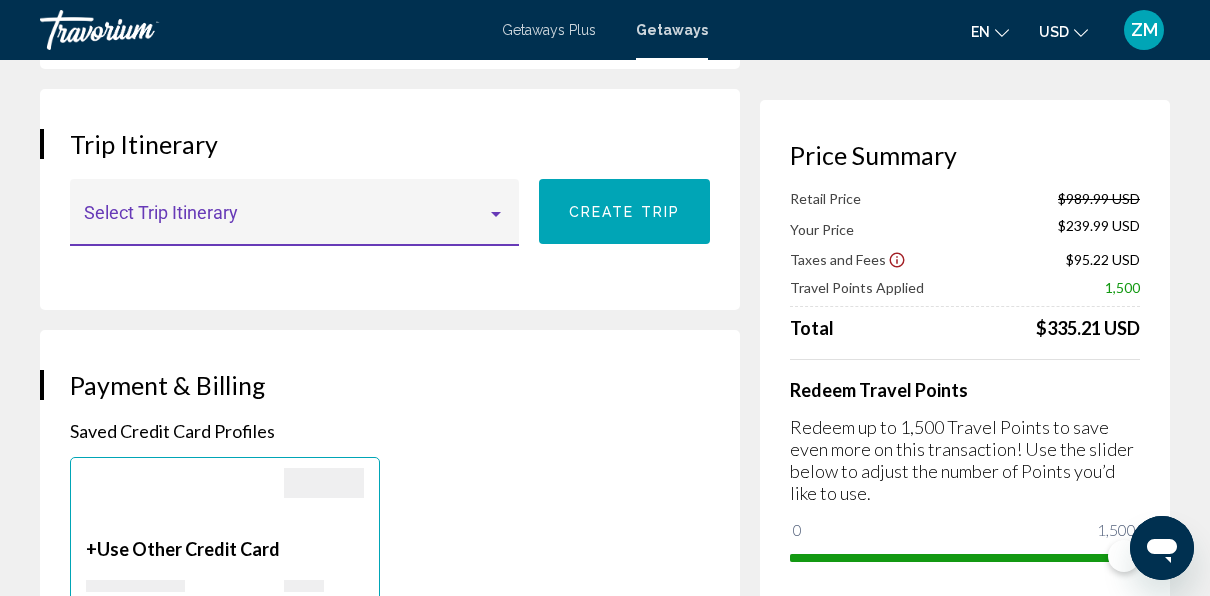 click at bounding box center (286, 222) 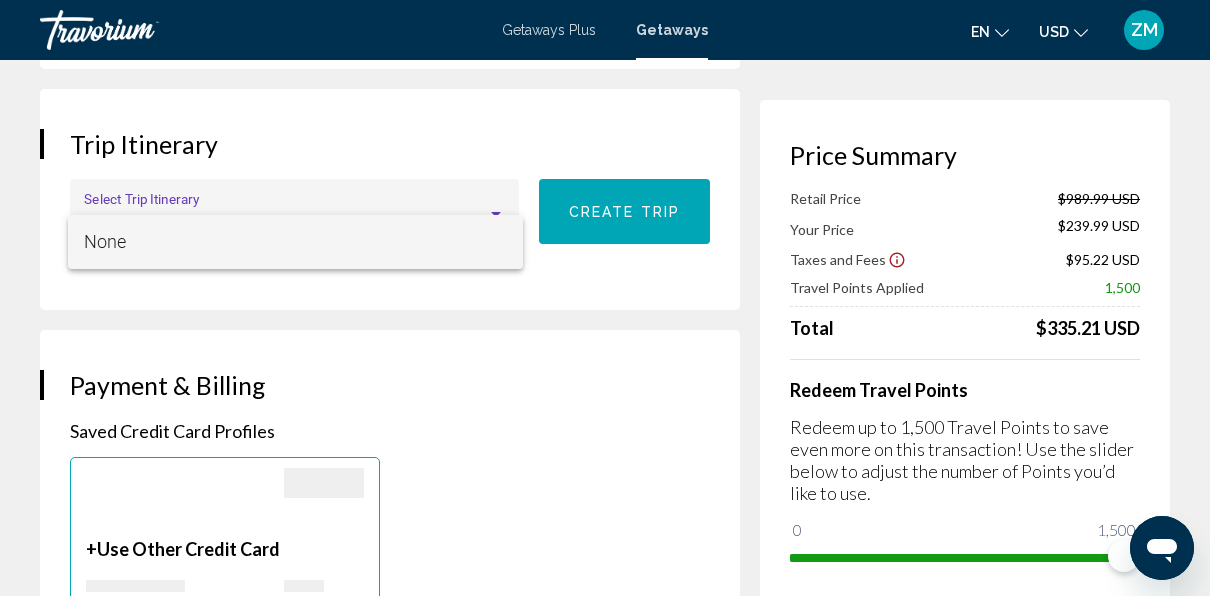 click on "None" at bounding box center (296, 242) 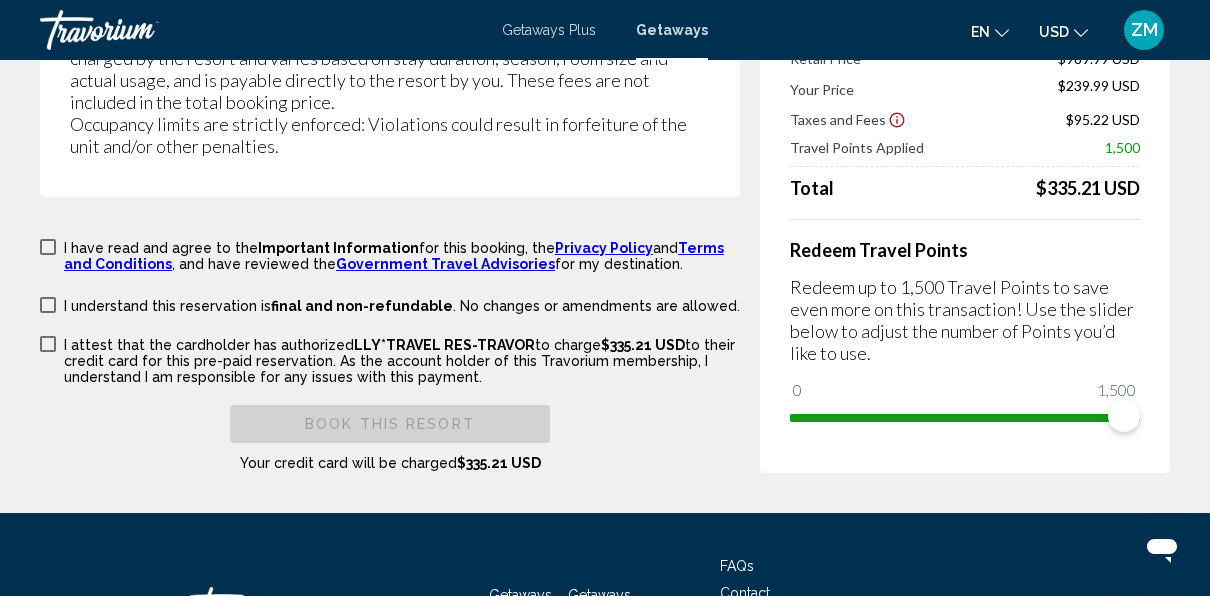 scroll, scrollTop: 4300, scrollLeft: 0, axis: vertical 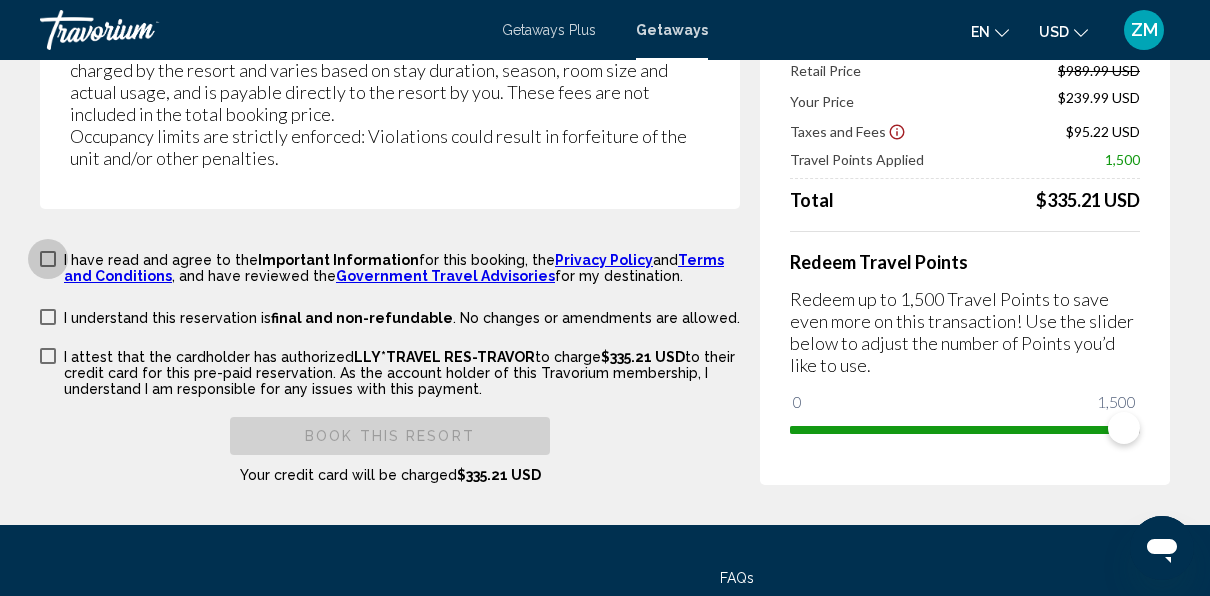 click at bounding box center [48, 259] 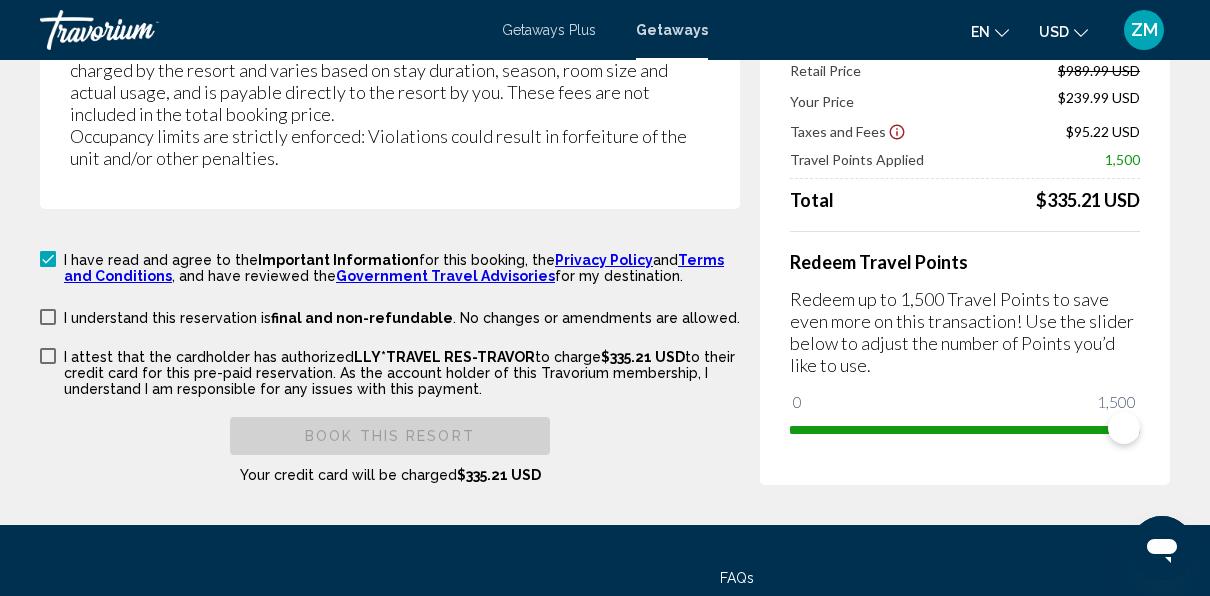 click on "I have read and agree to the  Important Information  for this booking, the  Privacy Policy  and  Terms and Conditions , and have reviewed the  Government Travel Advisories  for my destination.   I understand this reservation is  final and non-refundable . No changes or amendments are allowed.  I understand this reservation is refundable until  {0} . Cancellations made after that date and time are non-refundable.   I attest that the cardholder has authorized  LLY*TRAVEL RES-TRAVOR  to charge  $335.21 USD  to their credit card for this pre-paid reservation. As the account holder of this Travorium membership, I understand I am responsible for any issues with this payment. Book this Resort Your credit card will be charged  $335.21 USD" at bounding box center (390, 366) 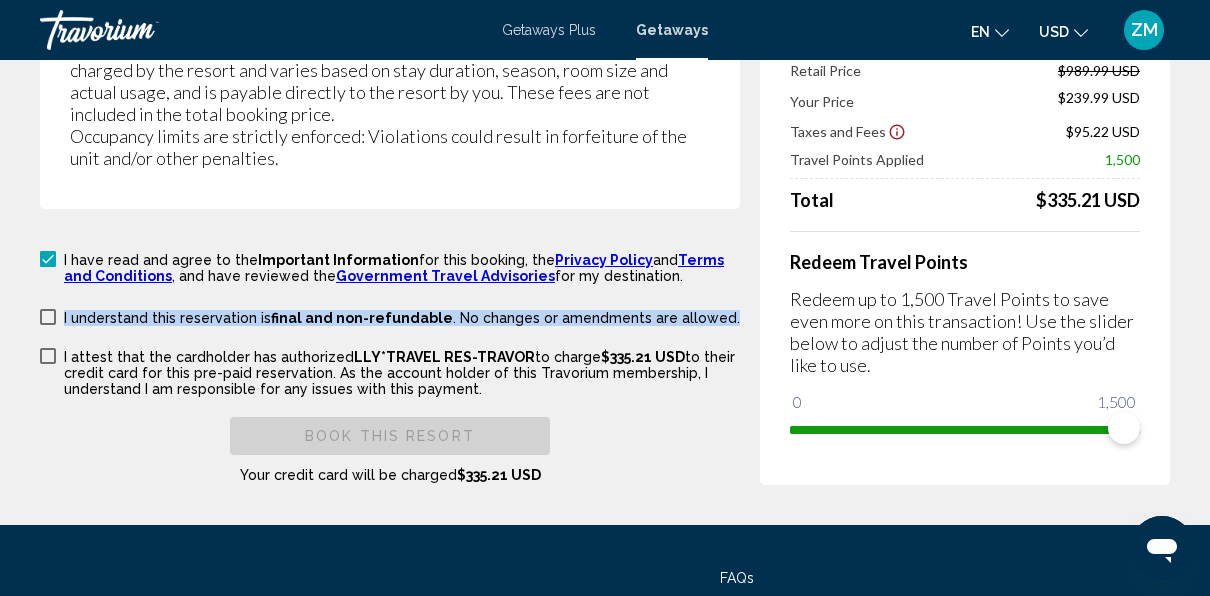 click on "I have read and agree to the  Important Information  for this booking, the  Privacy Policy  and  Terms and Conditions , and have reviewed the  Government Travel Advisories  for my destination.   I understand this reservation is  final and non-refundable . No changes or amendments are allowed.  I understand this reservation is refundable until  {0} . Cancellations made after that date and time are non-refundable.   I attest that the cardholder has authorized  LLY*TRAVEL RES-TRAVOR  to charge  $335.21 USD  to their credit card for this pre-paid reservation. As the account holder of this Travorium membership, I understand I am responsible for any issues with this payment. Book this Resort Your credit card will be charged  $335.21 USD" at bounding box center [390, 366] 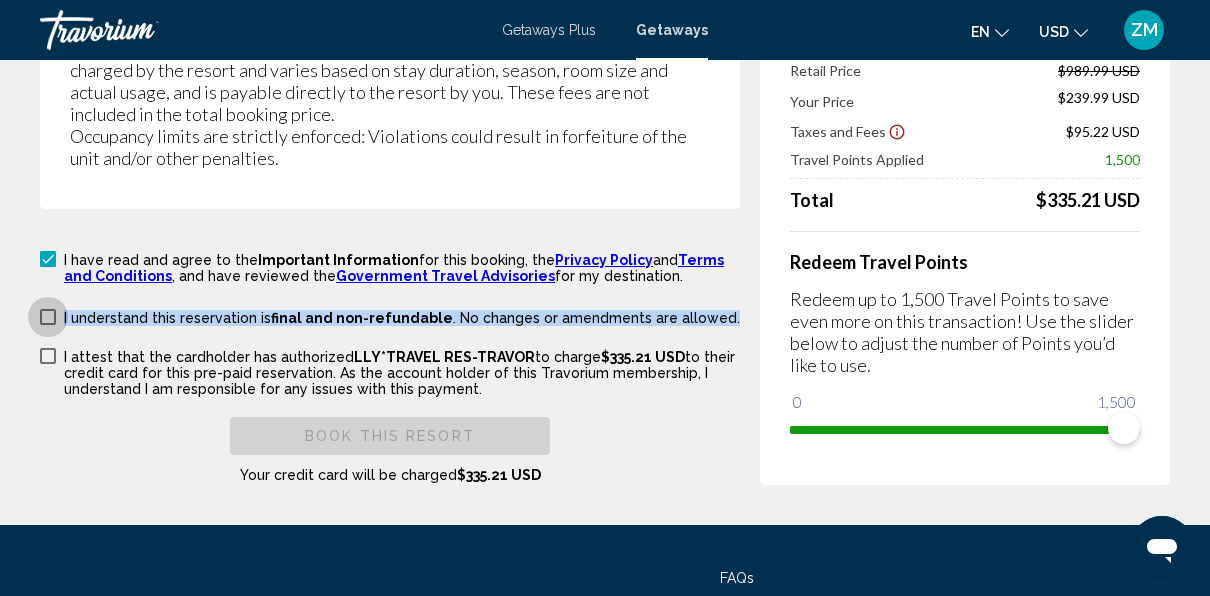 click at bounding box center [48, 317] 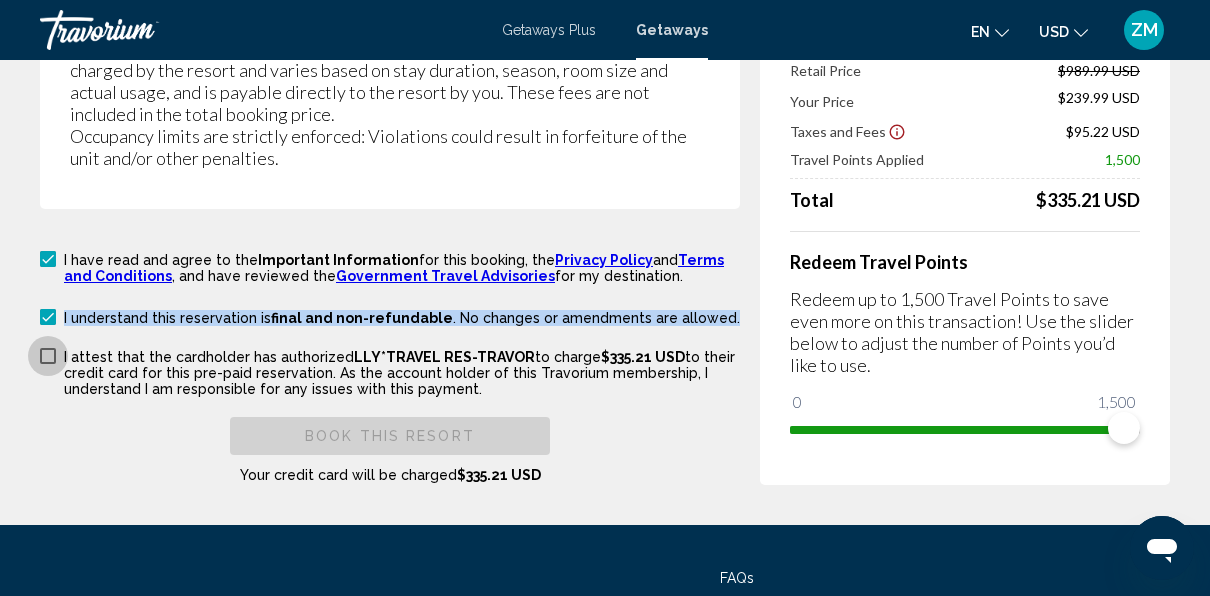 click at bounding box center (48, 356) 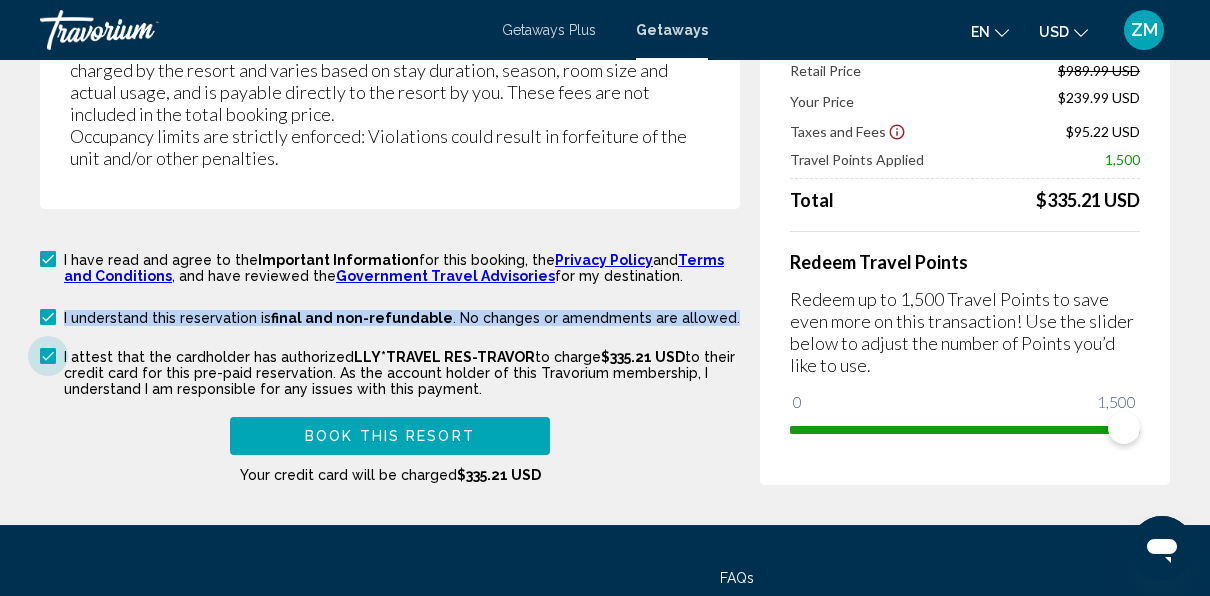 click at bounding box center [48, 356] 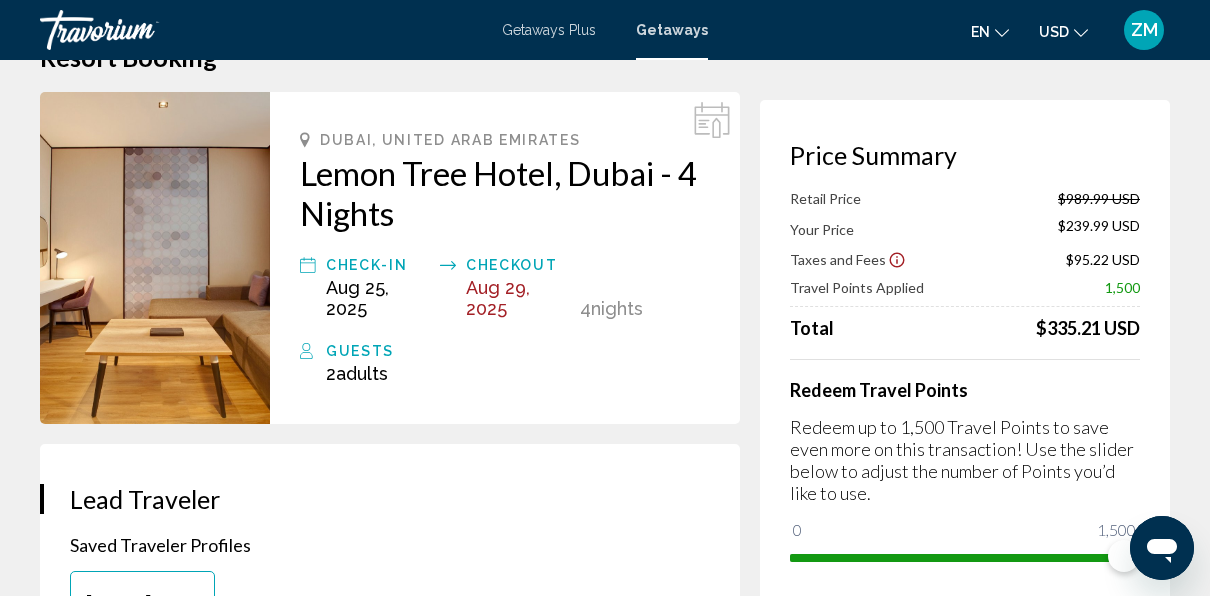 scroll, scrollTop: 72, scrollLeft: 0, axis: vertical 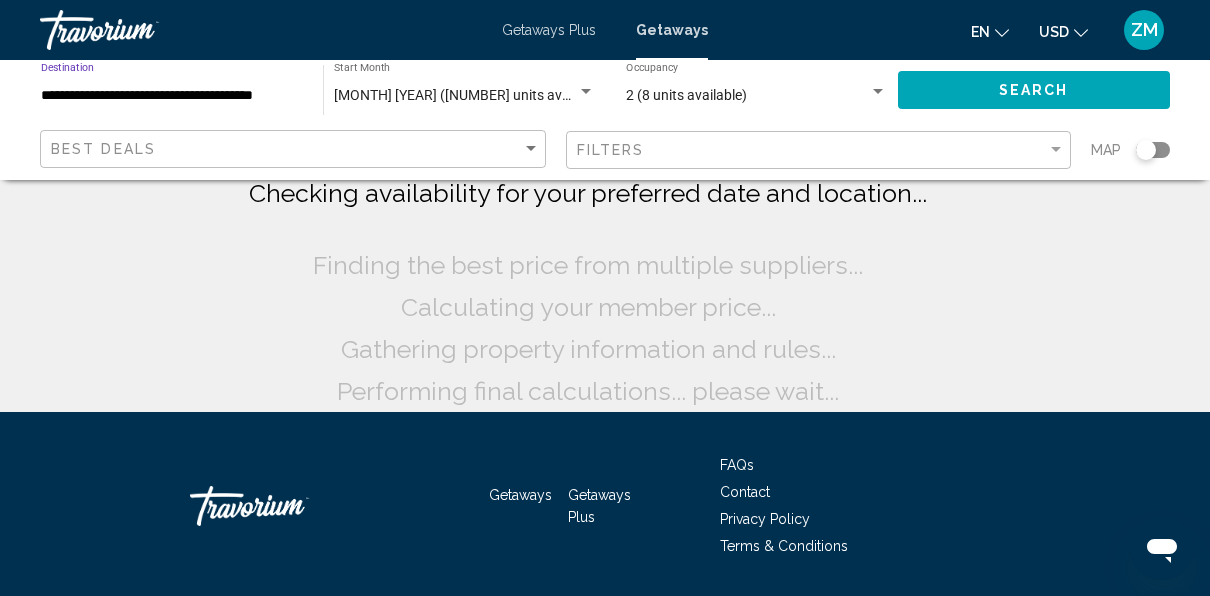 click on "**********" at bounding box center (172, 96) 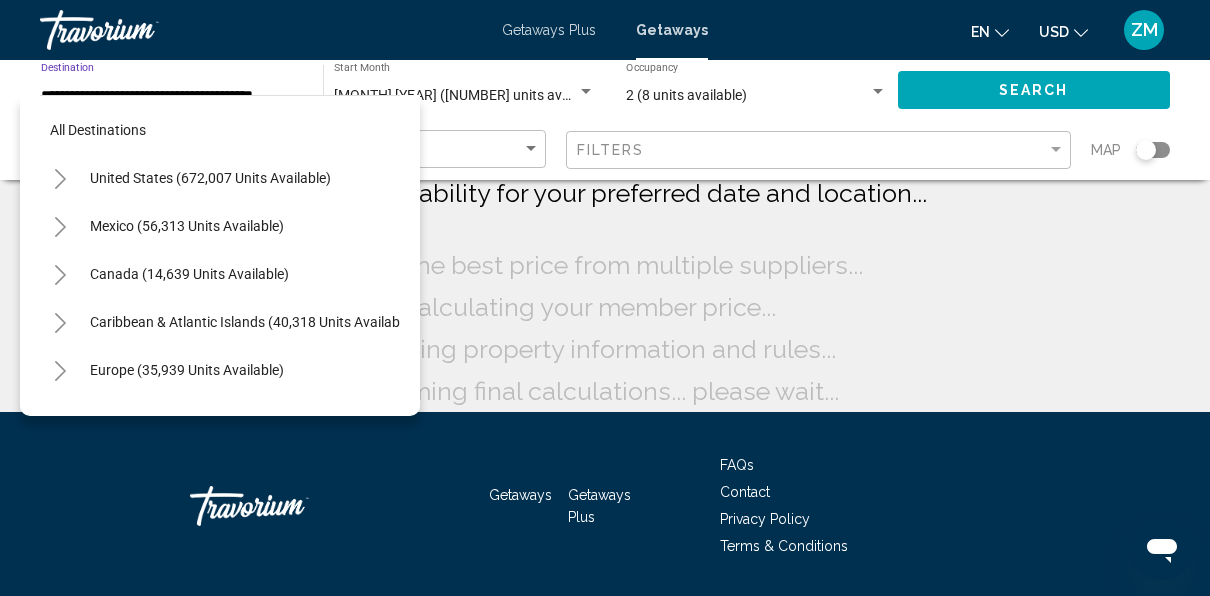 scroll, scrollTop: 531, scrollLeft: 0, axis: vertical 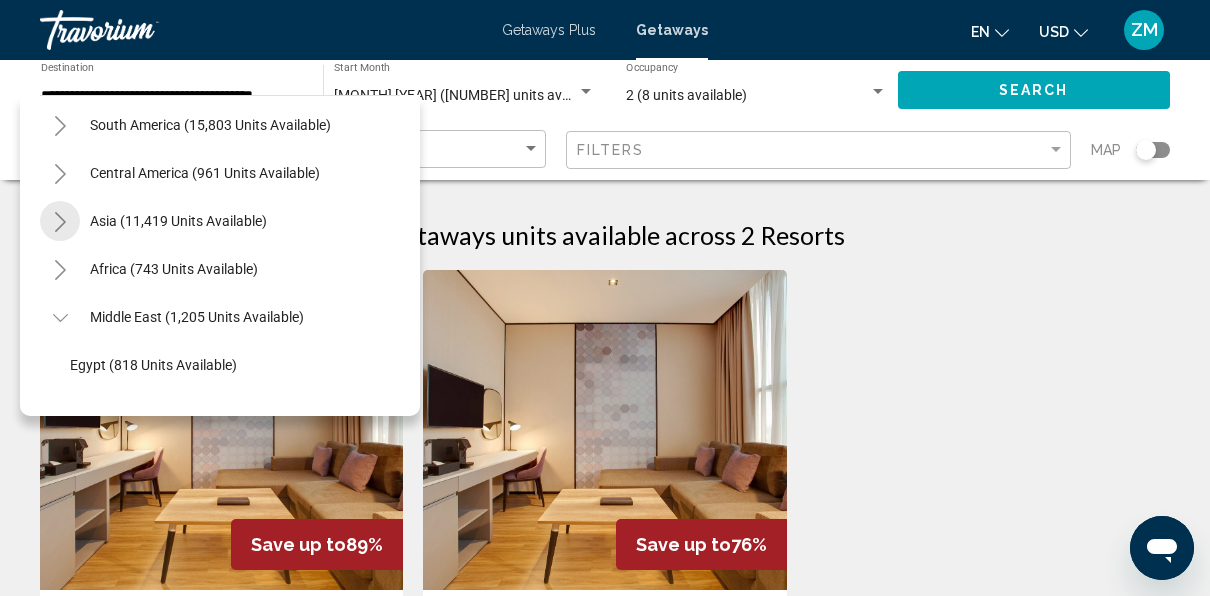 click 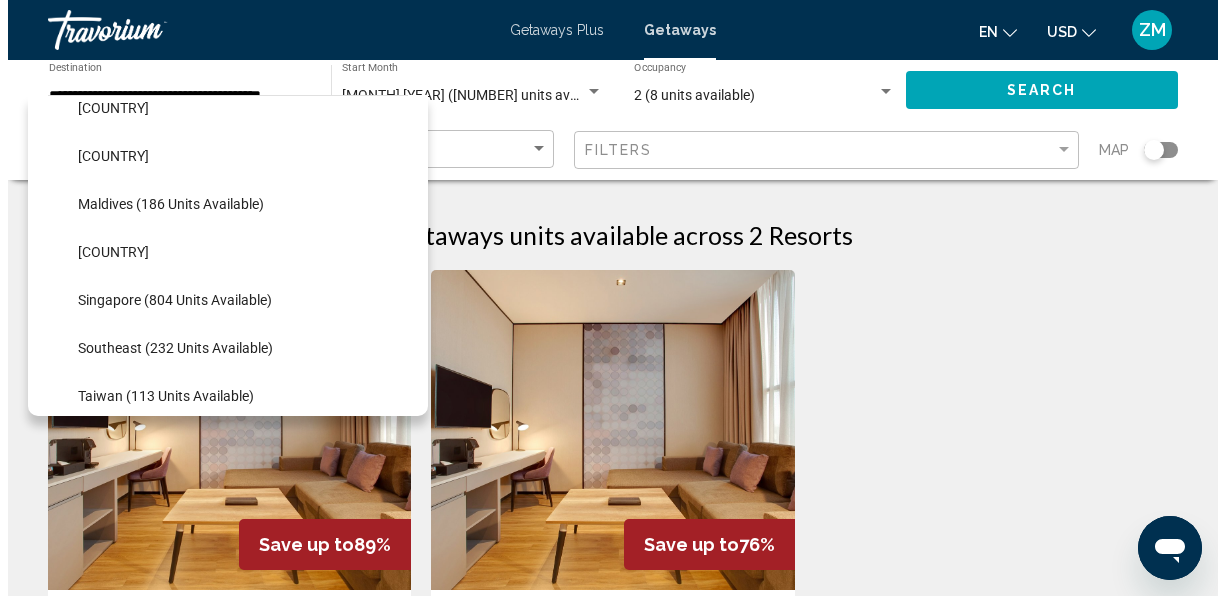 scroll, scrollTop: 789, scrollLeft: 0, axis: vertical 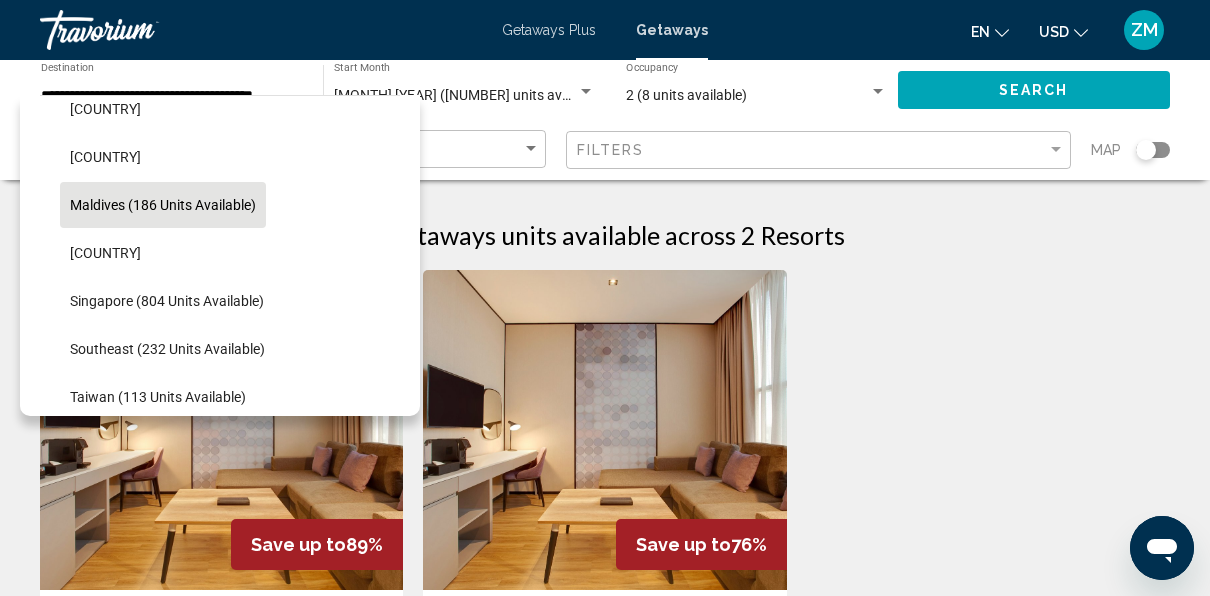 click on "Maldives (186 units available)" 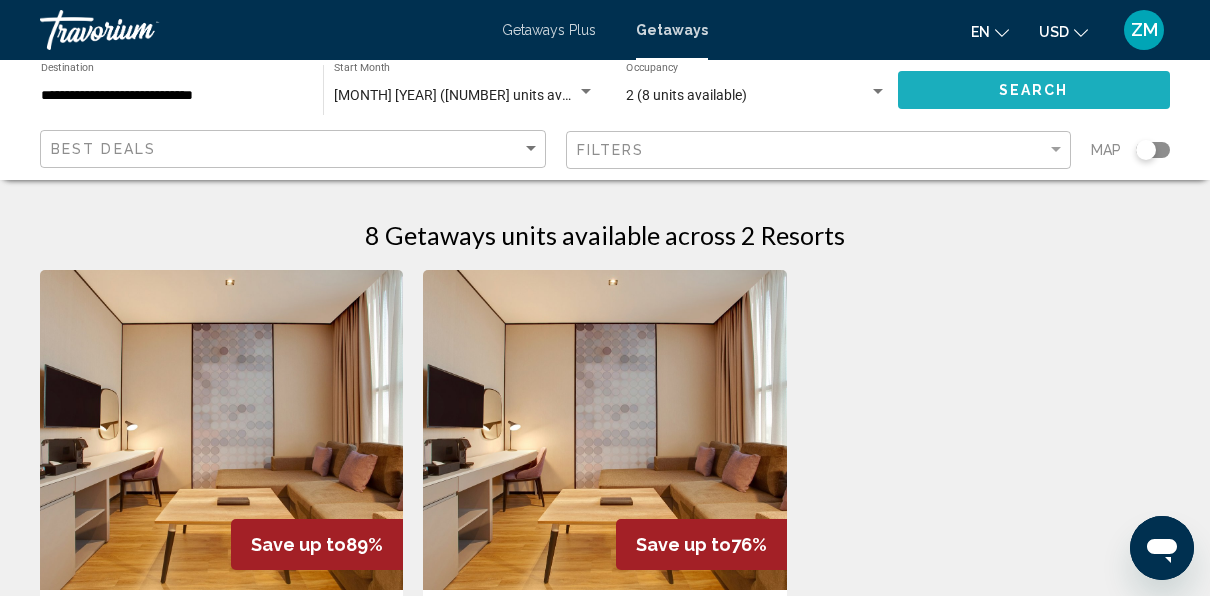 click on "Search" 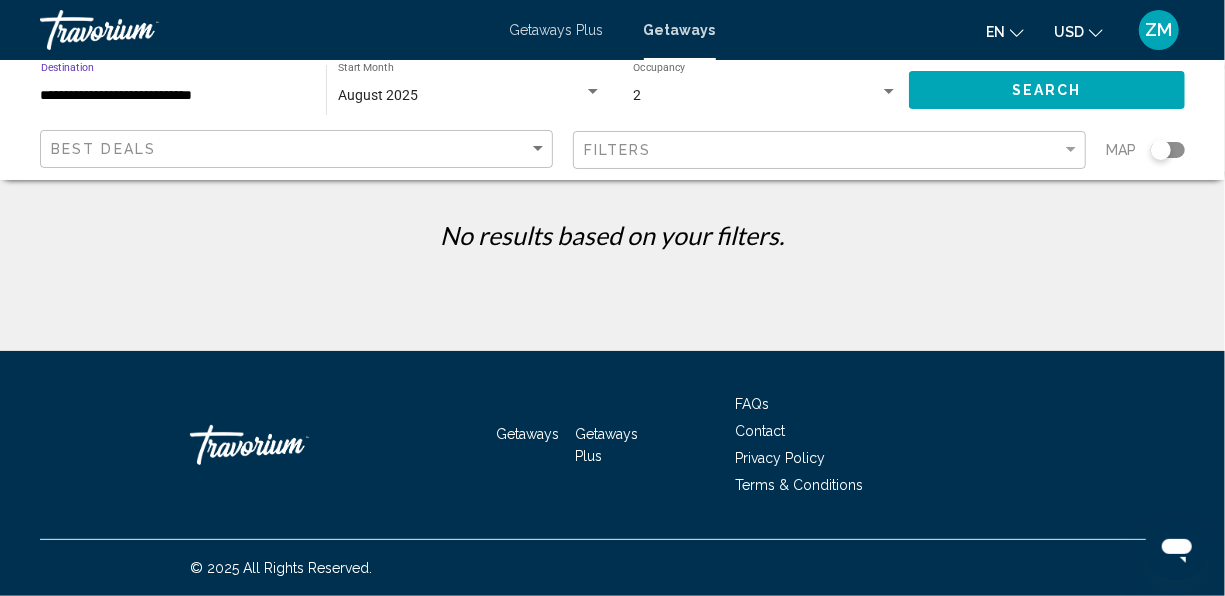 click on "**********" at bounding box center [173, 96] 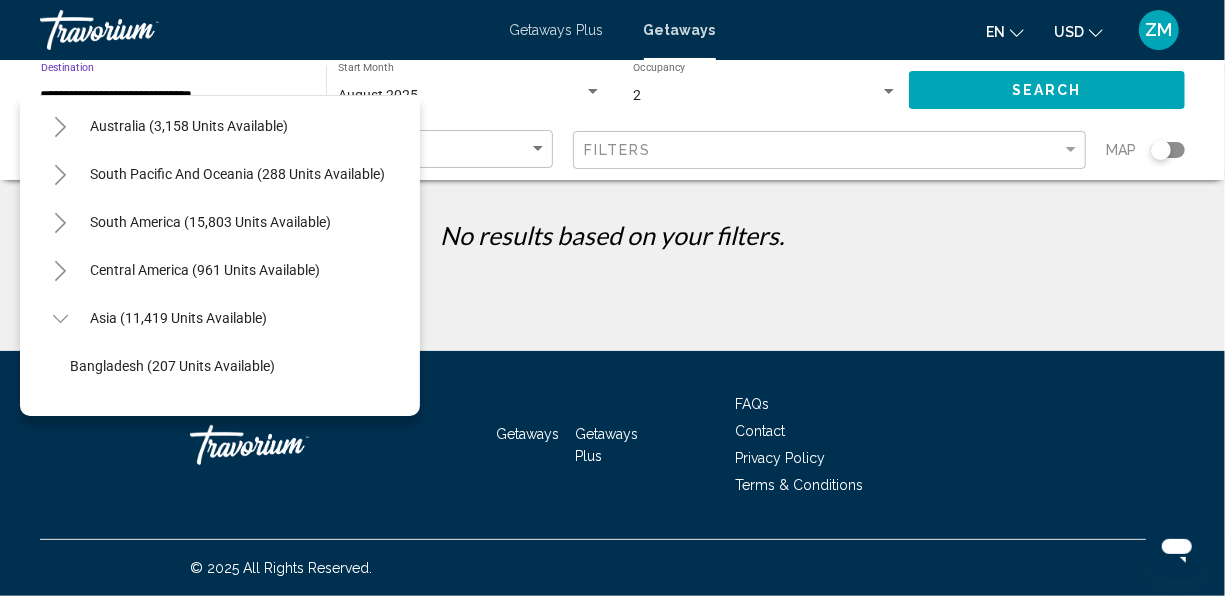 scroll, scrollTop: 284, scrollLeft: 0, axis: vertical 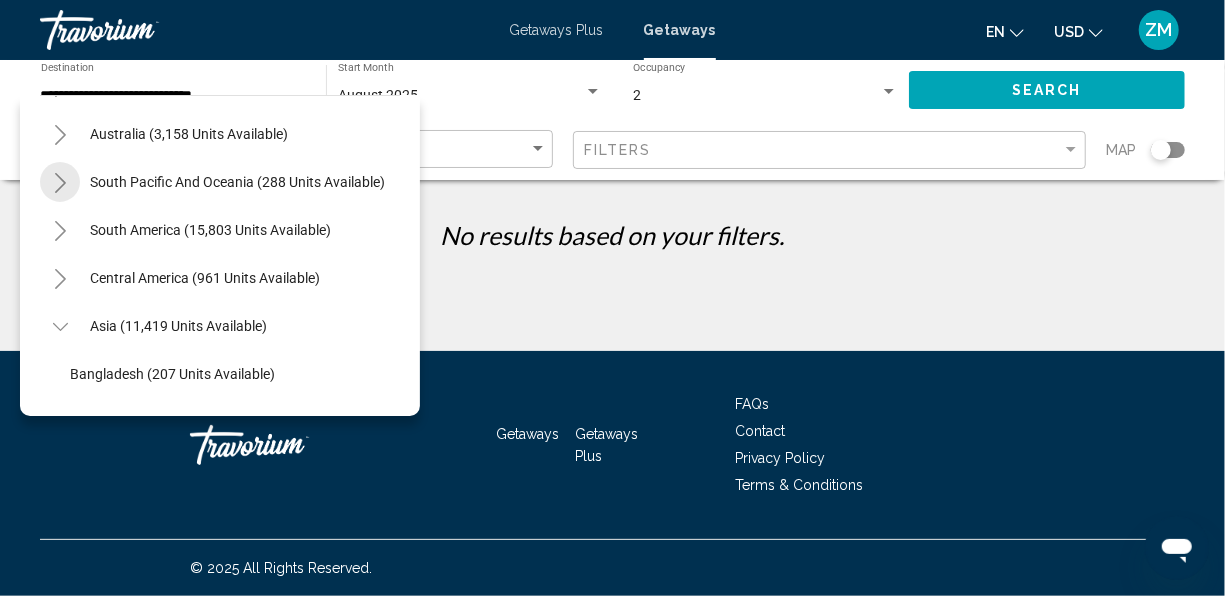 click 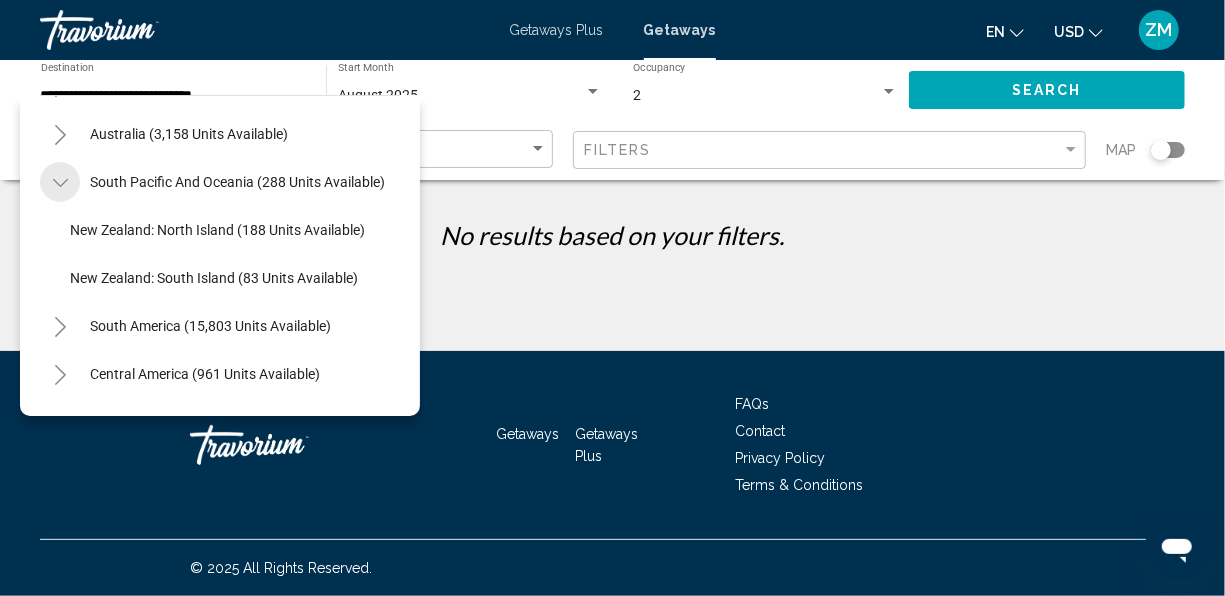 click 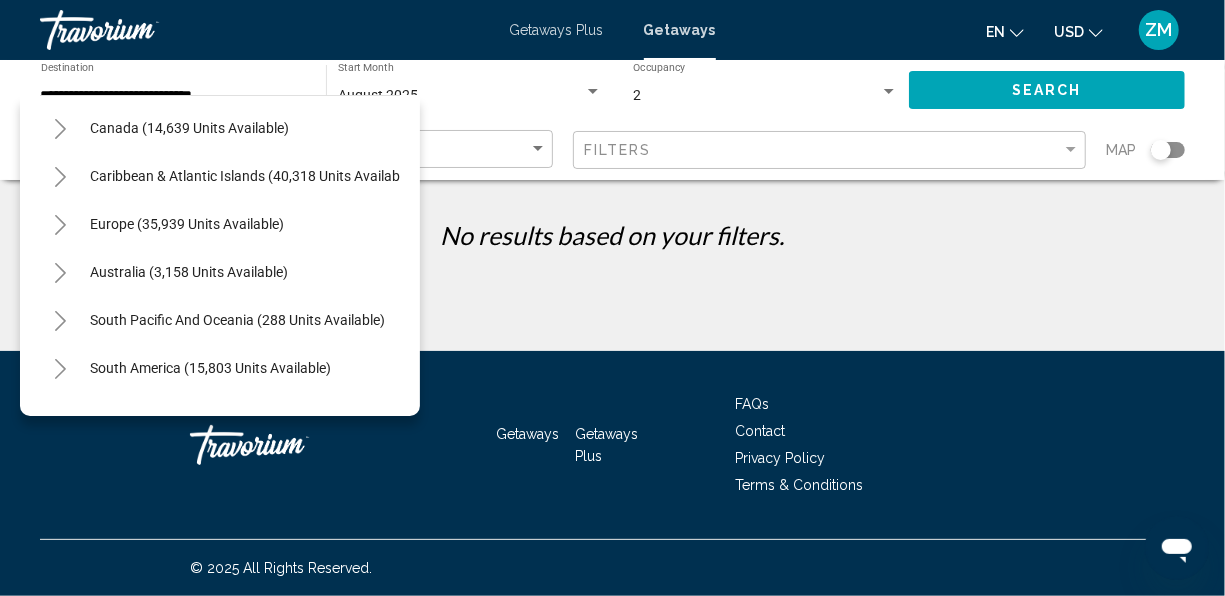 scroll, scrollTop: 132, scrollLeft: 0, axis: vertical 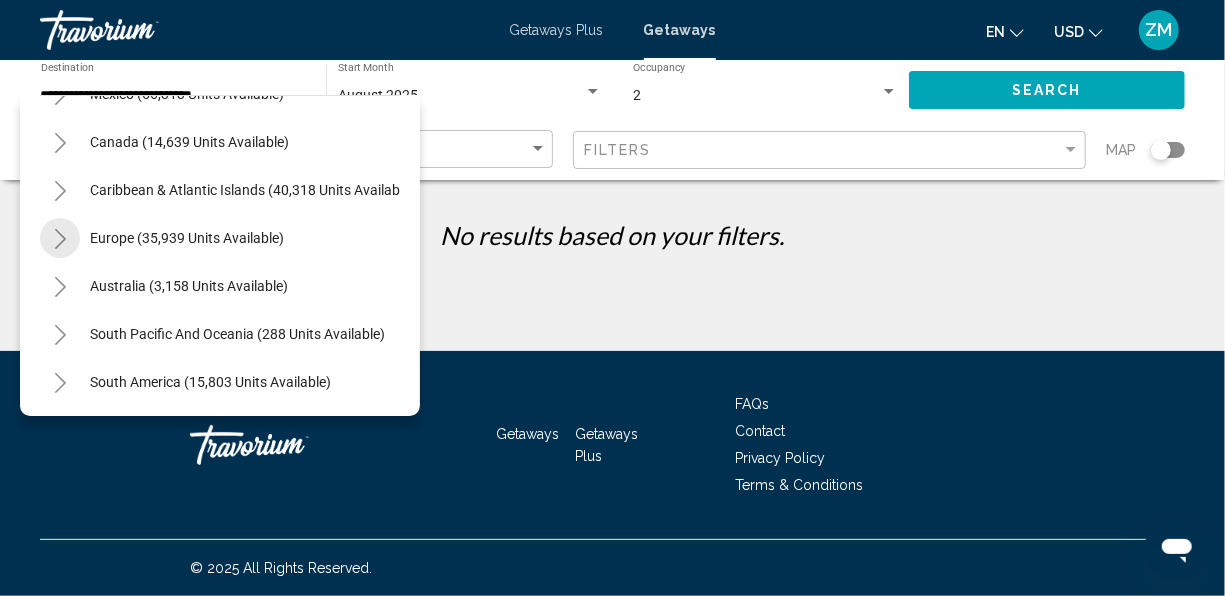 click 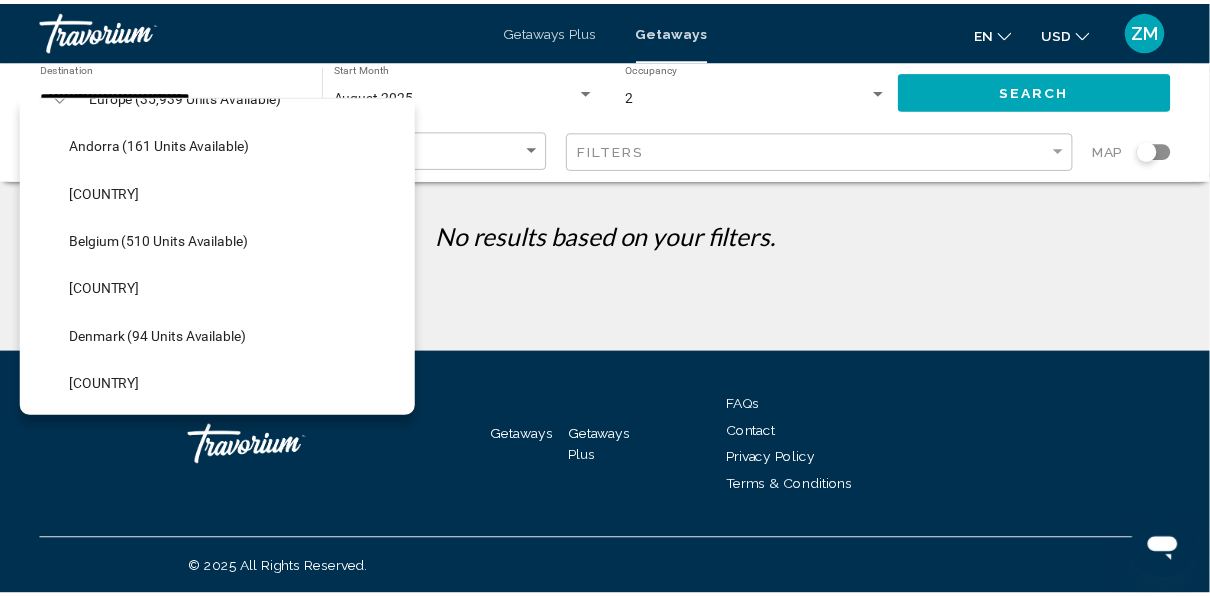 scroll, scrollTop: 276, scrollLeft: 0, axis: vertical 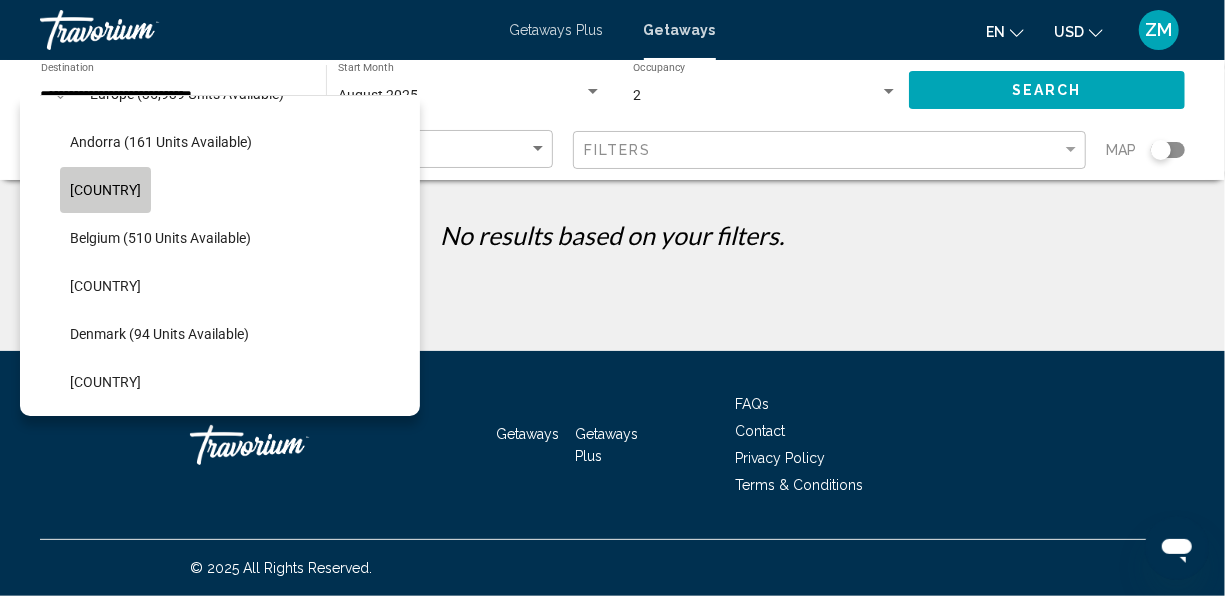 click on "[COUNTRY]" 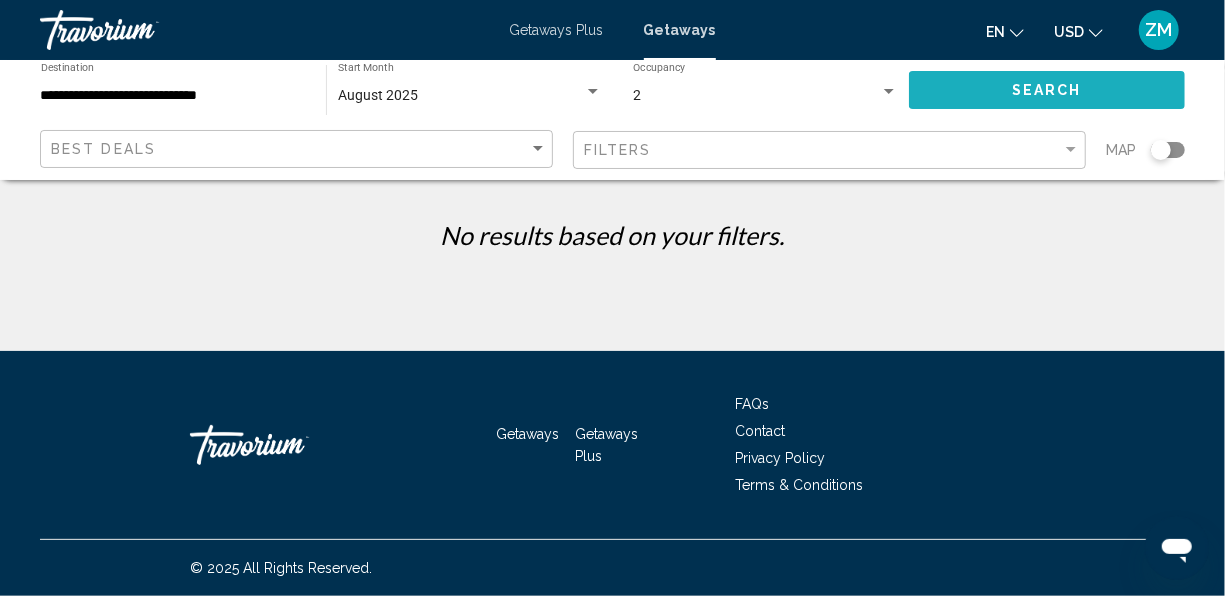 click on "Search" 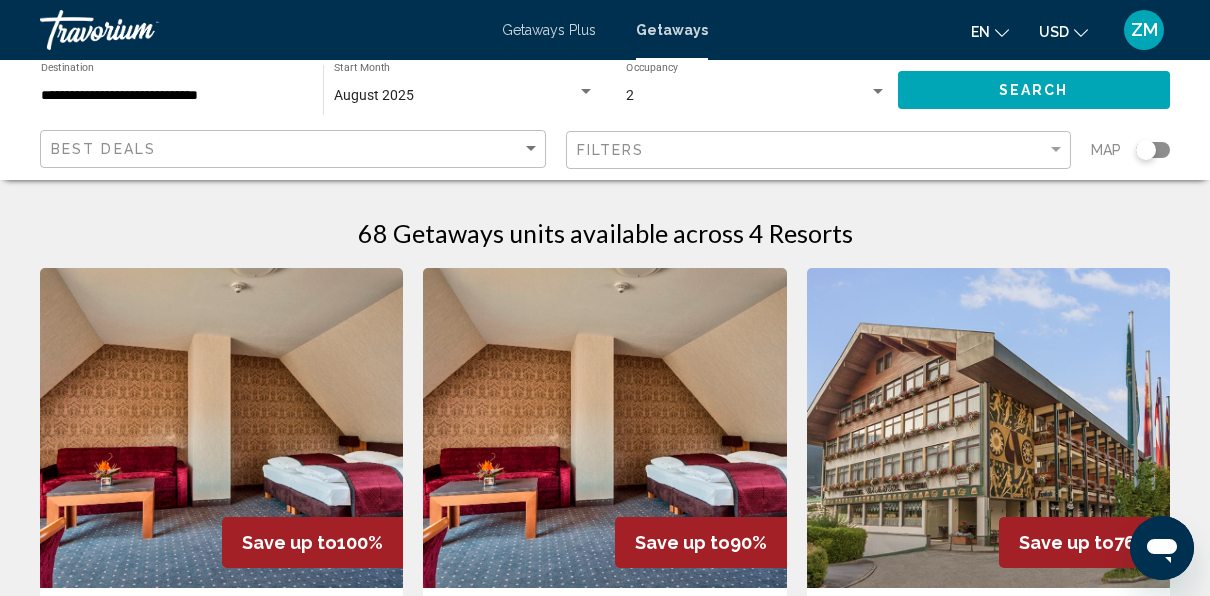 scroll, scrollTop: 0, scrollLeft: 0, axis: both 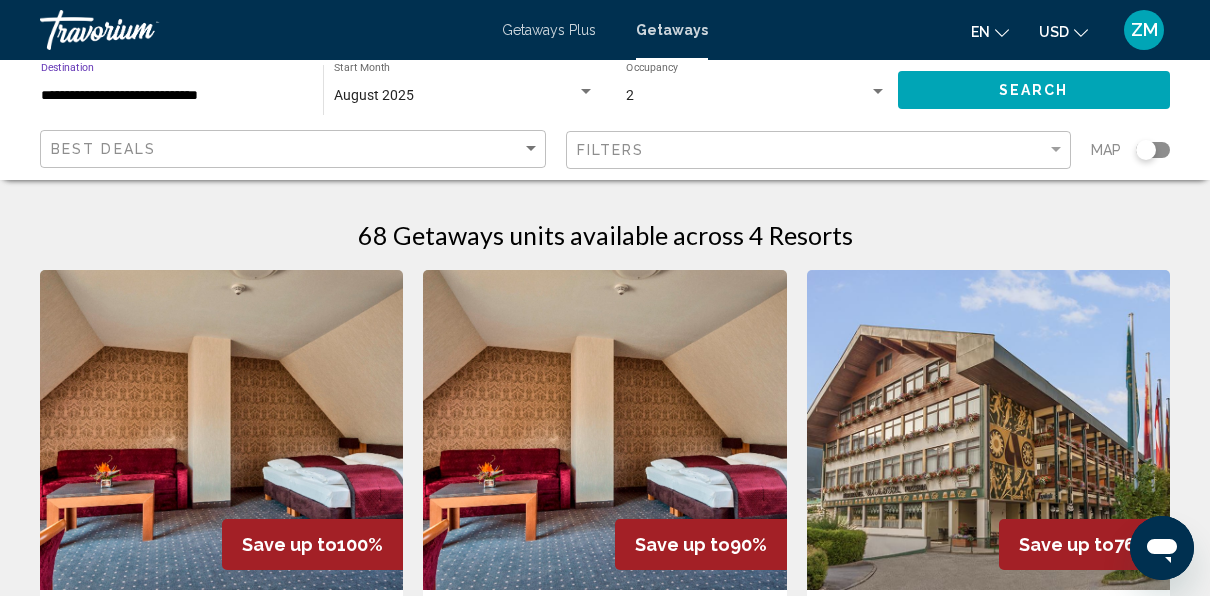 click on "**********" at bounding box center [172, 96] 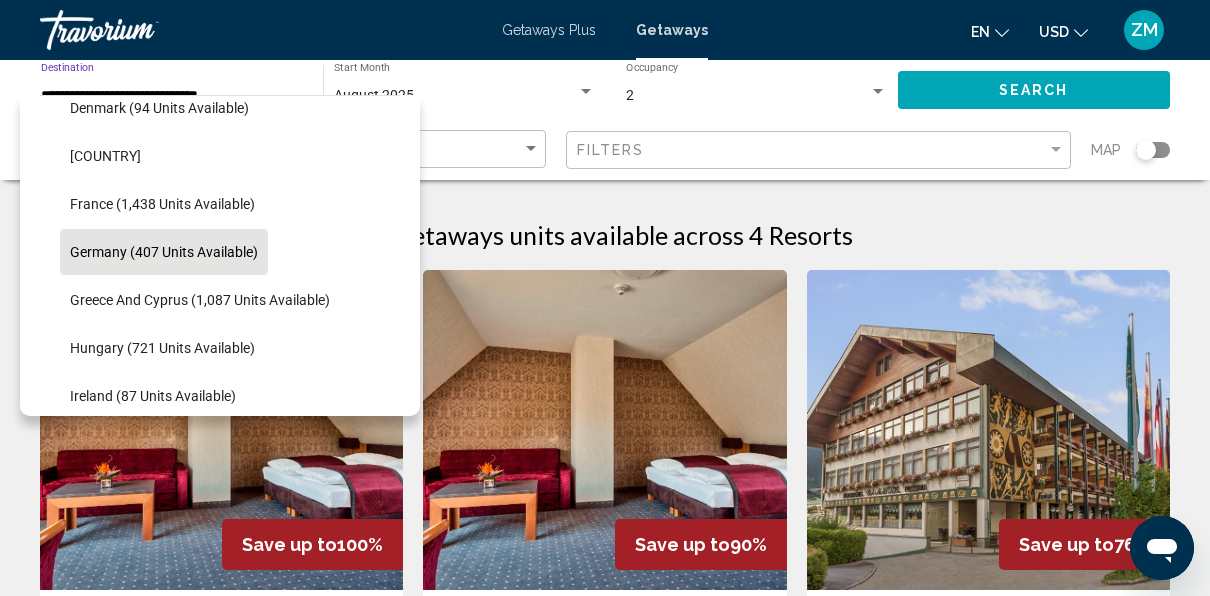 scroll, scrollTop: 504, scrollLeft: 0, axis: vertical 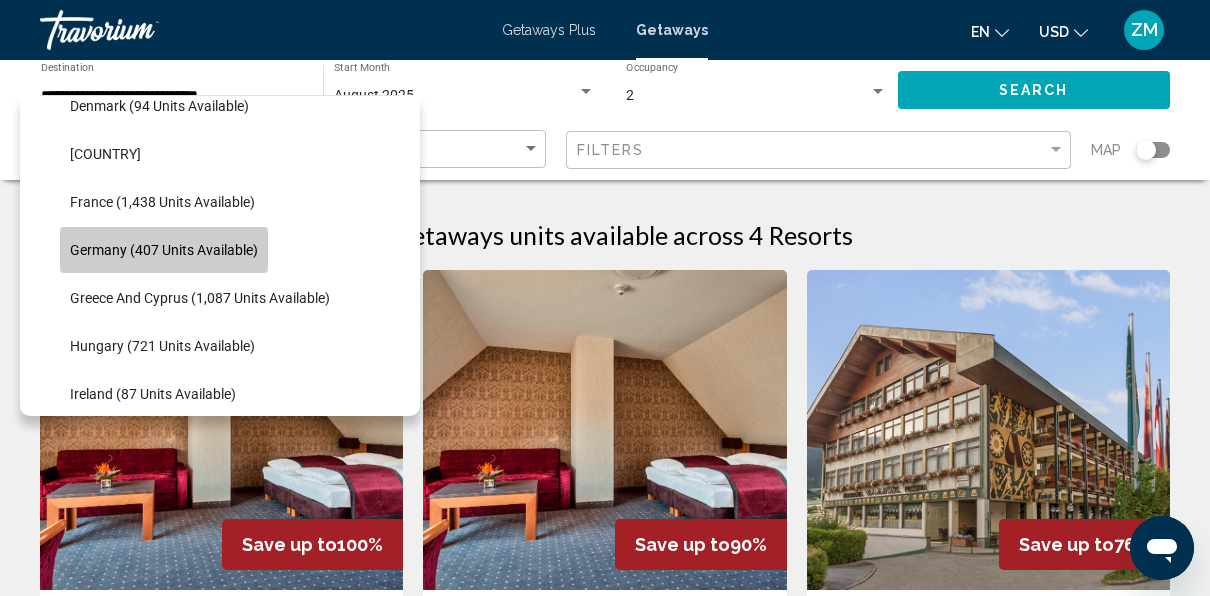 click on "Germany (407 units available)" 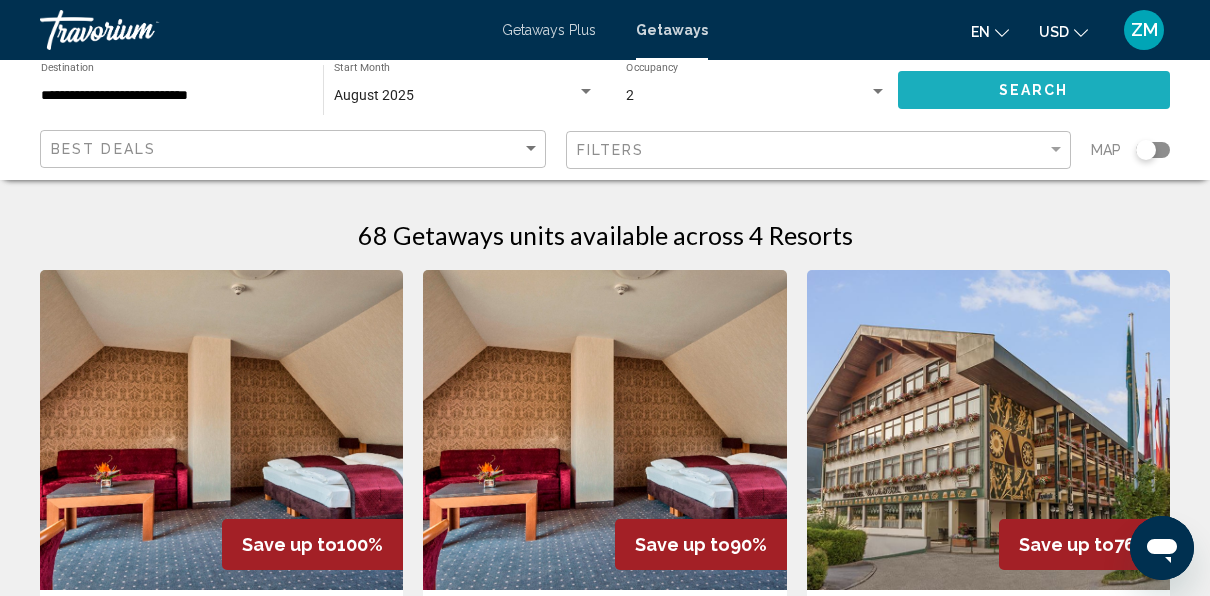 click on "Search" 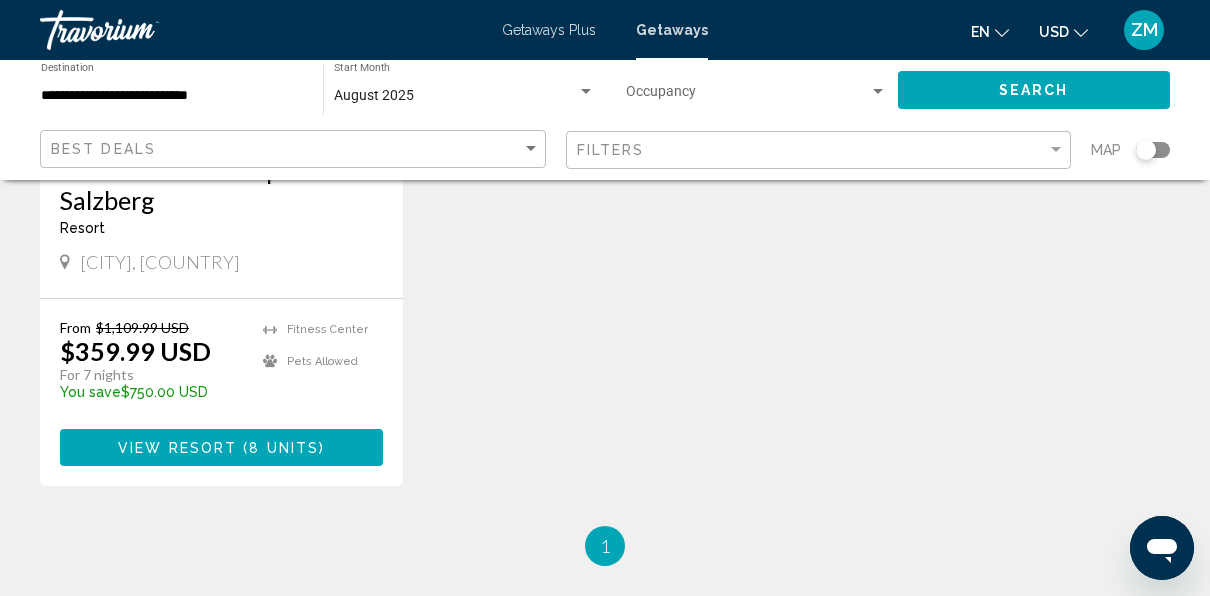 scroll, scrollTop: 465, scrollLeft: 0, axis: vertical 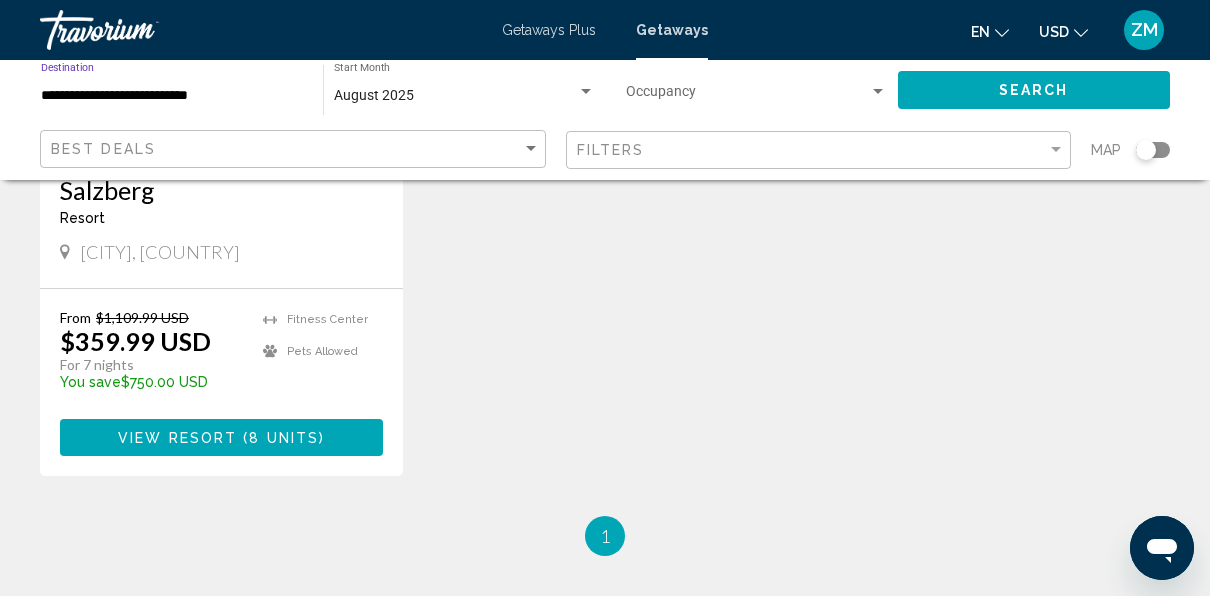 click on "**********" at bounding box center [172, 96] 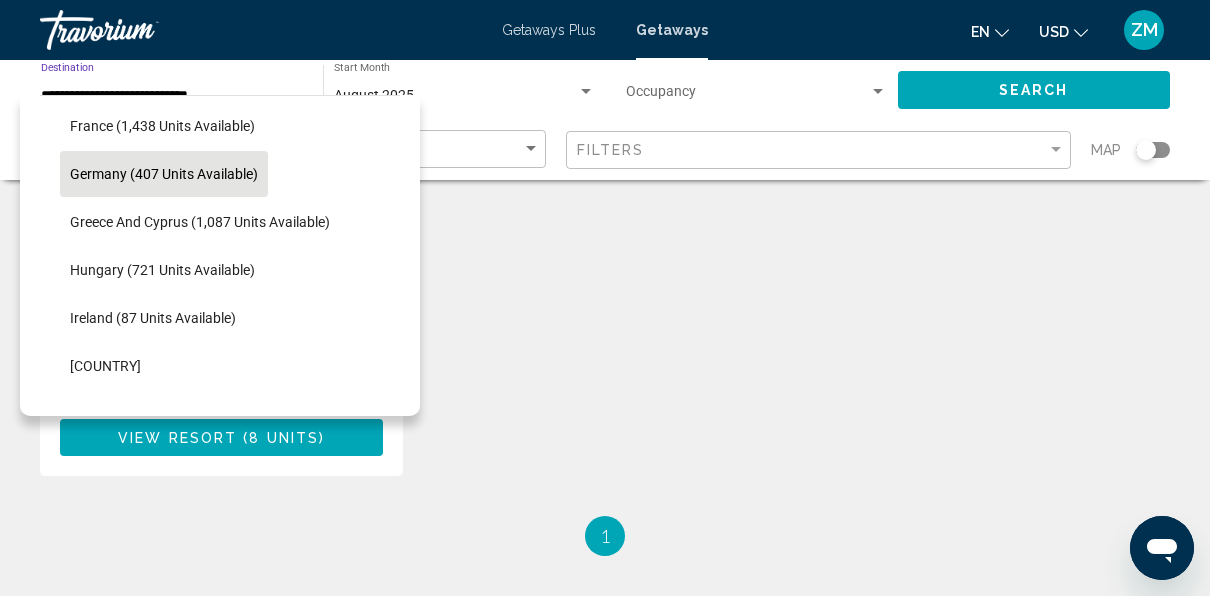 scroll, scrollTop: 586, scrollLeft: 0, axis: vertical 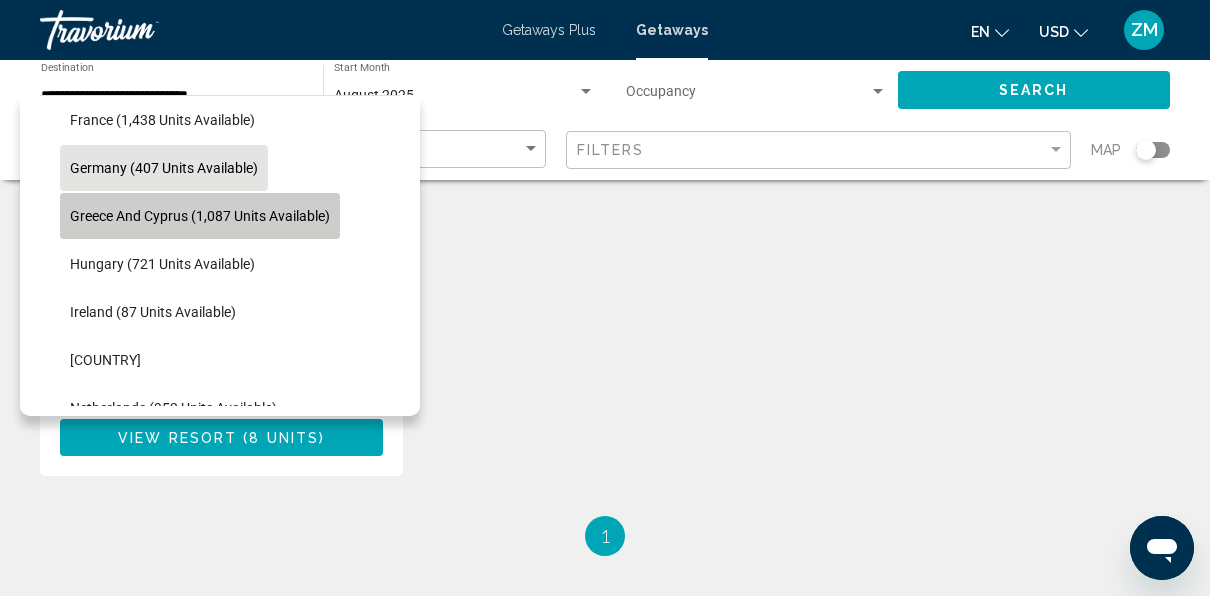 click on "Greece and Cyprus (1,087 units available)" 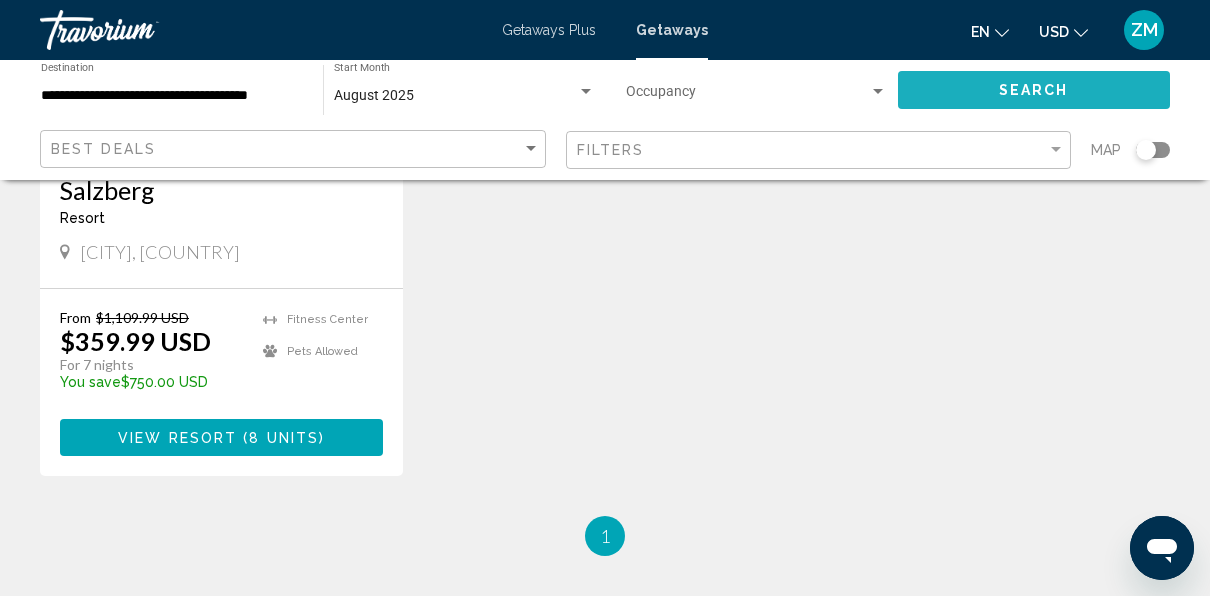 click on "Search" 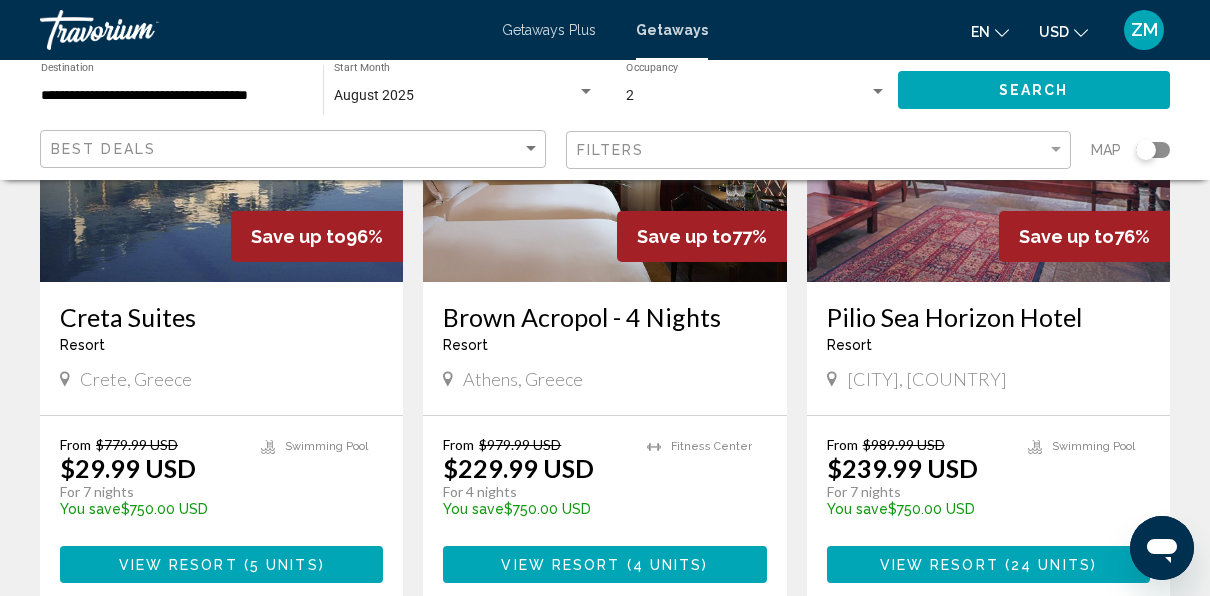 scroll, scrollTop: 372, scrollLeft: 0, axis: vertical 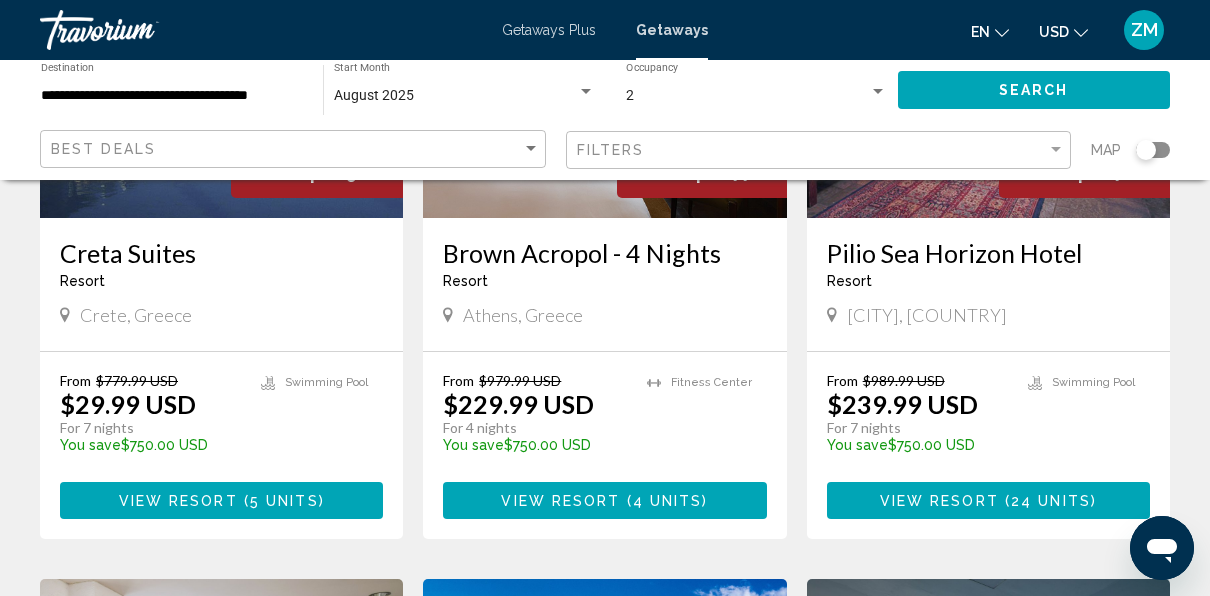 click on "Creta Suites" at bounding box center (221, 253) 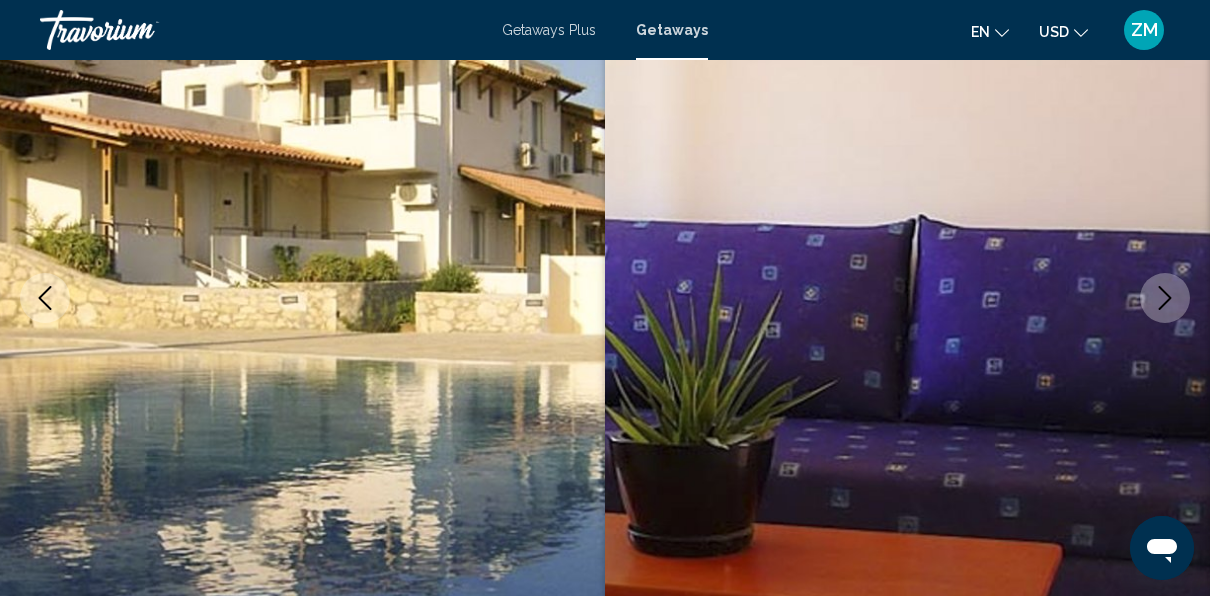 scroll, scrollTop: 270, scrollLeft: 0, axis: vertical 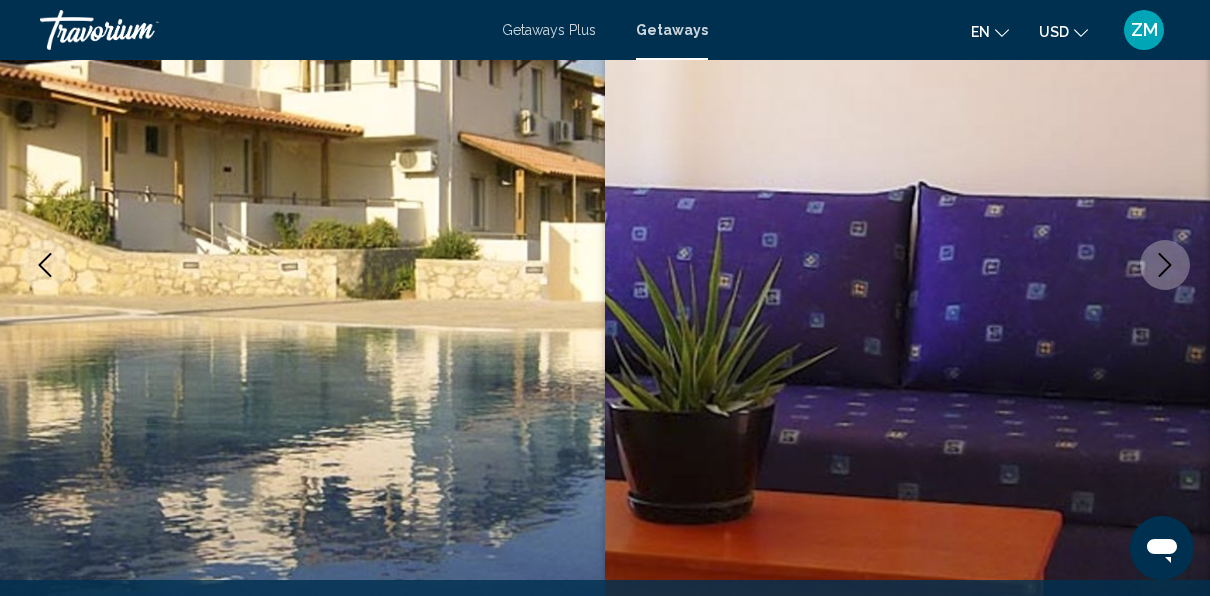 click 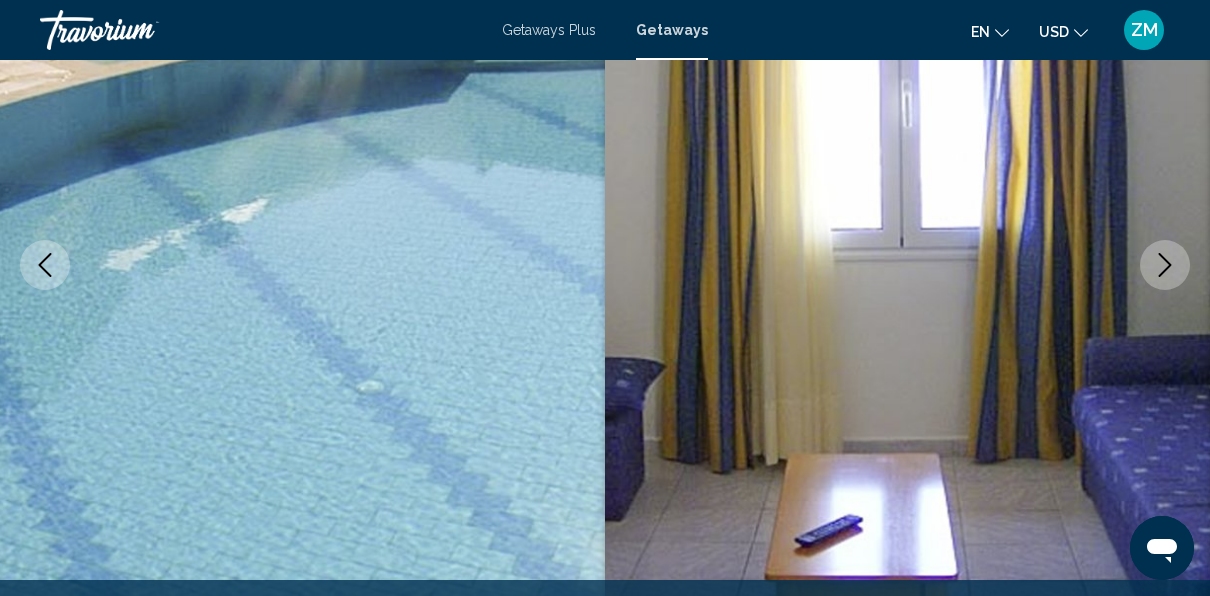 click 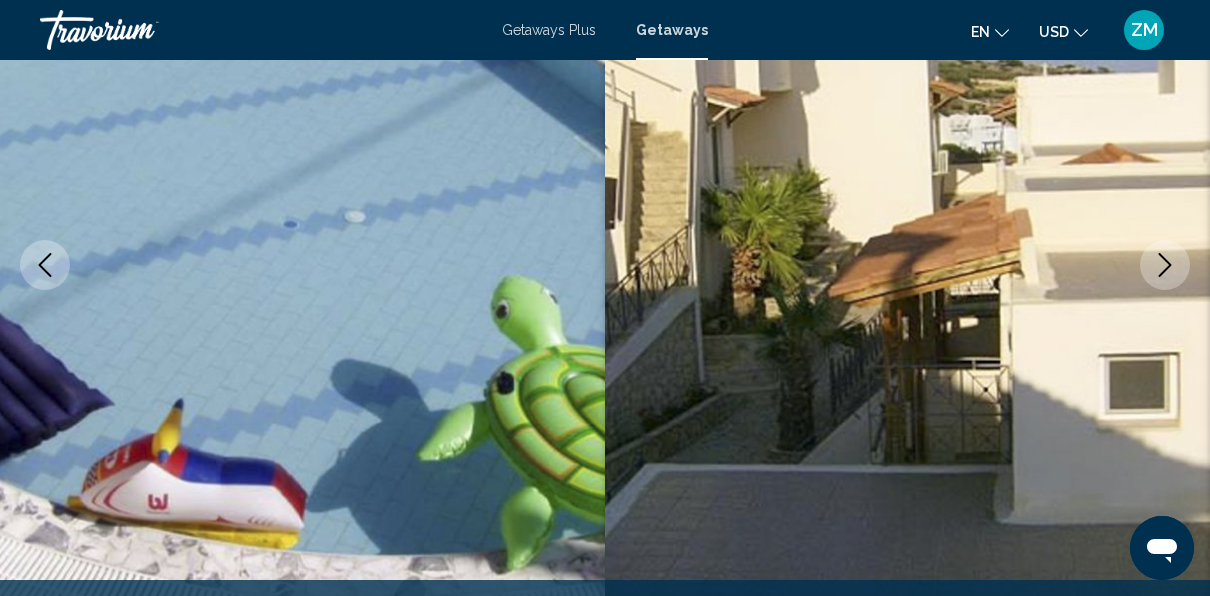 click 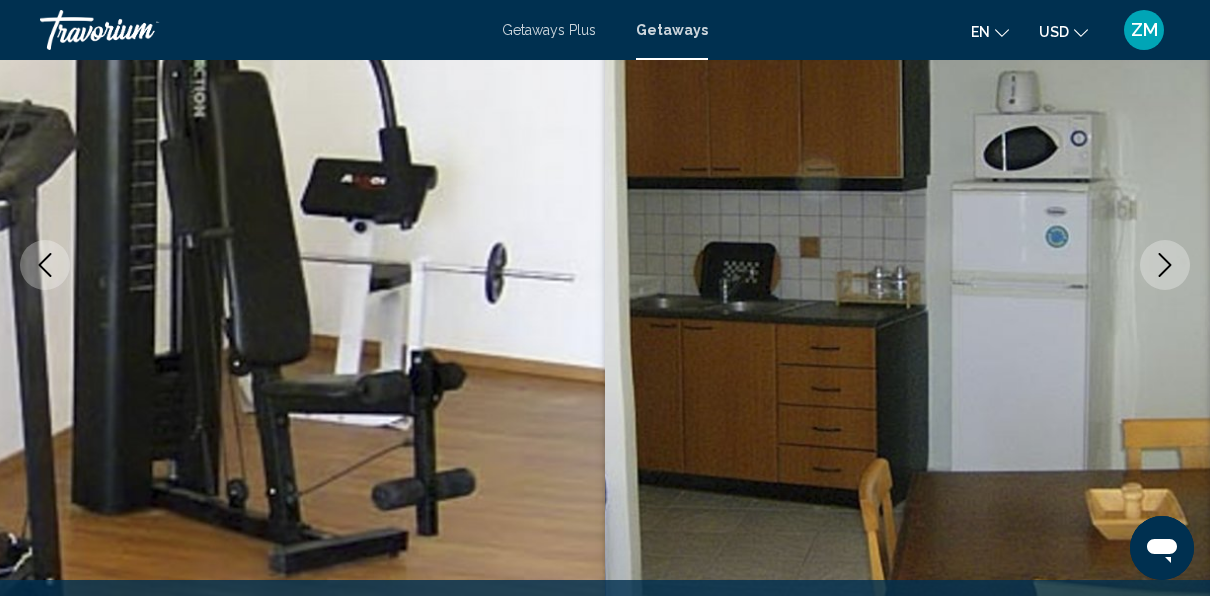 click 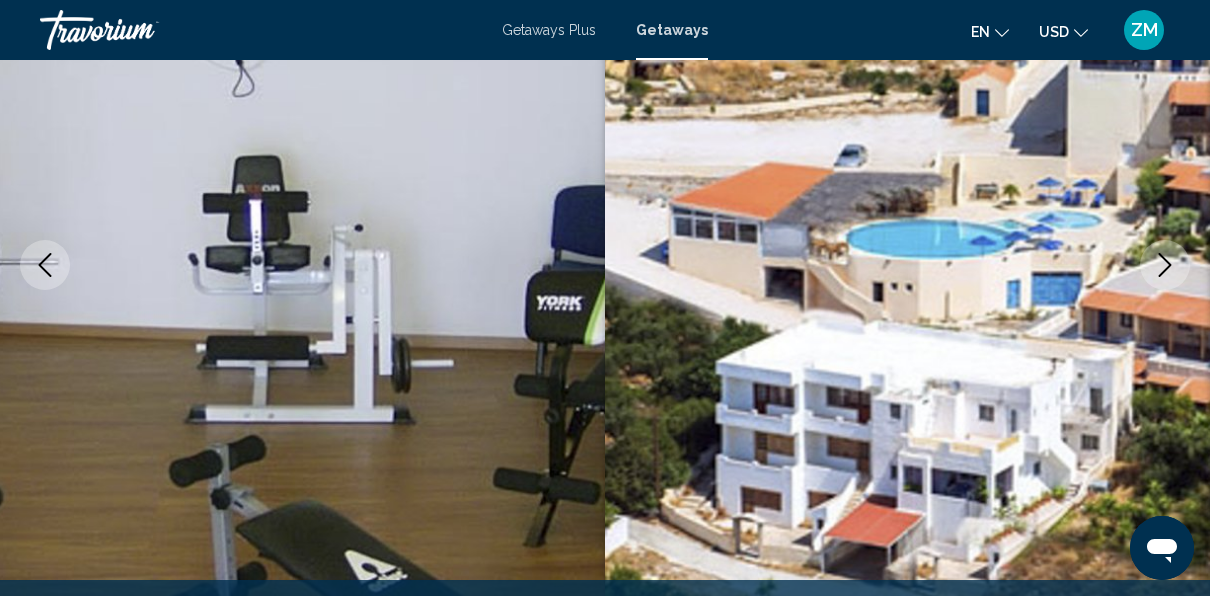 click 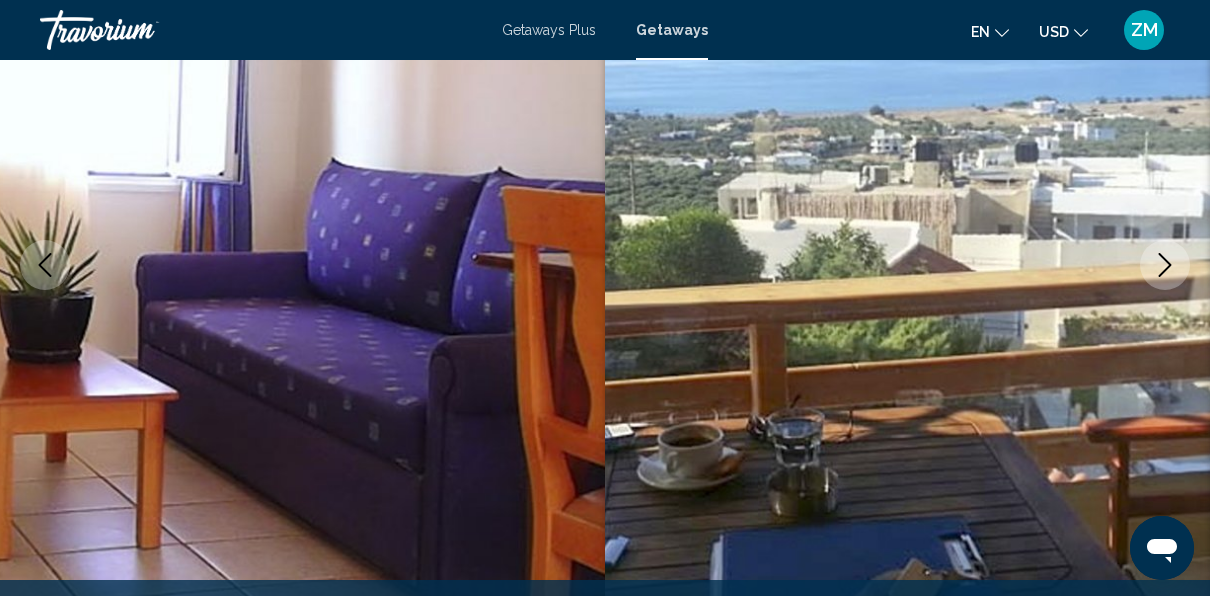 click 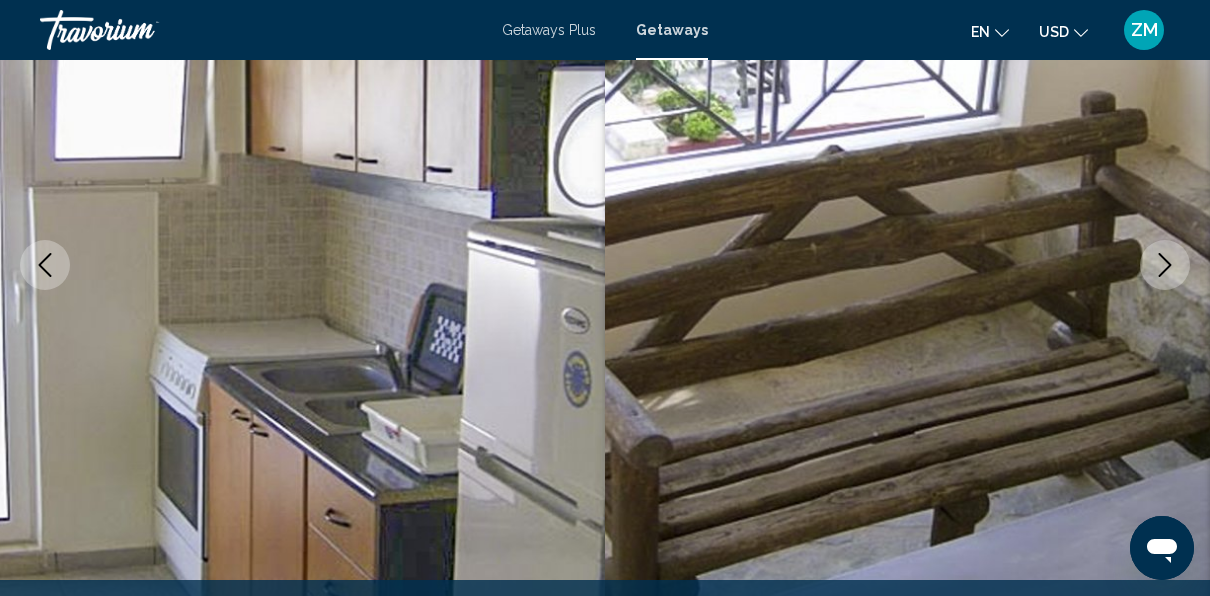 click 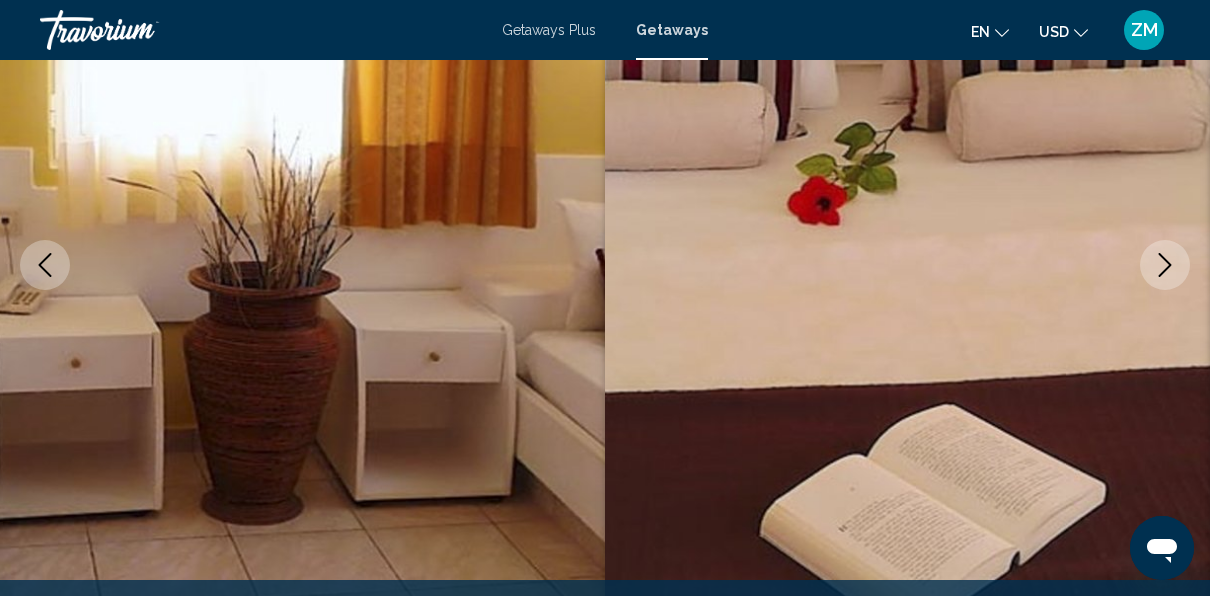 click 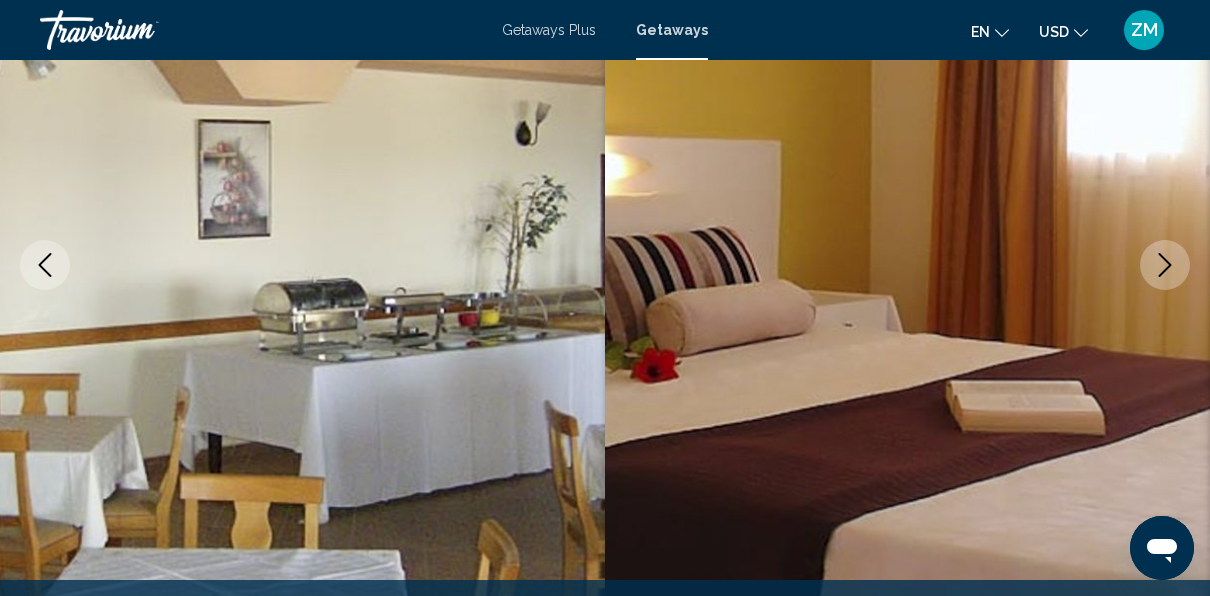 click 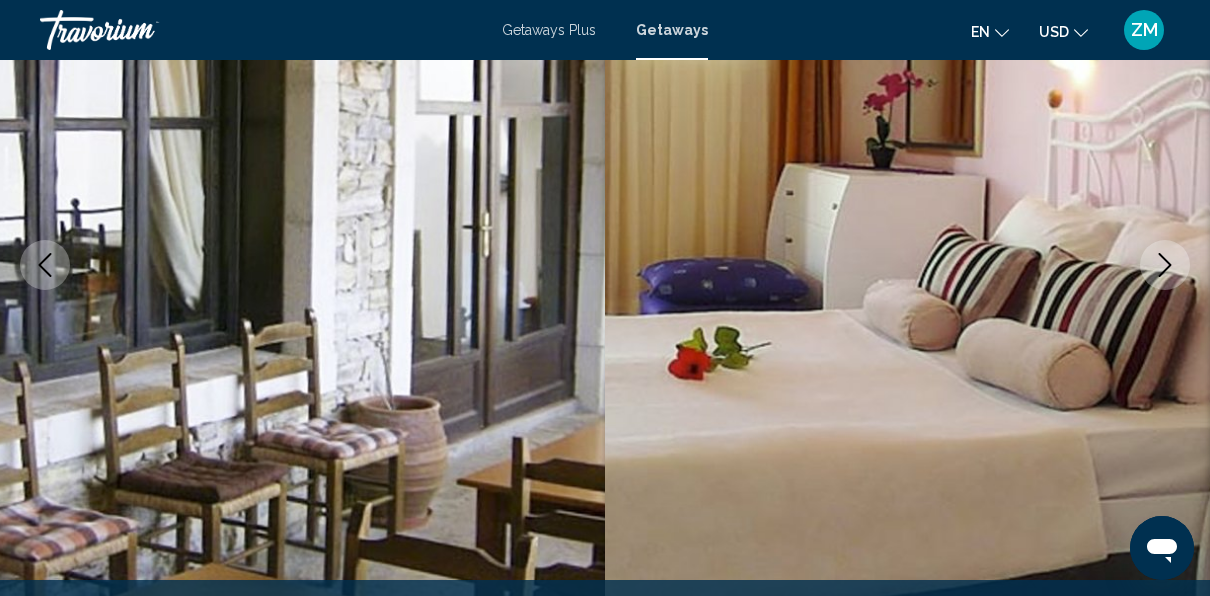 click 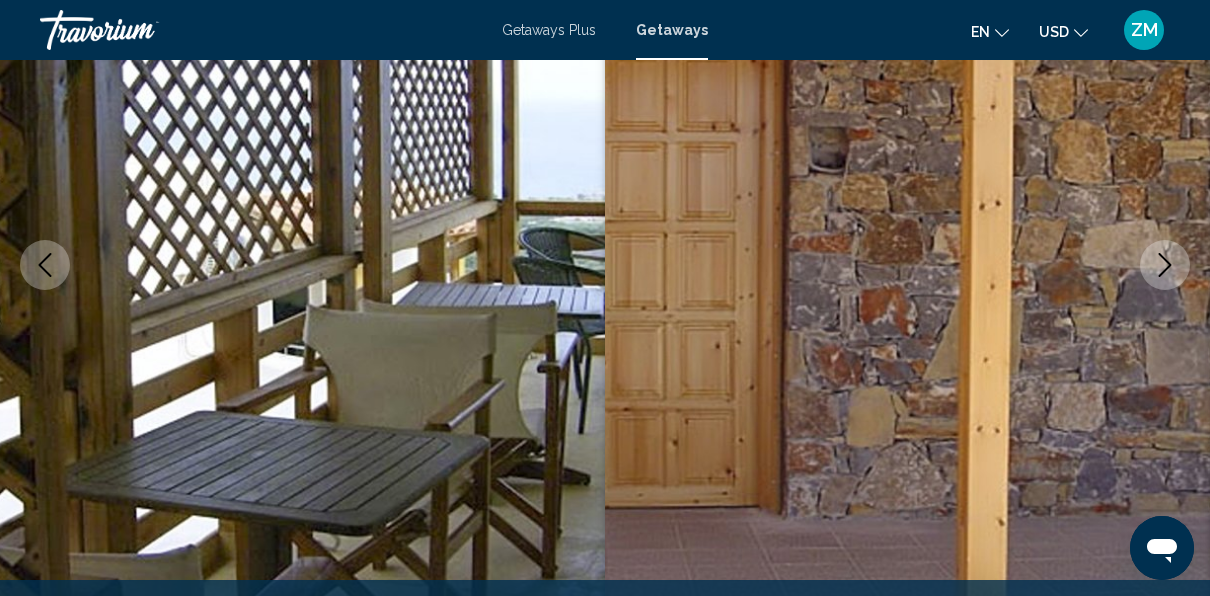 click 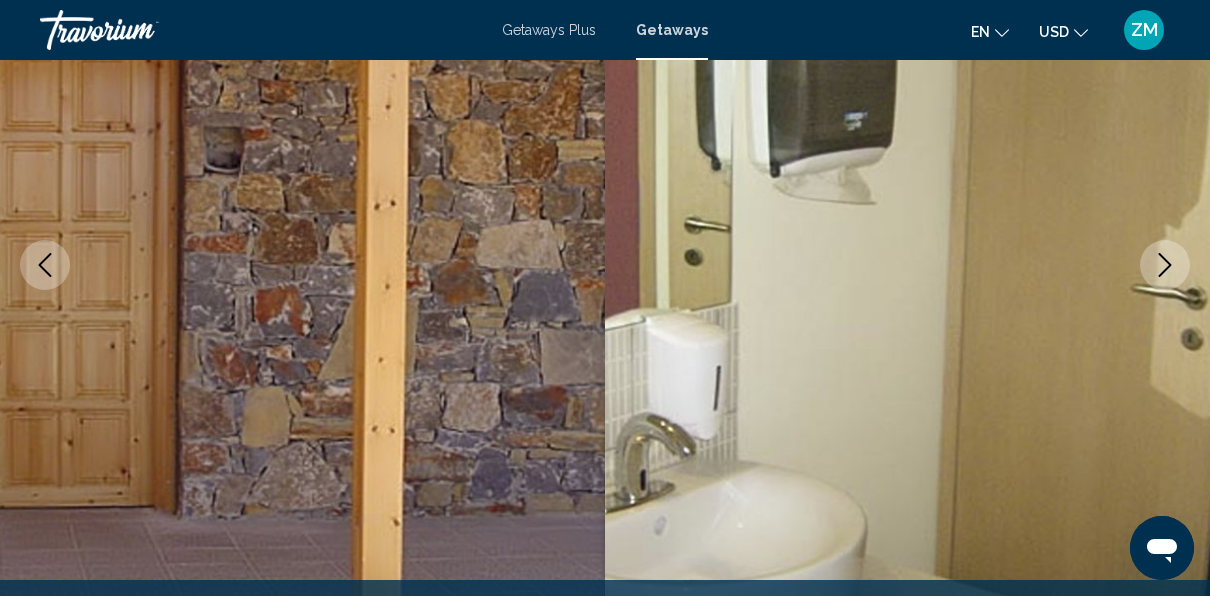 click 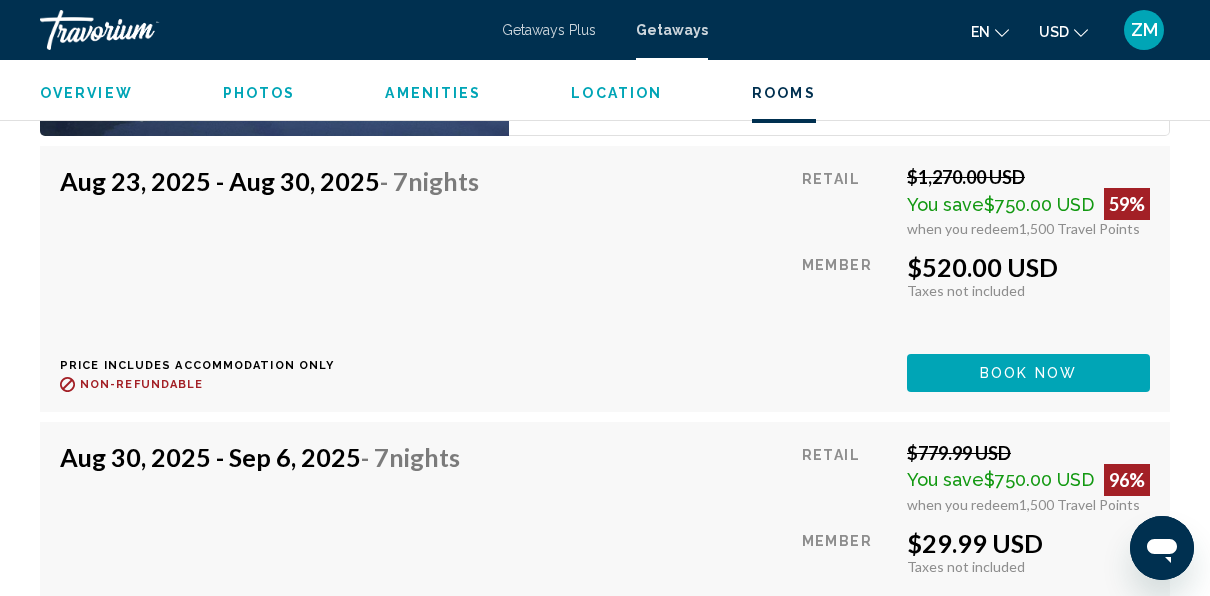 scroll, scrollTop: 4152, scrollLeft: 0, axis: vertical 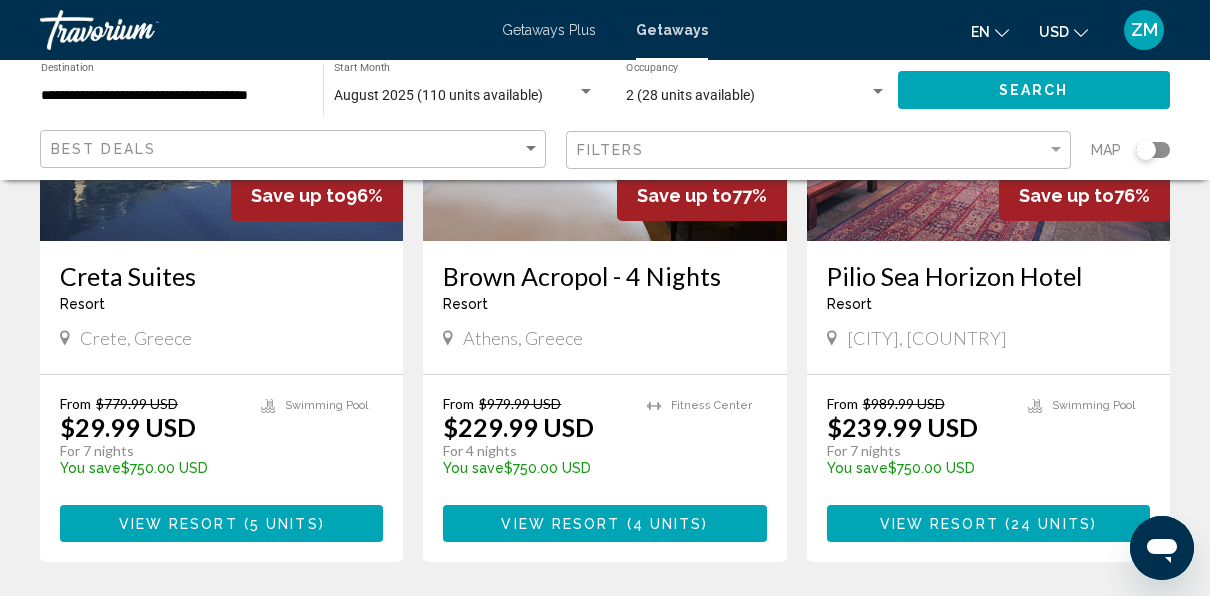 click on "Brown Acropol - 4 Nights" at bounding box center (604, 276) 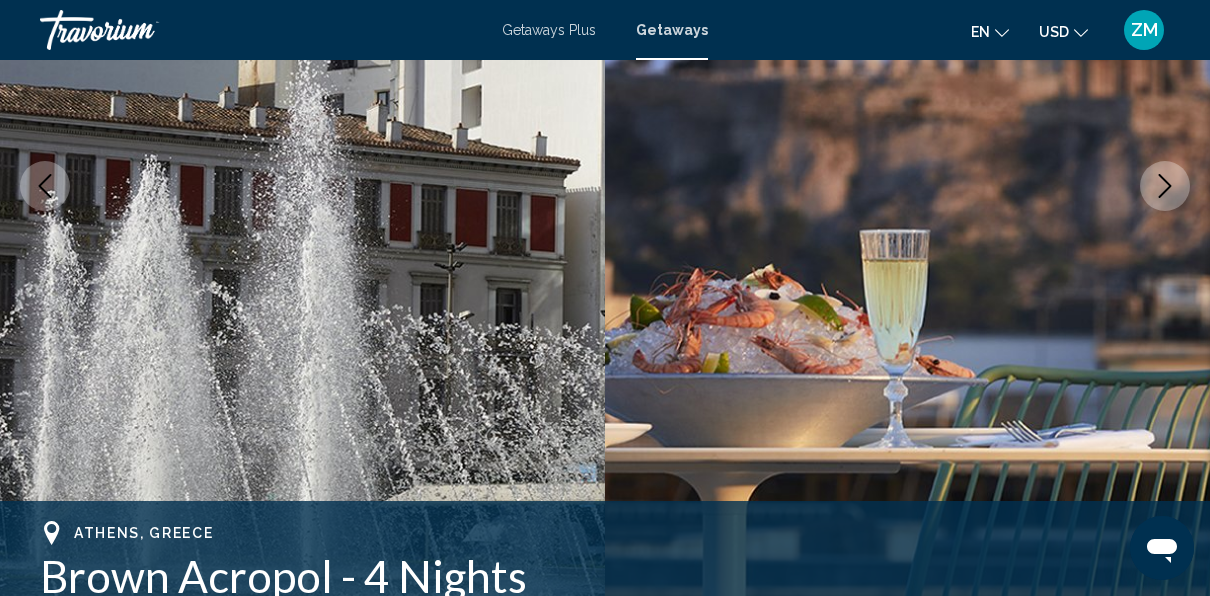 scroll, scrollTop: 237, scrollLeft: 0, axis: vertical 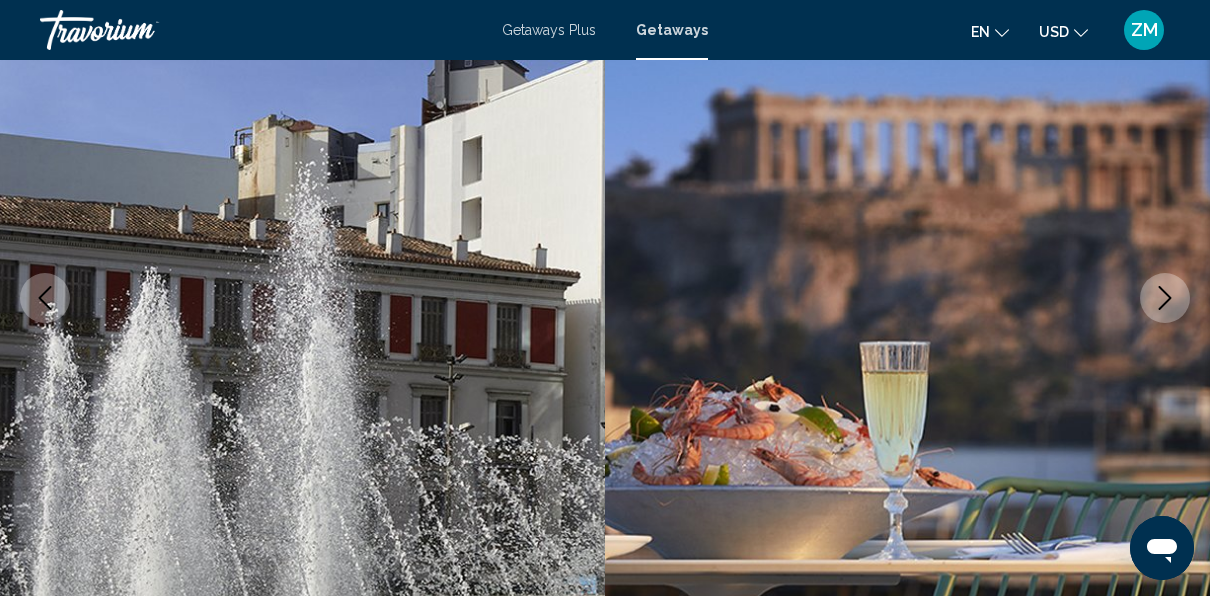 click 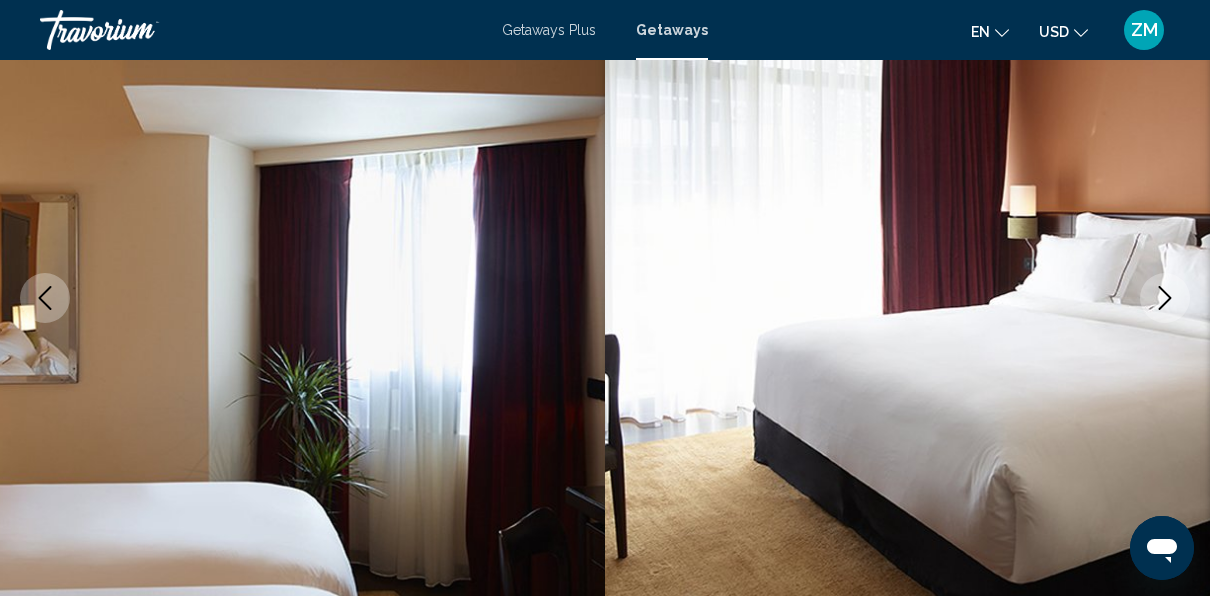 click 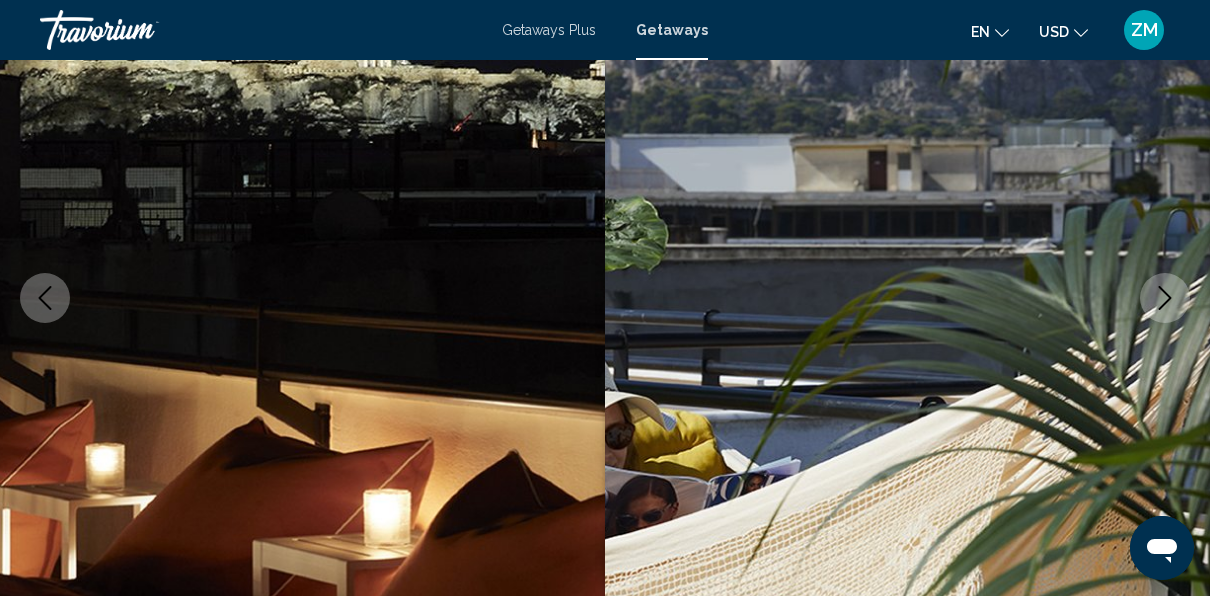 click 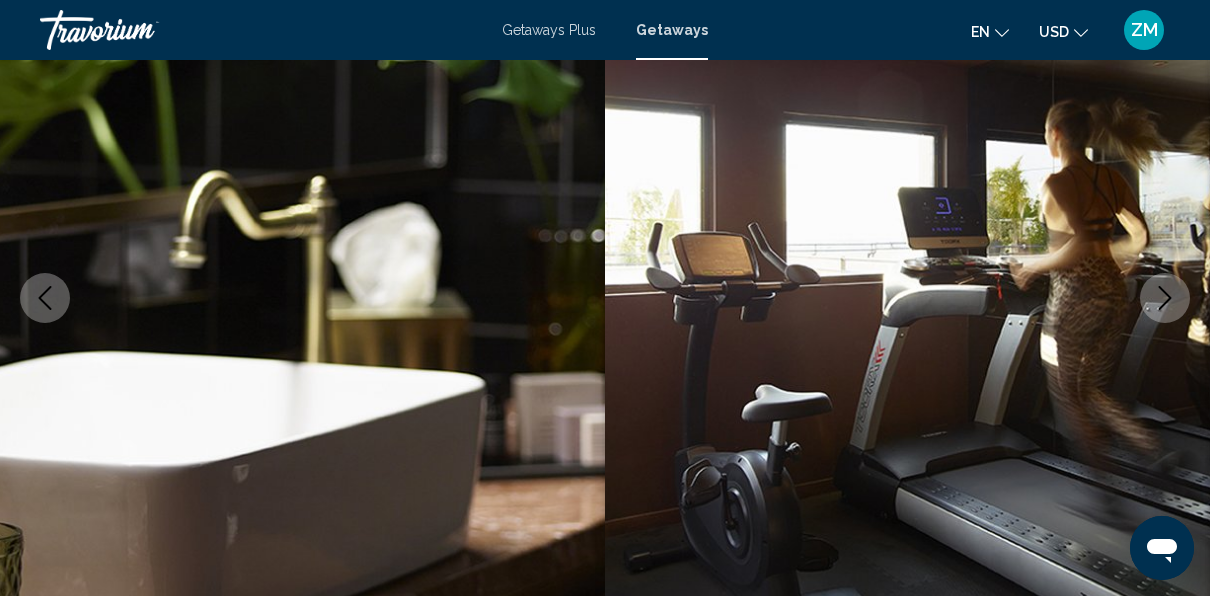 click 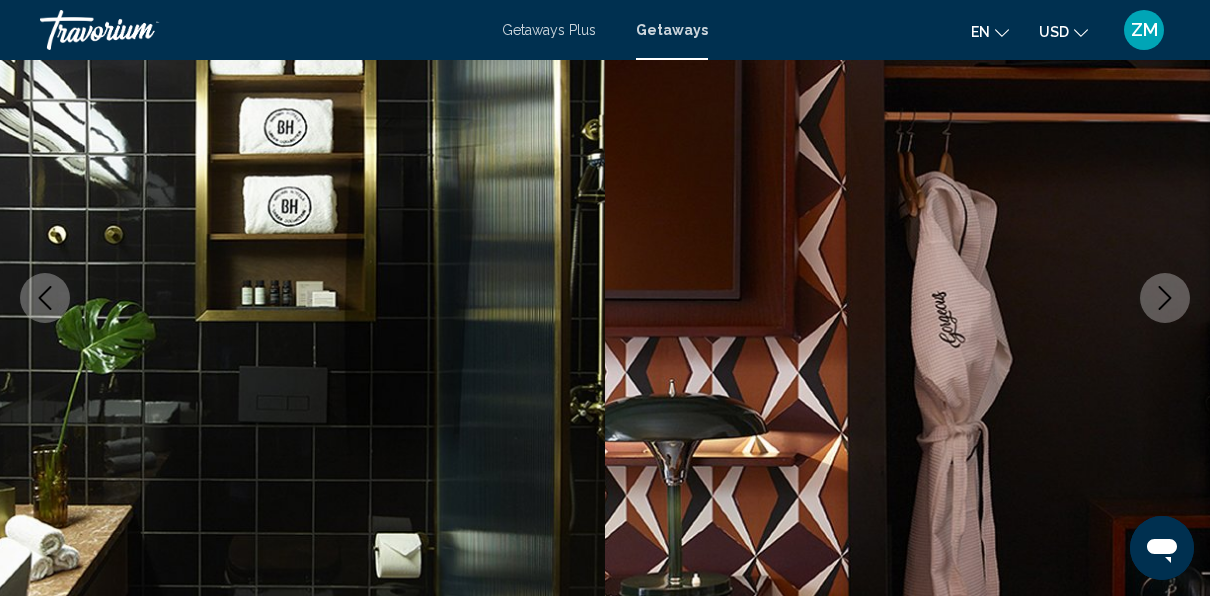 click 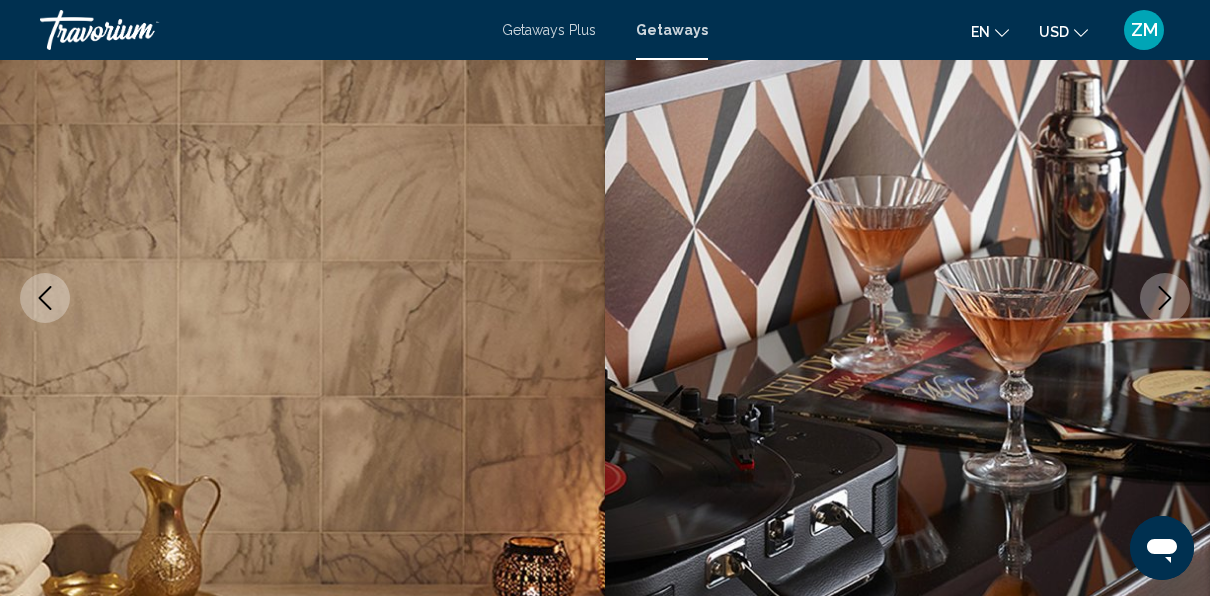 click 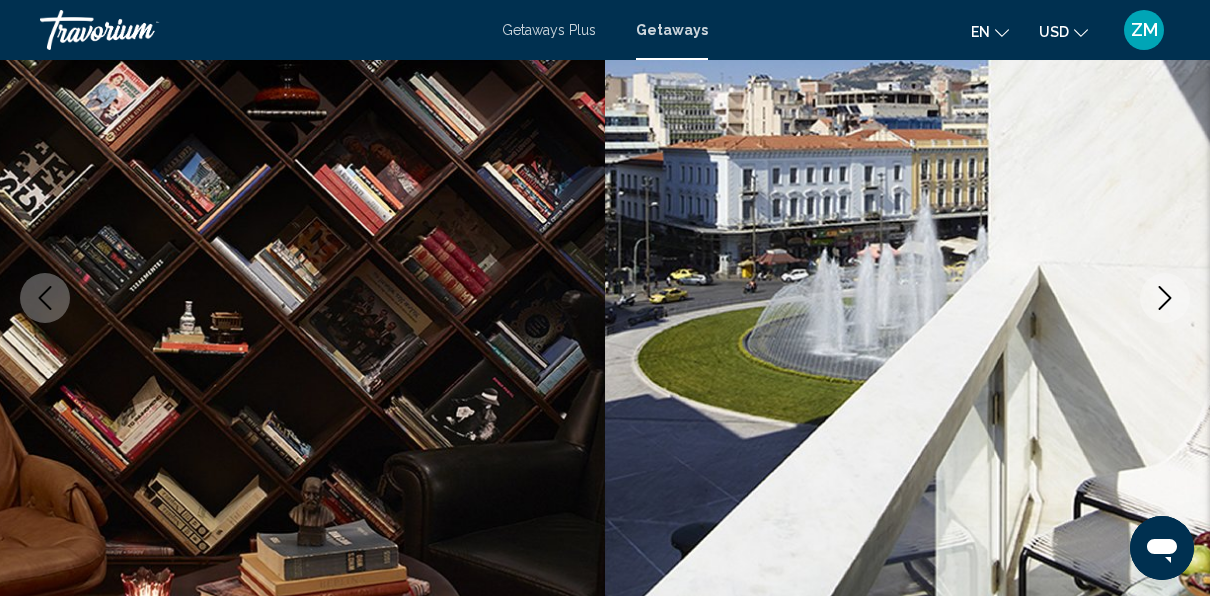 click 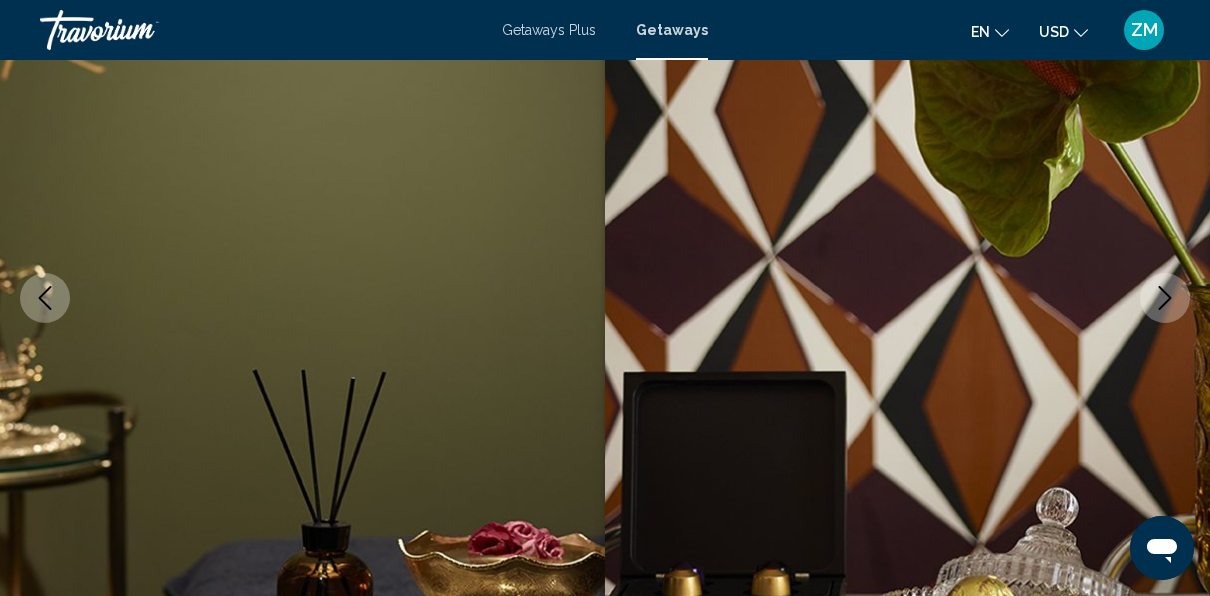 click 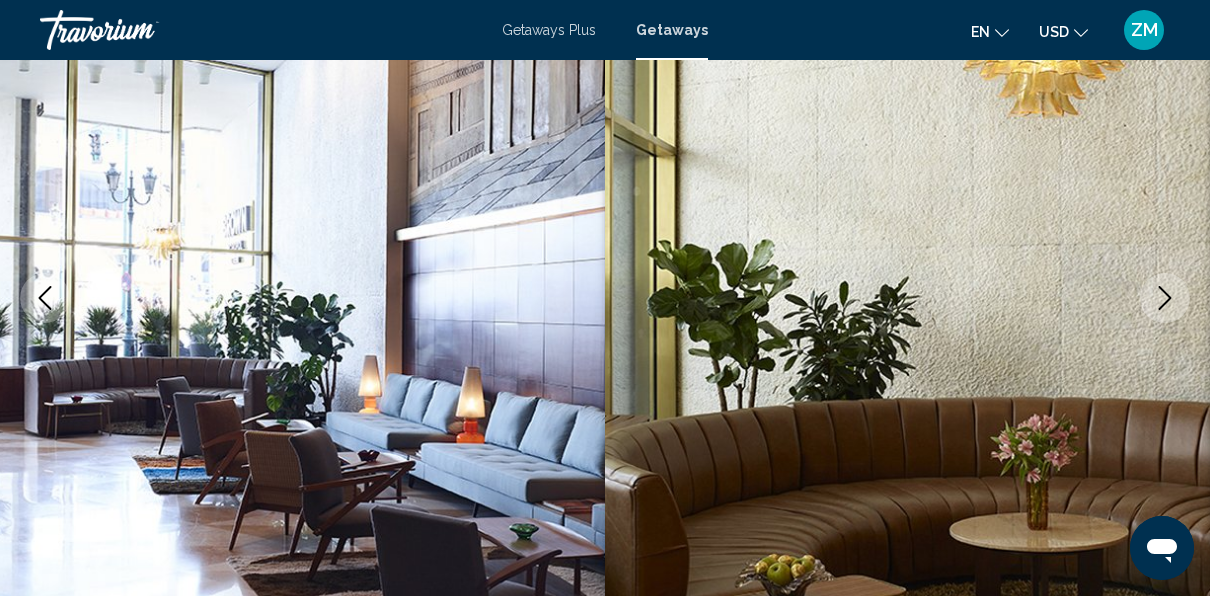 click 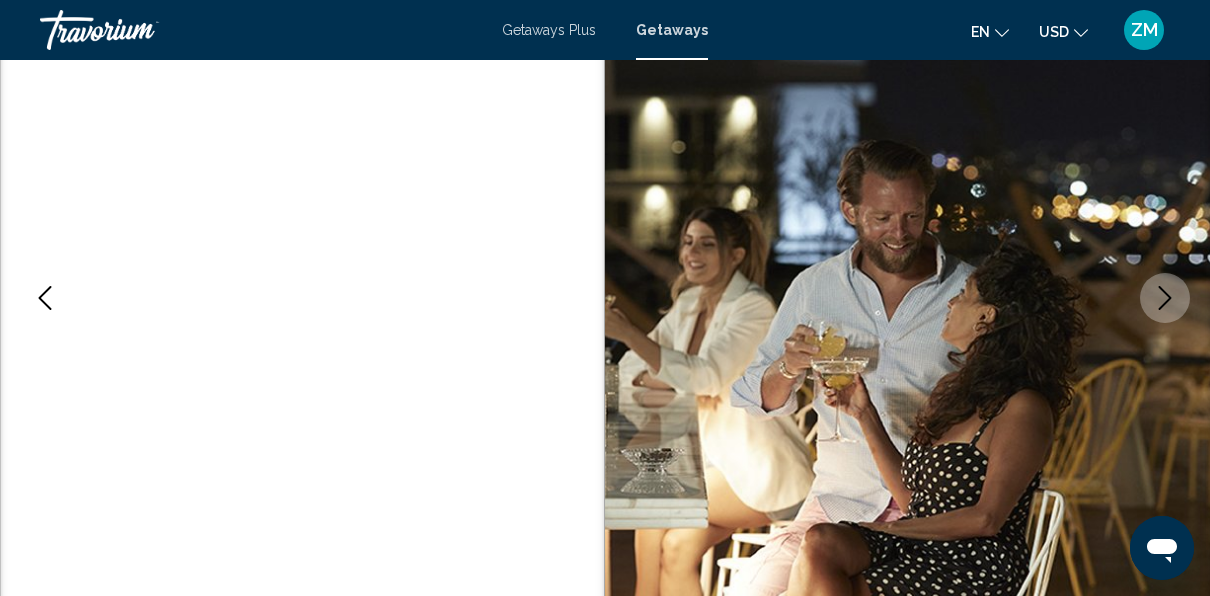 click 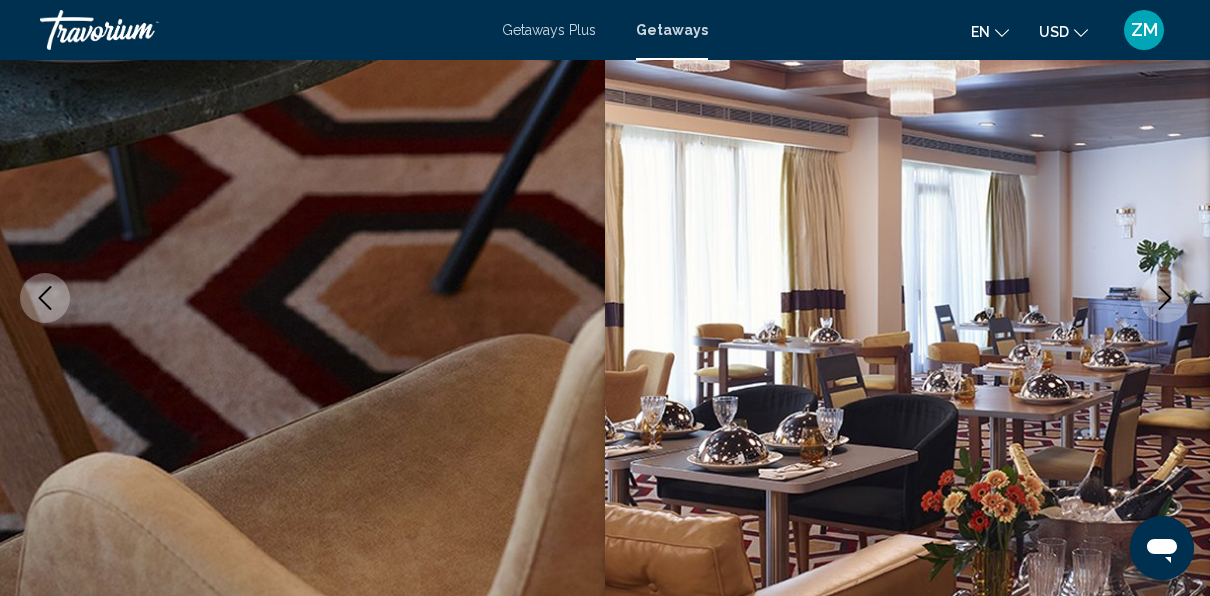 click 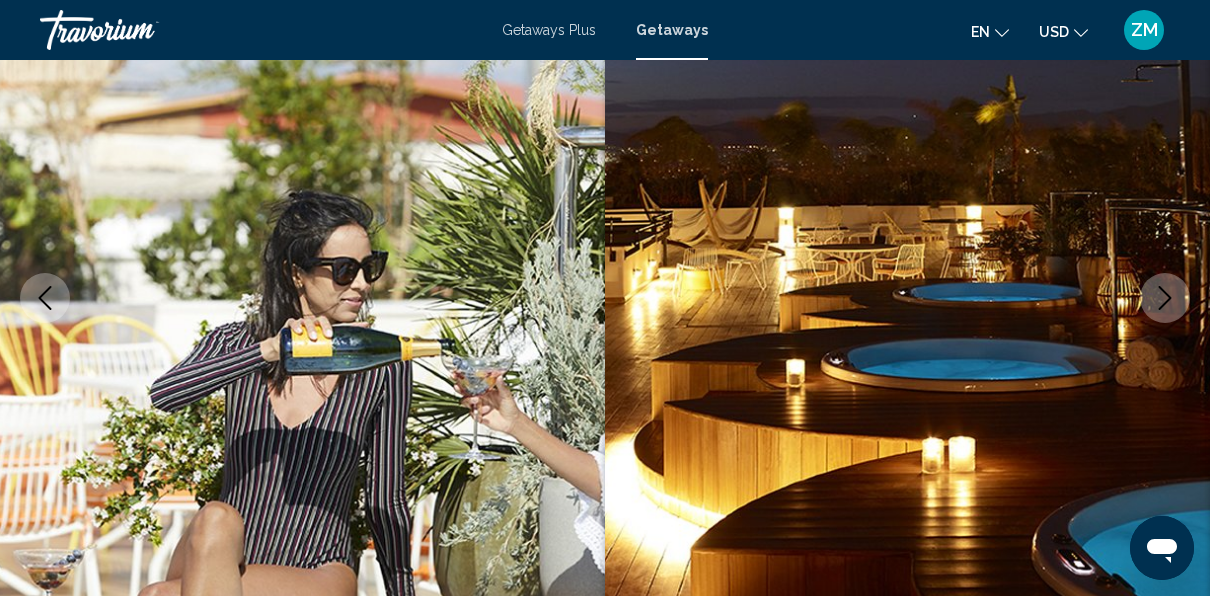 click 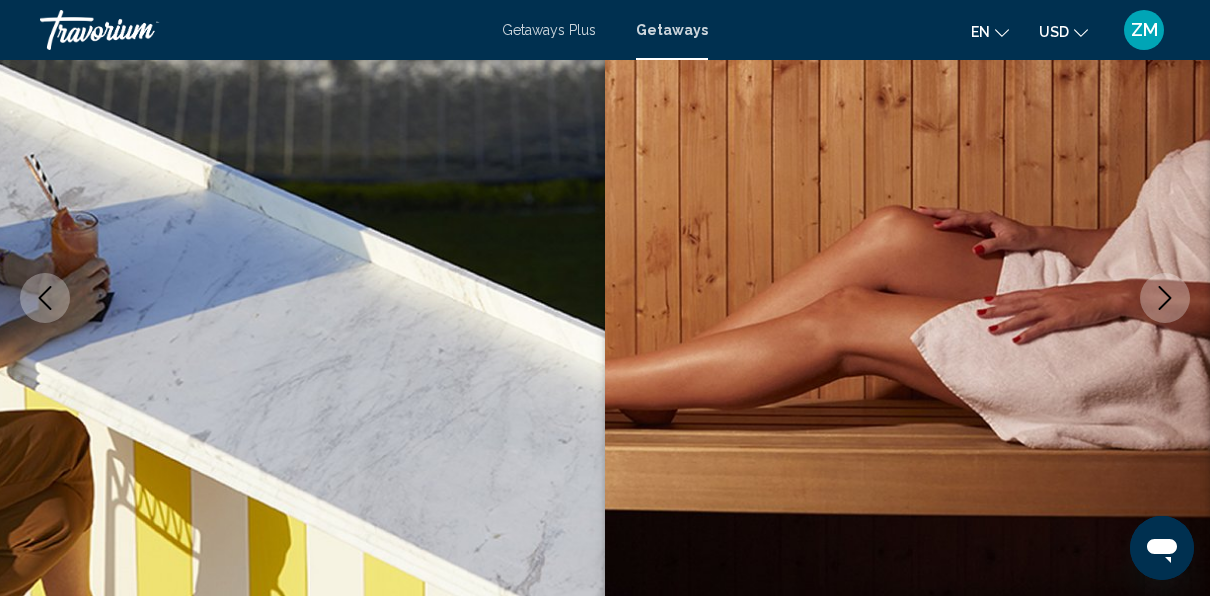 click 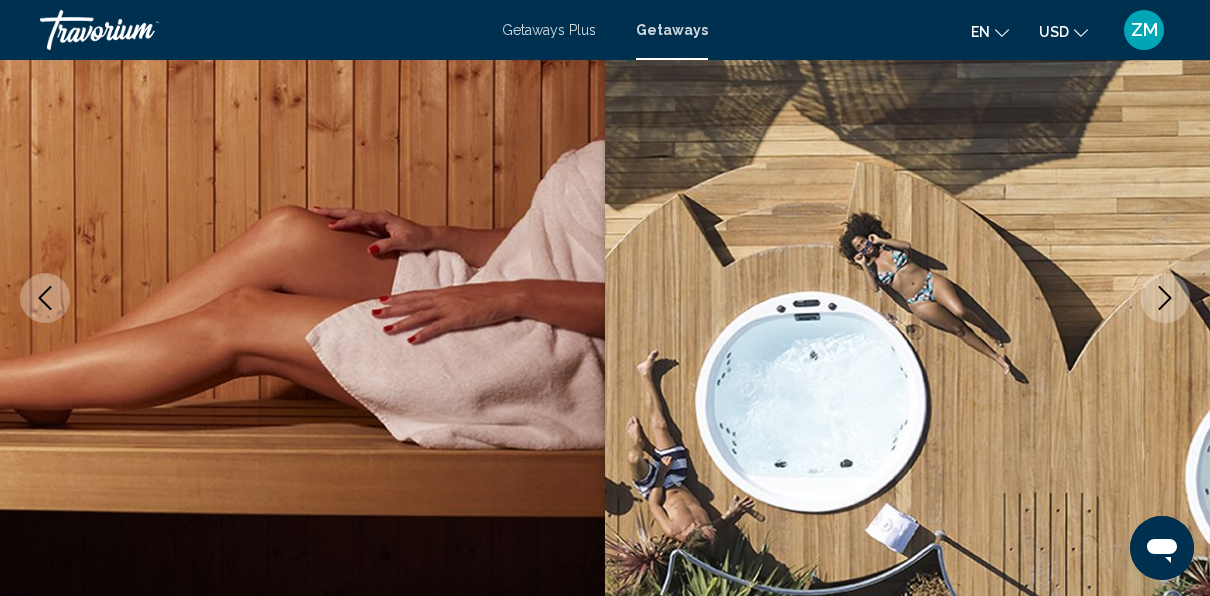 click 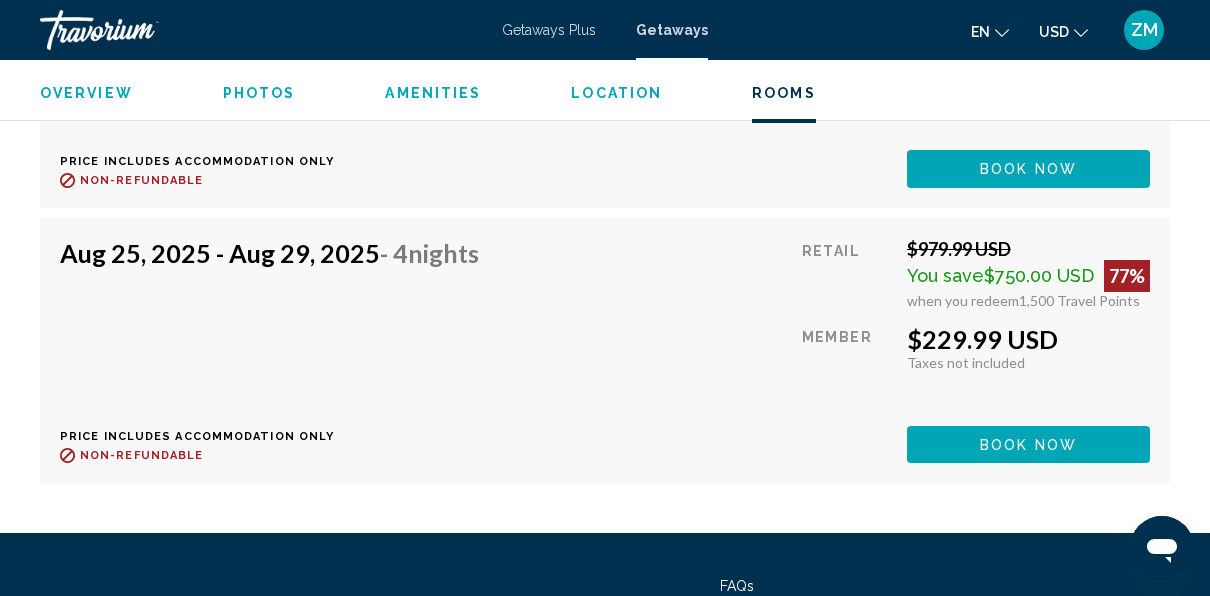 scroll, scrollTop: 3891, scrollLeft: 0, axis: vertical 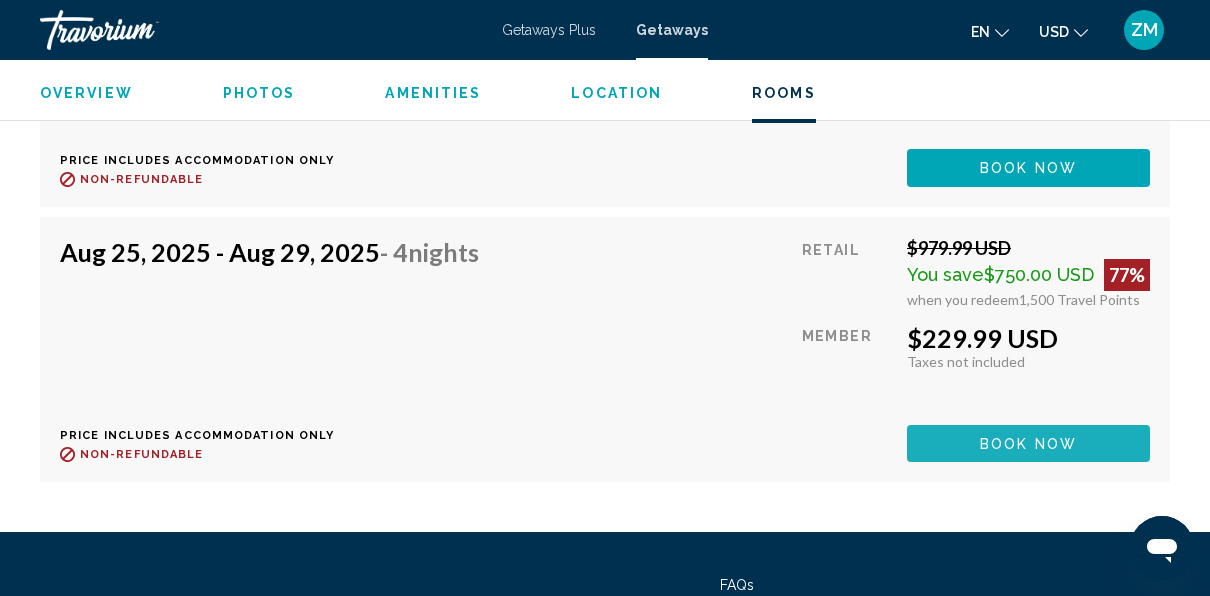 click on "Book now" at bounding box center (1028, 444) 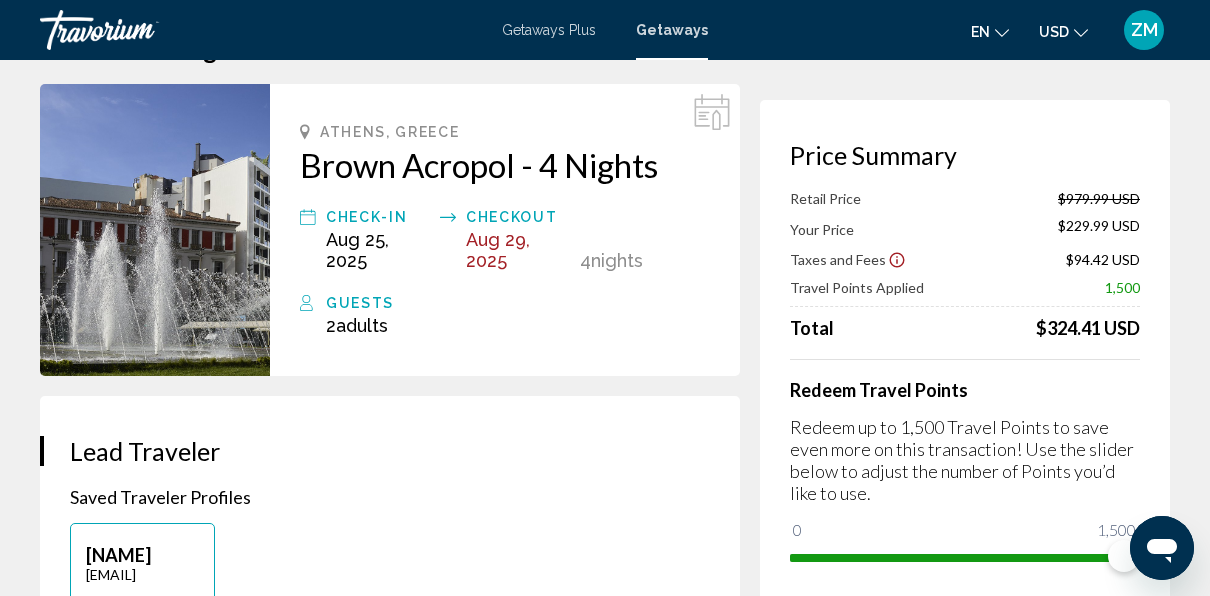 scroll, scrollTop: 67, scrollLeft: 0, axis: vertical 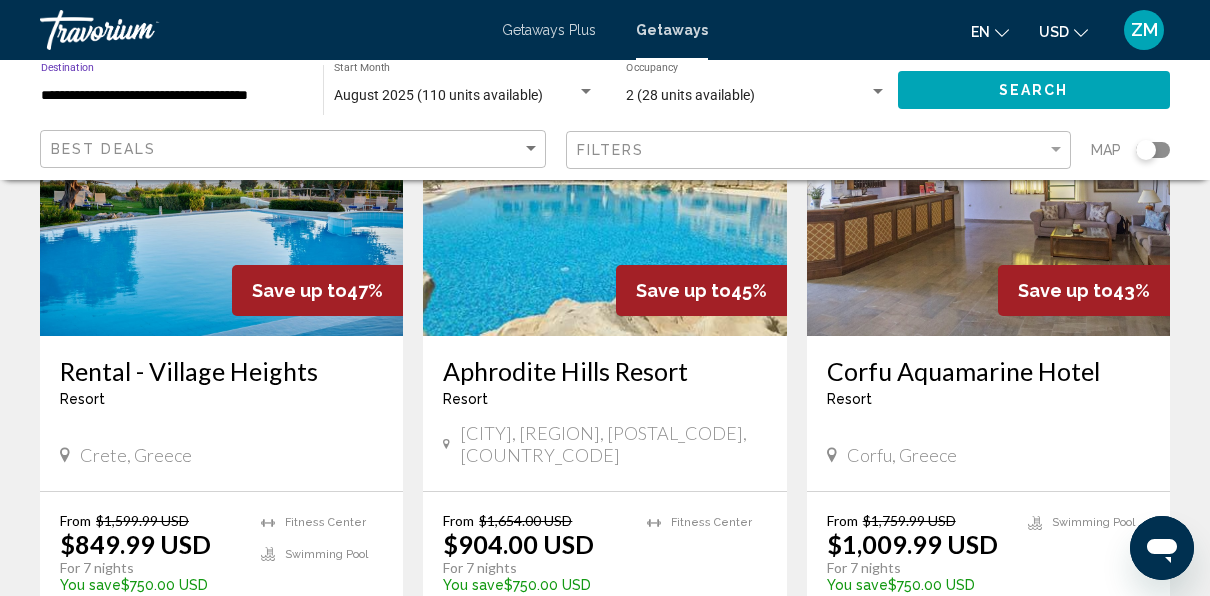 click on "**********" at bounding box center (172, 96) 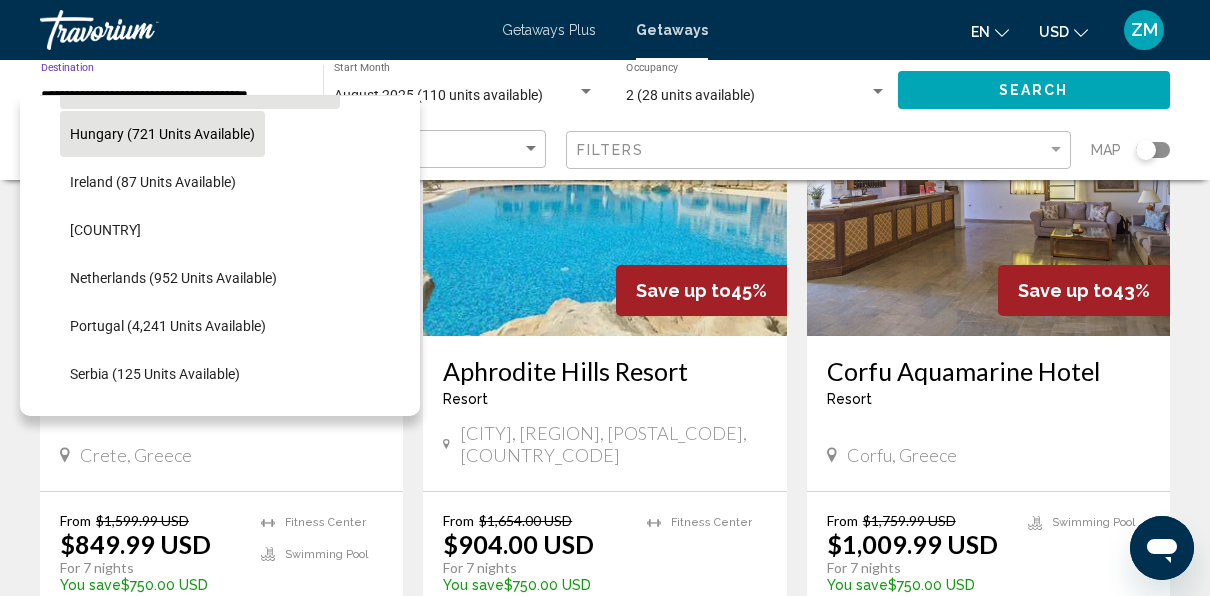scroll, scrollTop: 726, scrollLeft: 0, axis: vertical 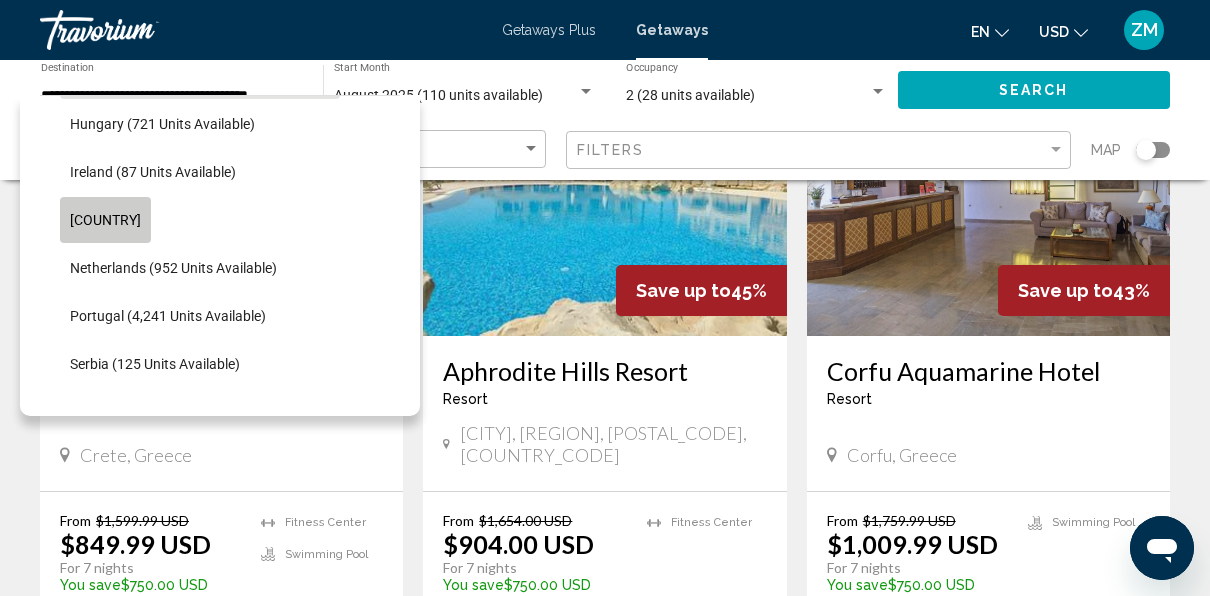 click on "[COUNTRY]" 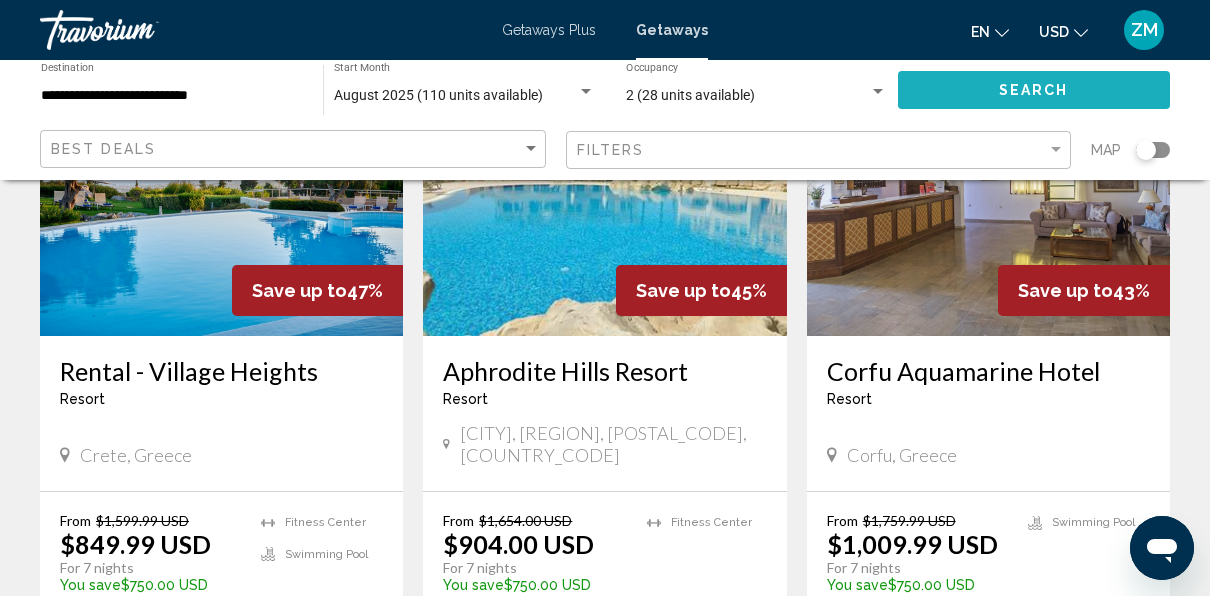 click on "Search" 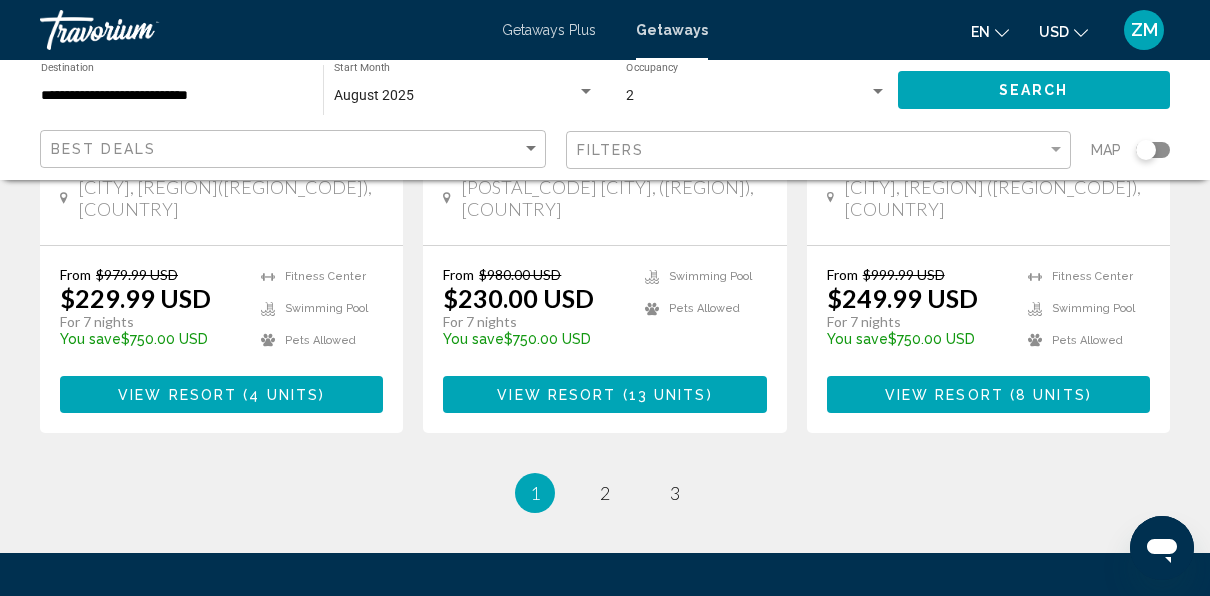 scroll, scrollTop: 2613, scrollLeft: 0, axis: vertical 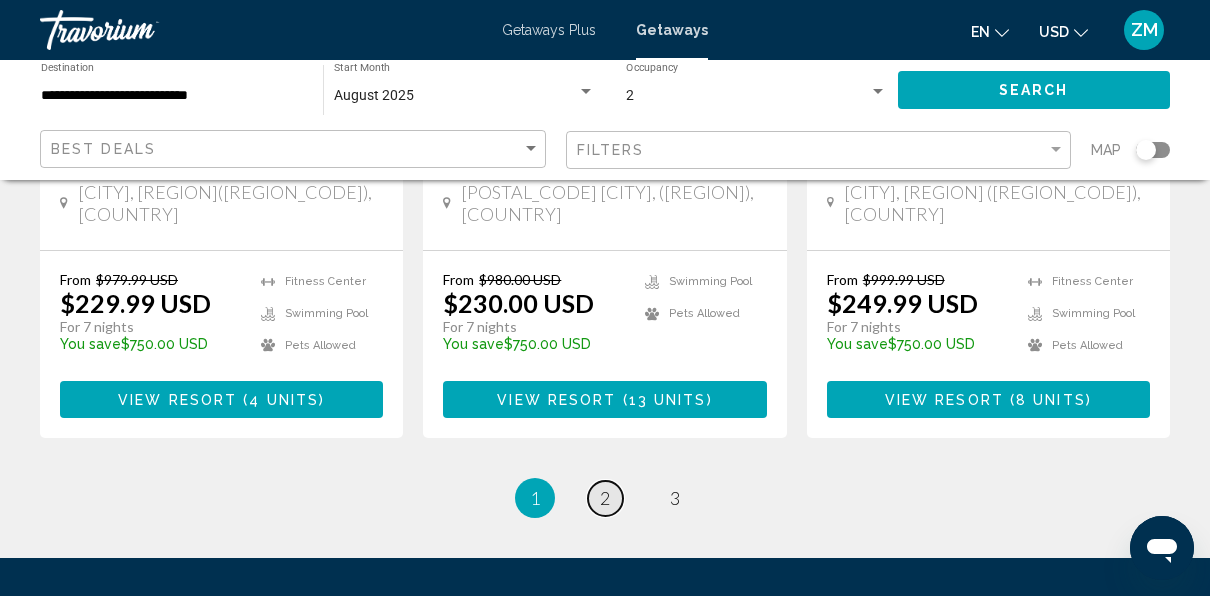 click on "page  2" at bounding box center [605, 498] 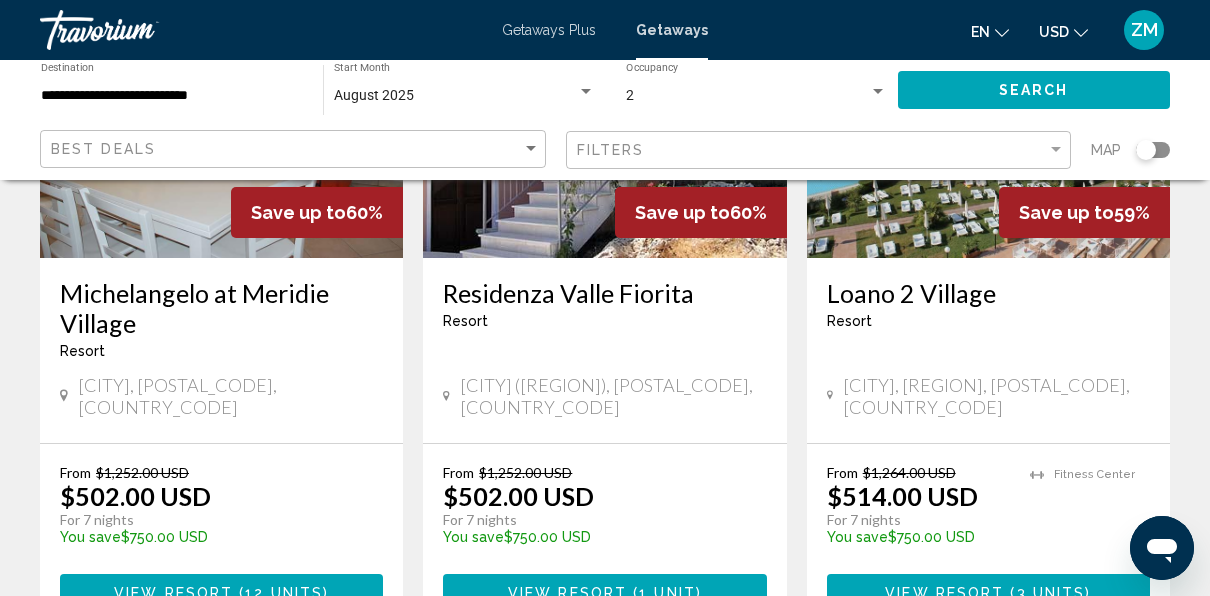 scroll, scrollTop: 2773, scrollLeft: 0, axis: vertical 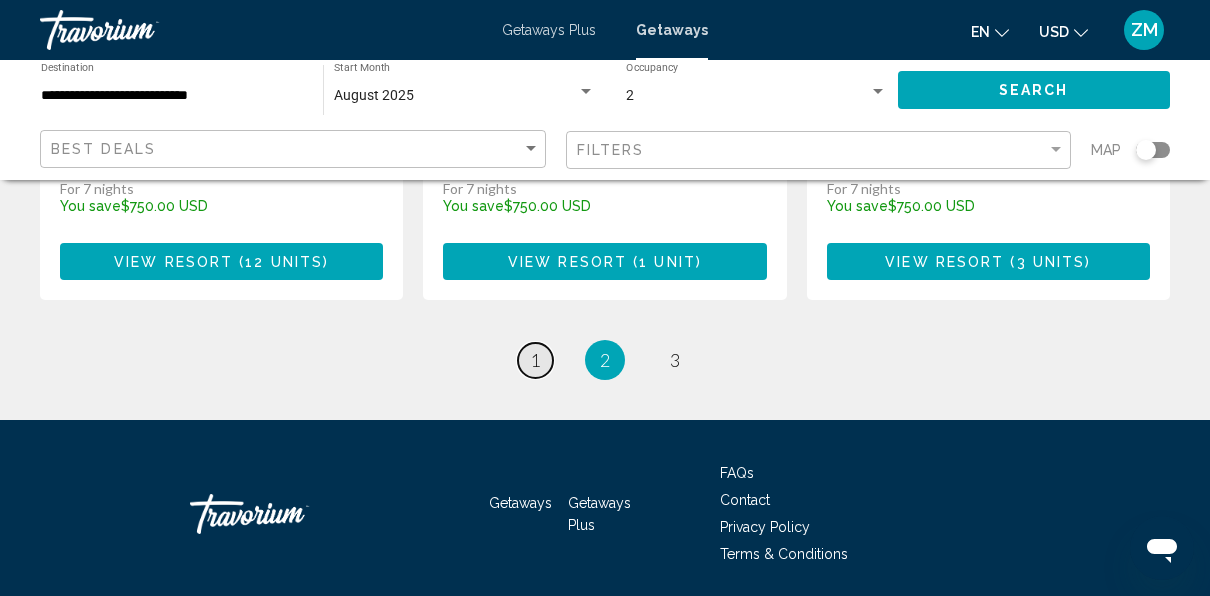 click on "1" at bounding box center (535, 360) 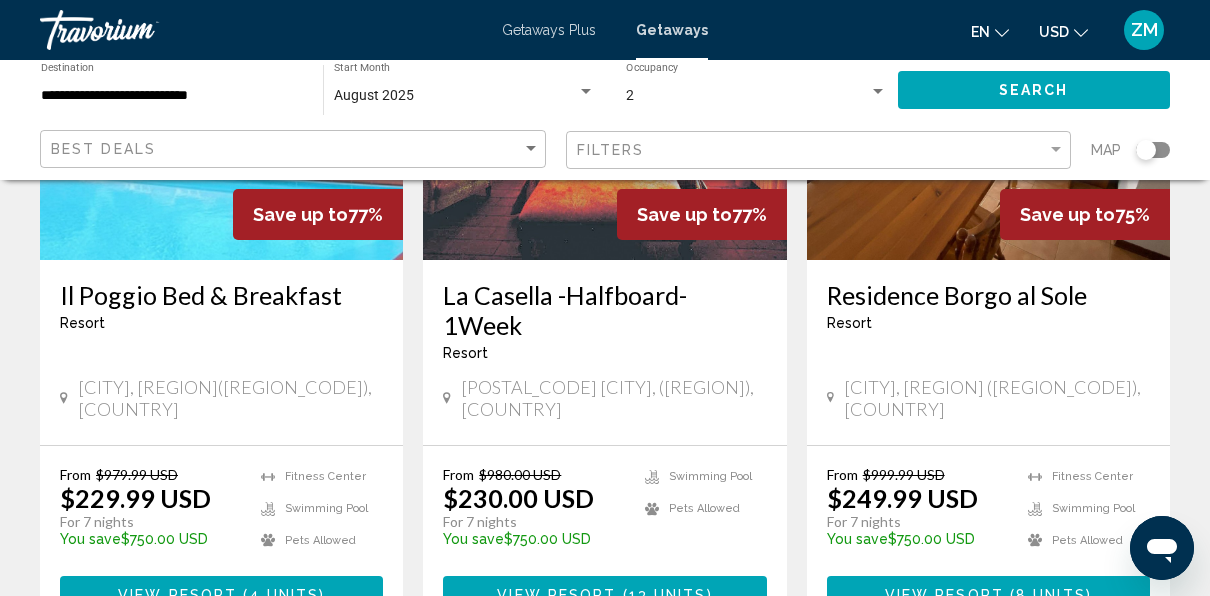 scroll, scrollTop: 2415, scrollLeft: 0, axis: vertical 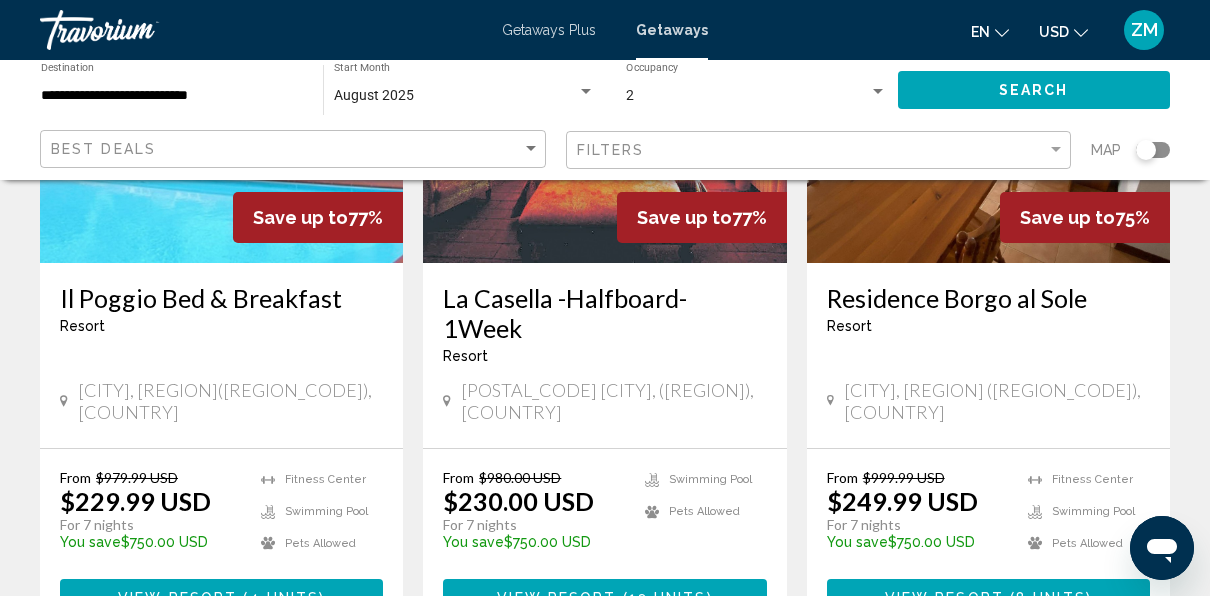 click on "**********" at bounding box center (172, 96) 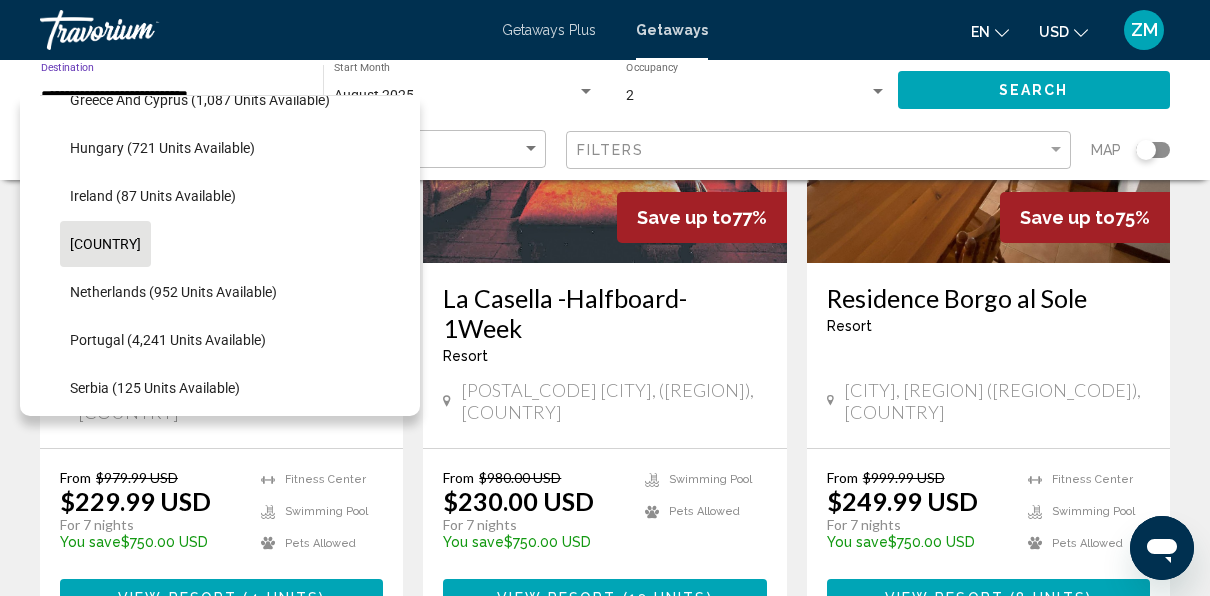 scroll, scrollTop: 816, scrollLeft: 0, axis: vertical 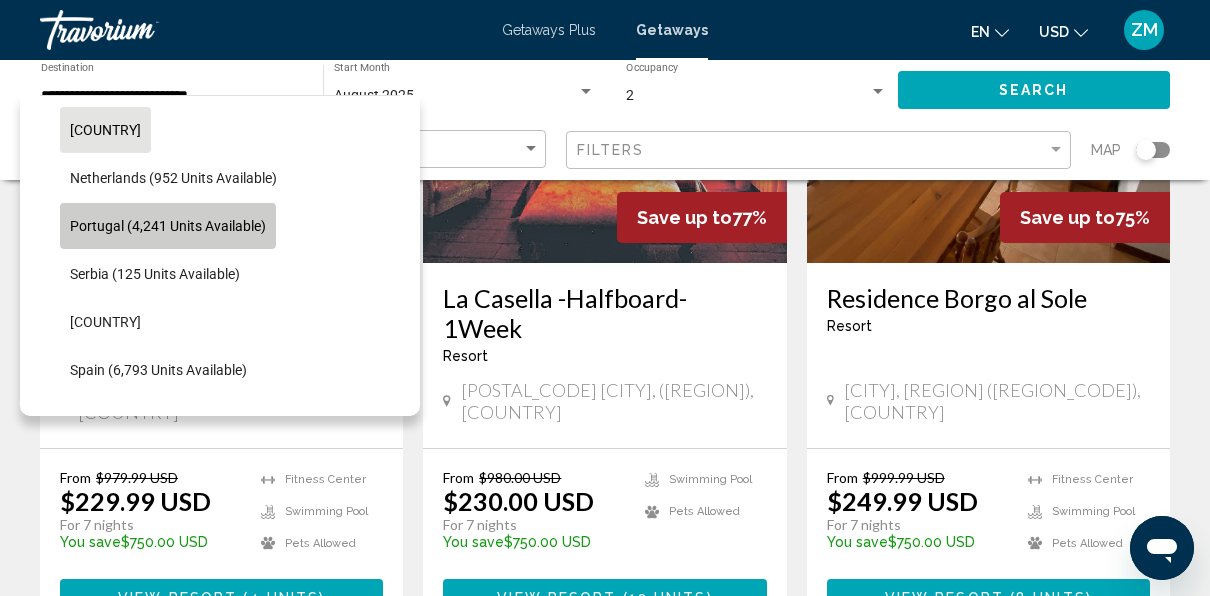 click on "Portugal (4,241 units available)" 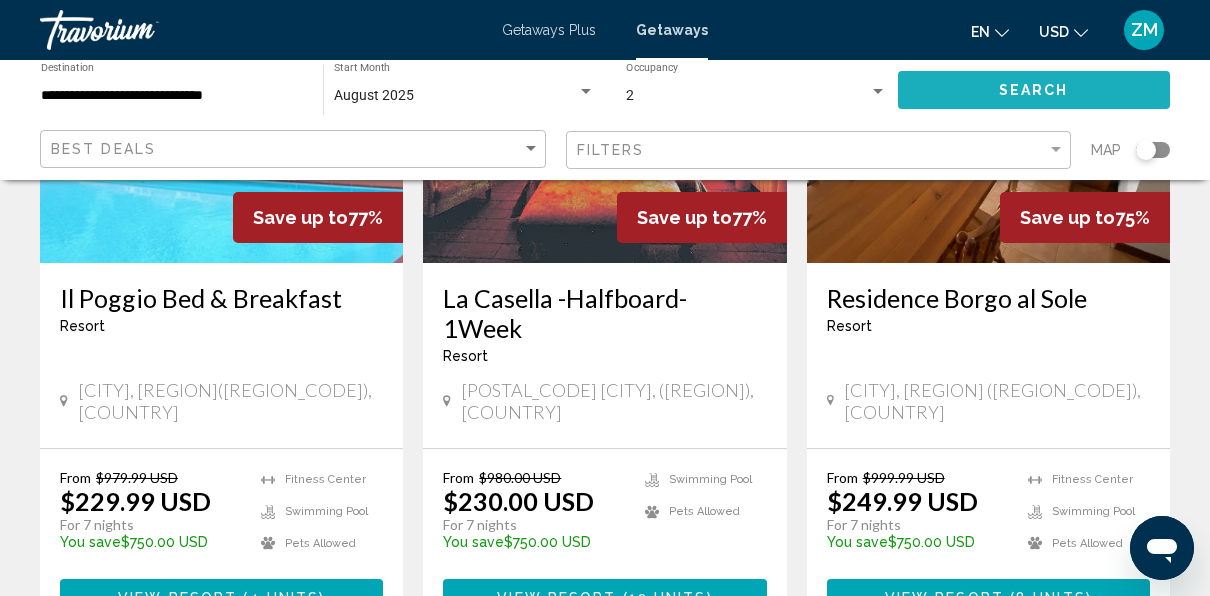 click on "Search" 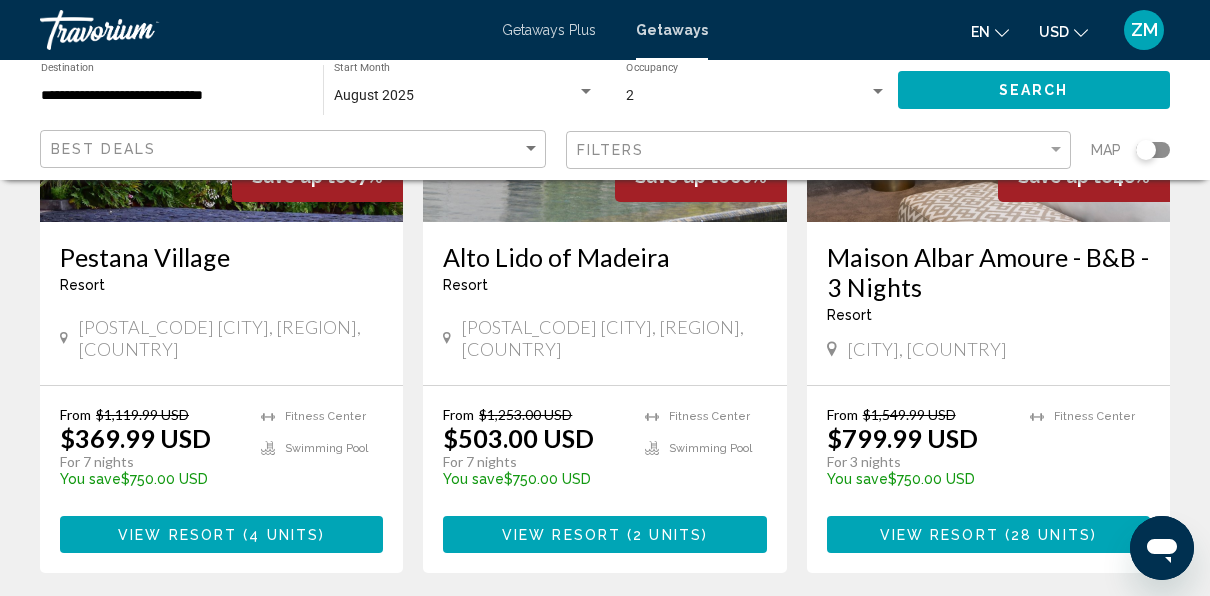 scroll, scrollTop: 0, scrollLeft: 0, axis: both 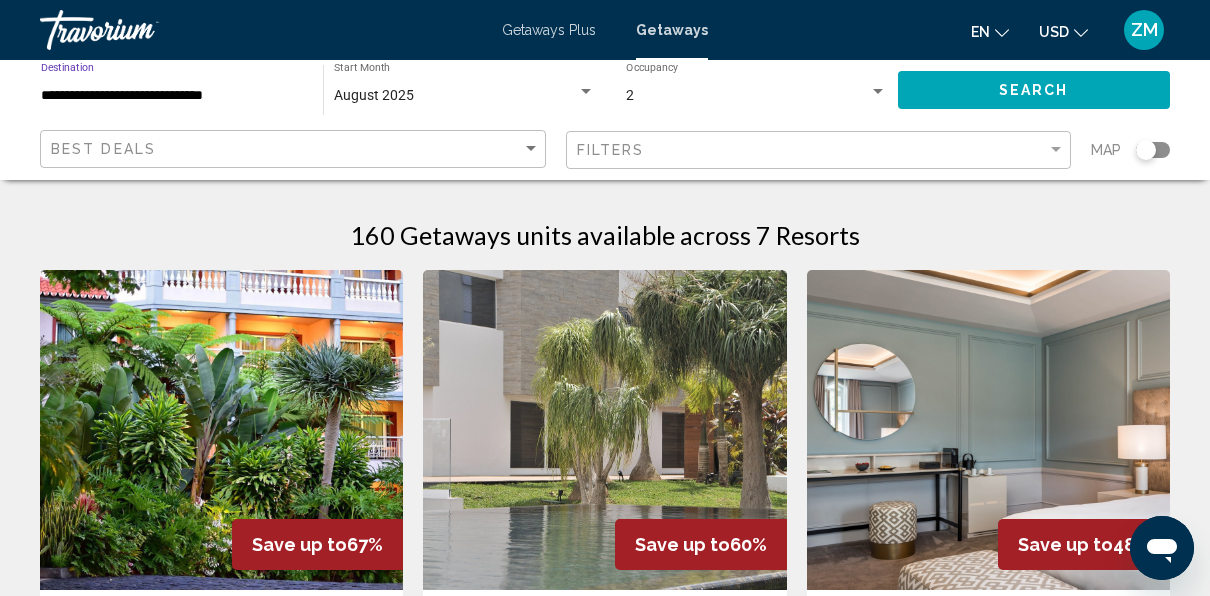 click on "**********" at bounding box center (172, 96) 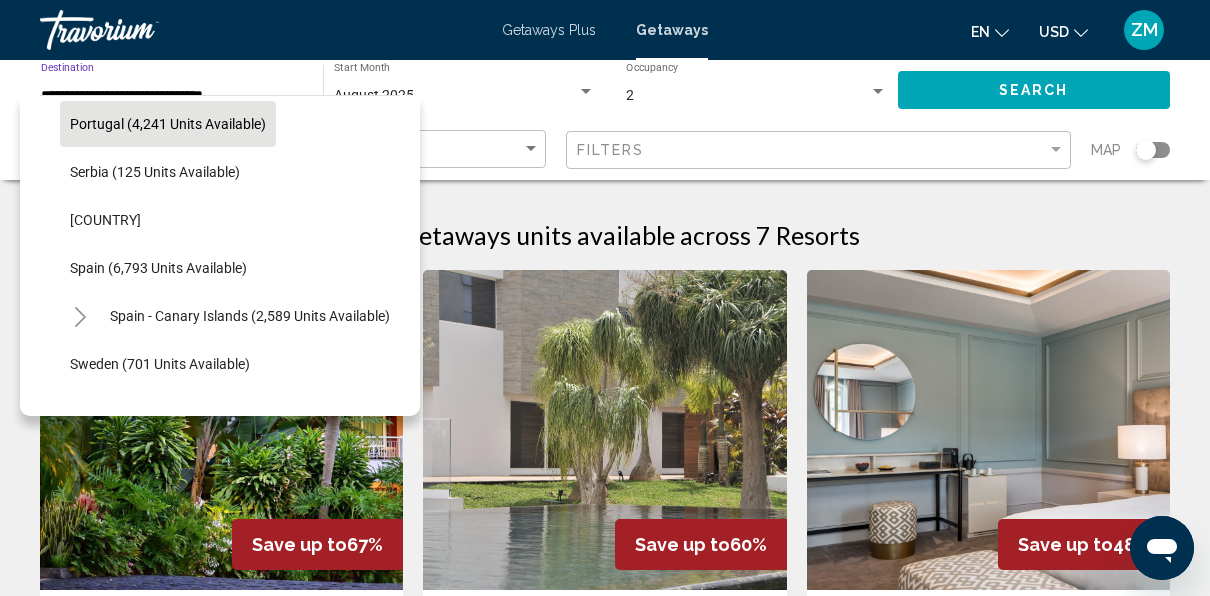 scroll, scrollTop: 920, scrollLeft: 0, axis: vertical 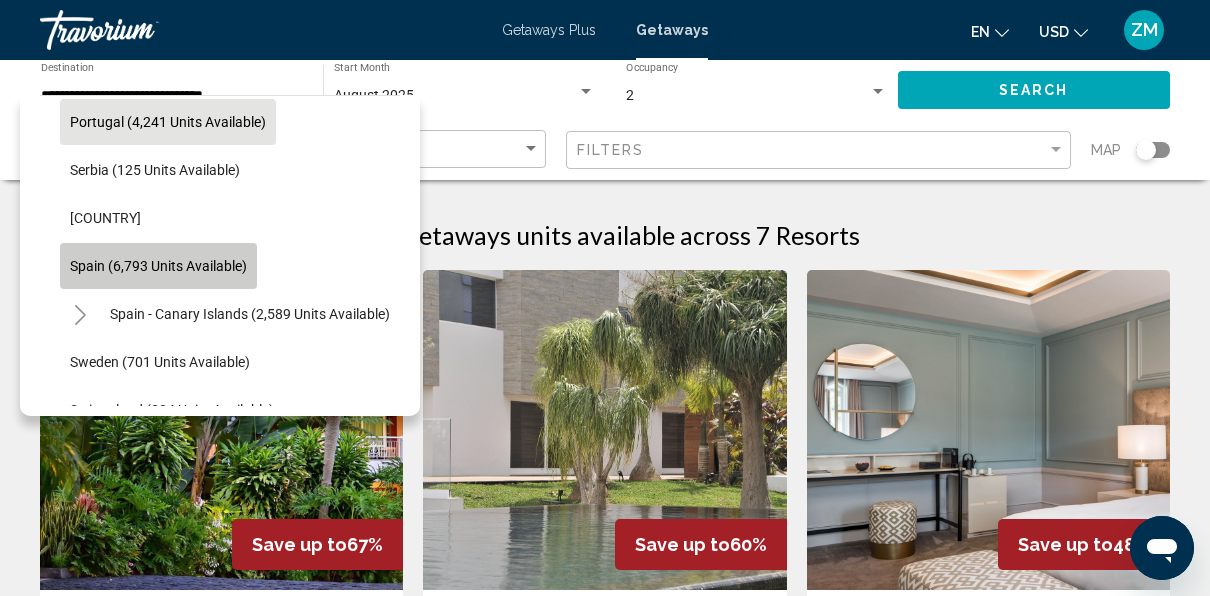 click on "Spain (6,793 units available)" 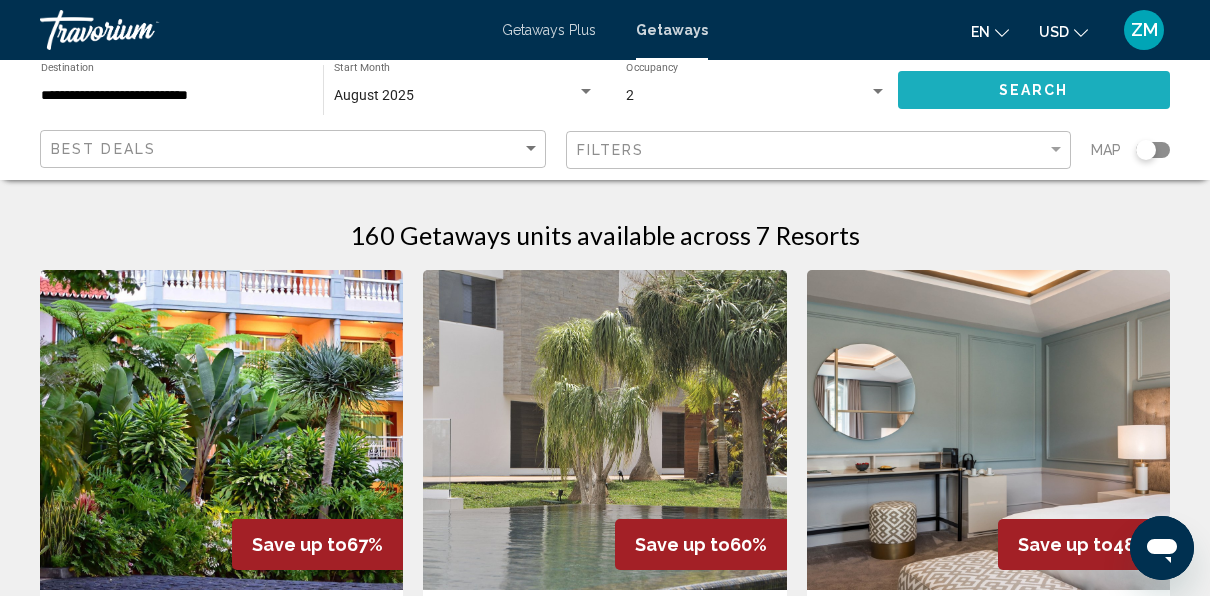 click on "Search" 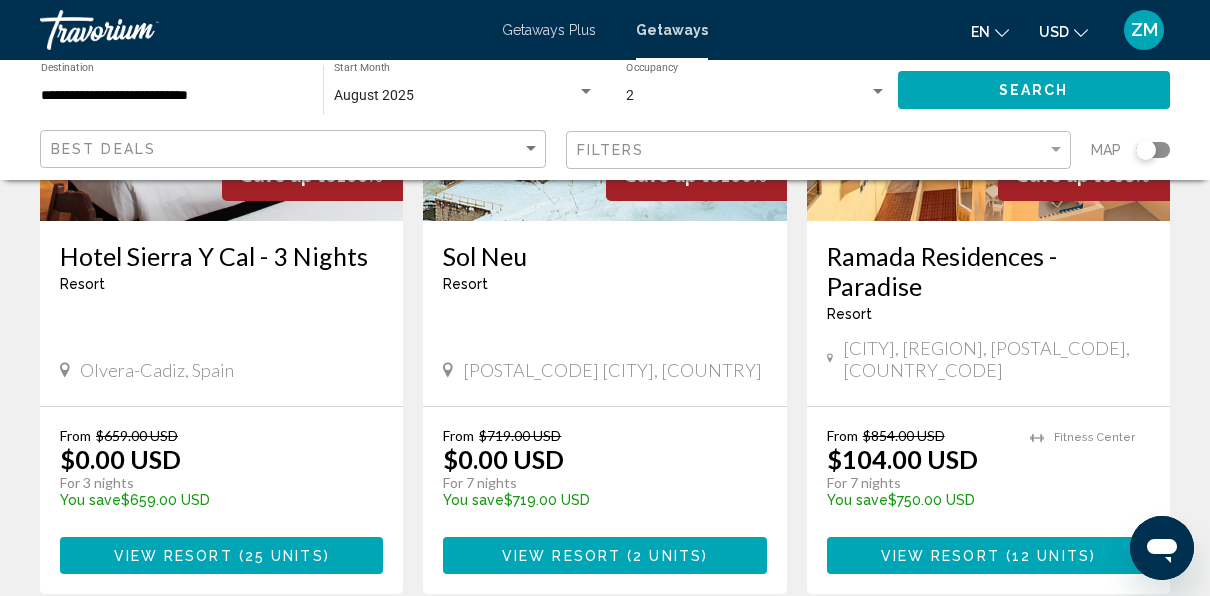 scroll, scrollTop: 375, scrollLeft: 0, axis: vertical 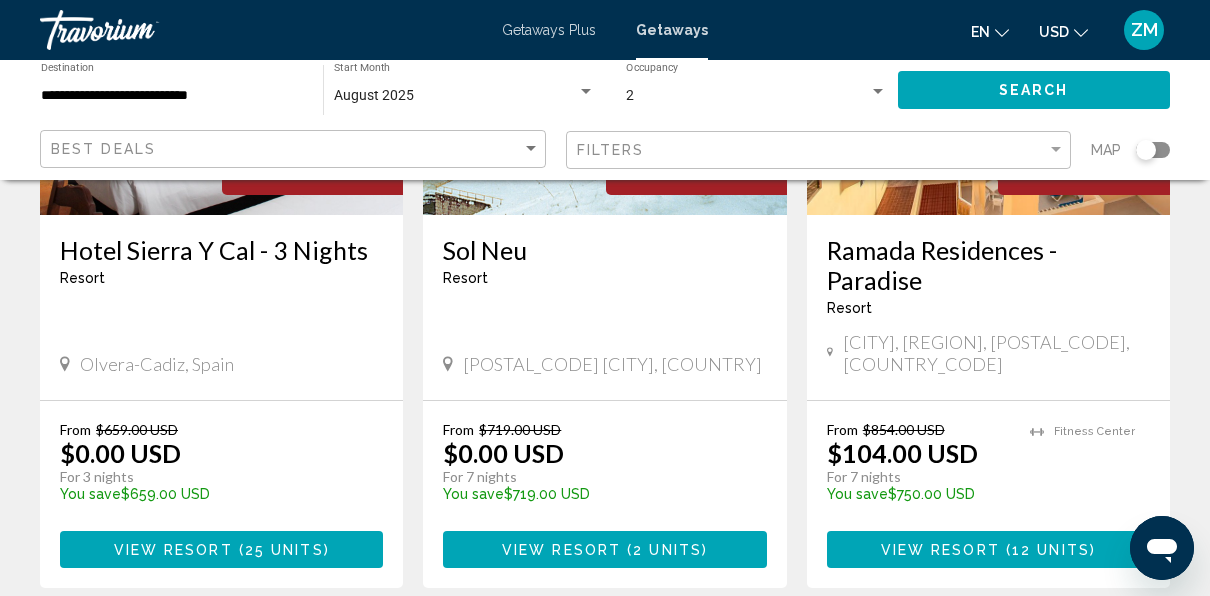 click on "Ramada Residences - Paradise" at bounding box center [988, 265] 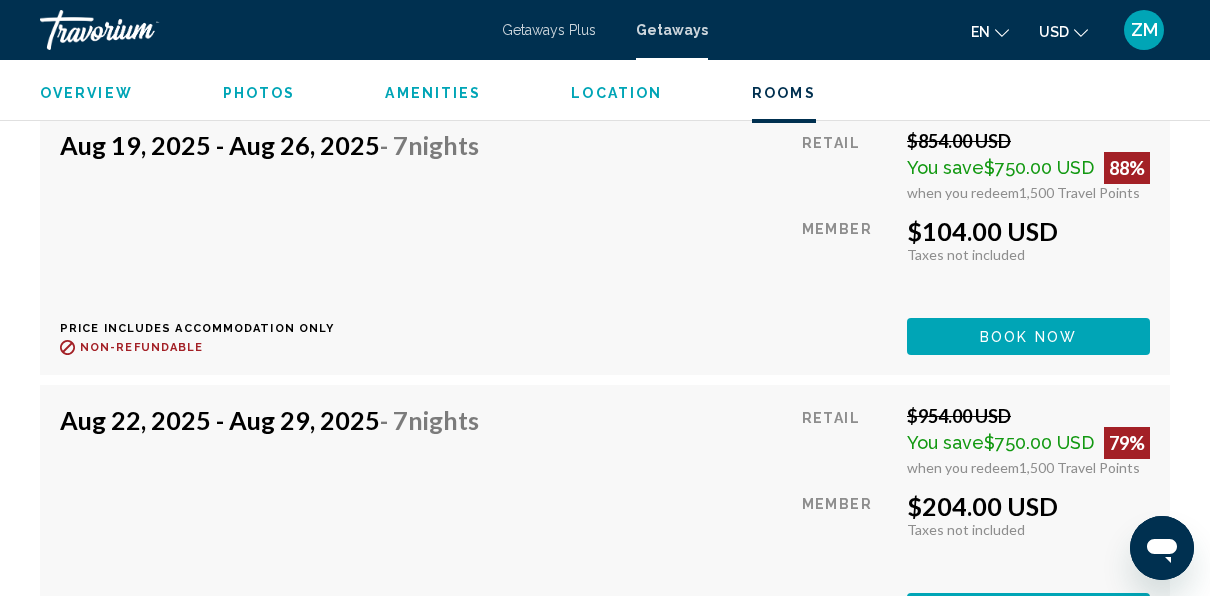 scroll, scrollTop: 4532, scrollLeft: 0, axis: vertical 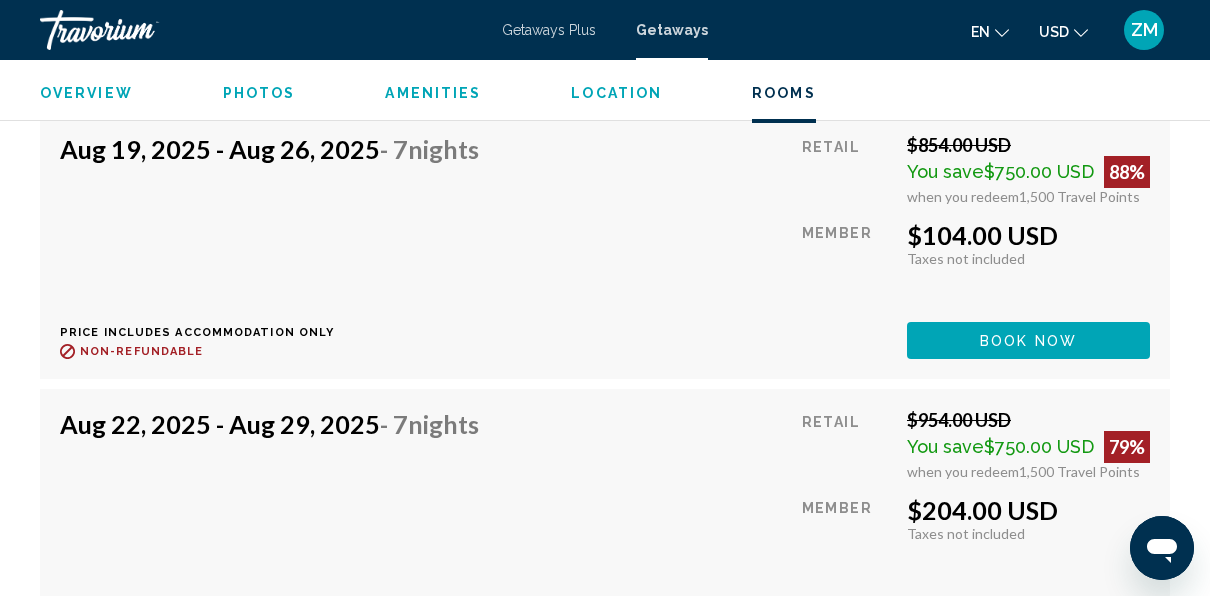 click on "Overview Type Resort All-Inclusive No All-Inclusive Address [STREET] [CITY], [REGION], [POSTAL_CODE], [COUNTRY_CODE] Description Located in the southeast corner of Tenerife, on a hilltop commanding panoramic views, the resort has spacious private balconies that make the most of an area renowned for its delightful scenery. Parents can relax while youngsters participate in a program of activities and swim in a children's pool. With the range of amenities available, it may be tempting to stay on-site, but just a short drive away, visitors can explore the marina at Puerto Colón and the offerings of Playa de las Américas, including duty-free shopping. Read more
Photos Amenities
Fitness Center Sched. Child. Activ. Organized Activities Auto Rental Bar/Cocktail Lounge Basketball Court(s) Billiards/Pool Table Beach/Pool Towels Convenience Store Live Entertainment Whirlpool Spa Internet Access" at bounding box center (605, -902) 